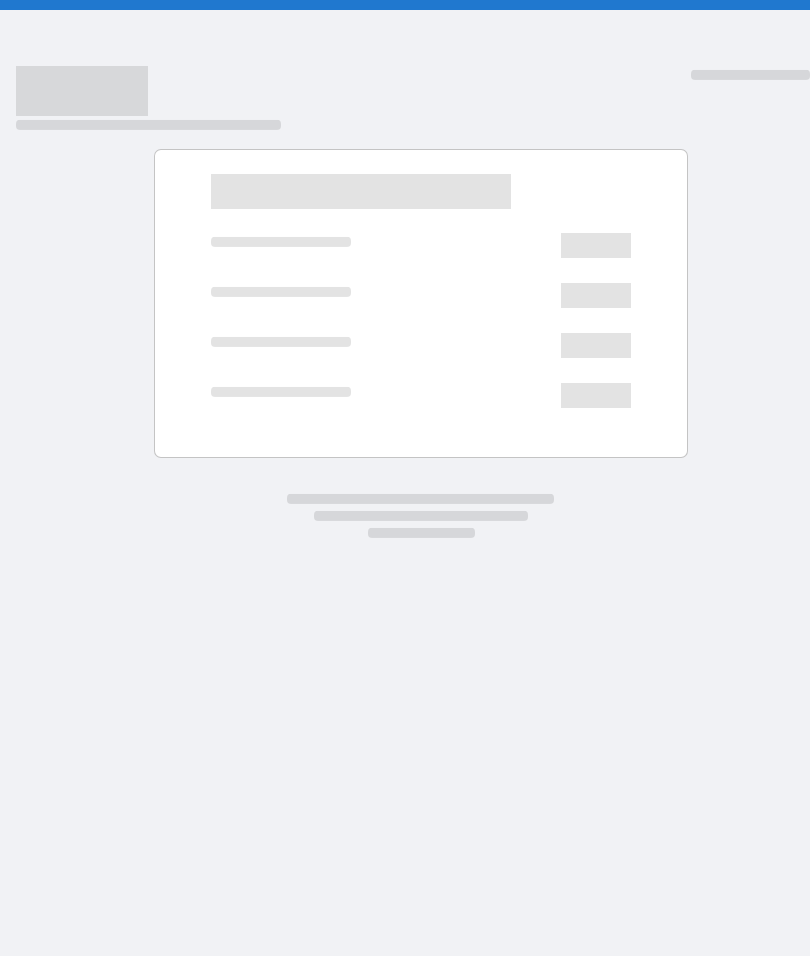 scroll, scrollTop: 82, scrollLeft: 0, axis: vertical 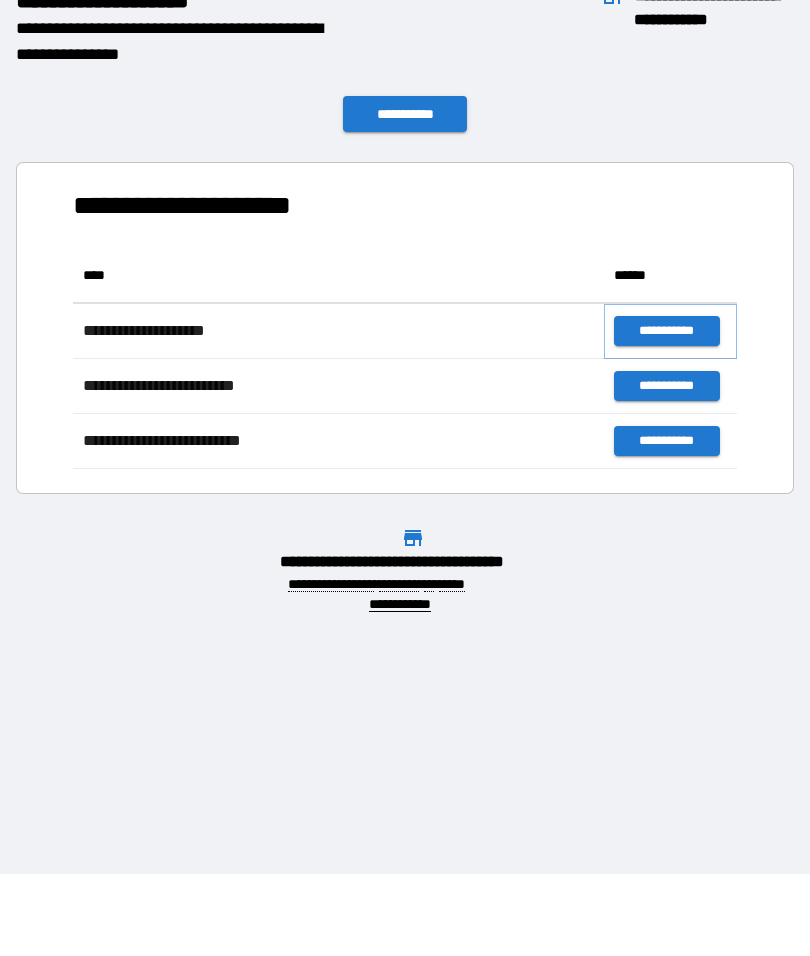 click on "**********" at bounding box center [666, 331] 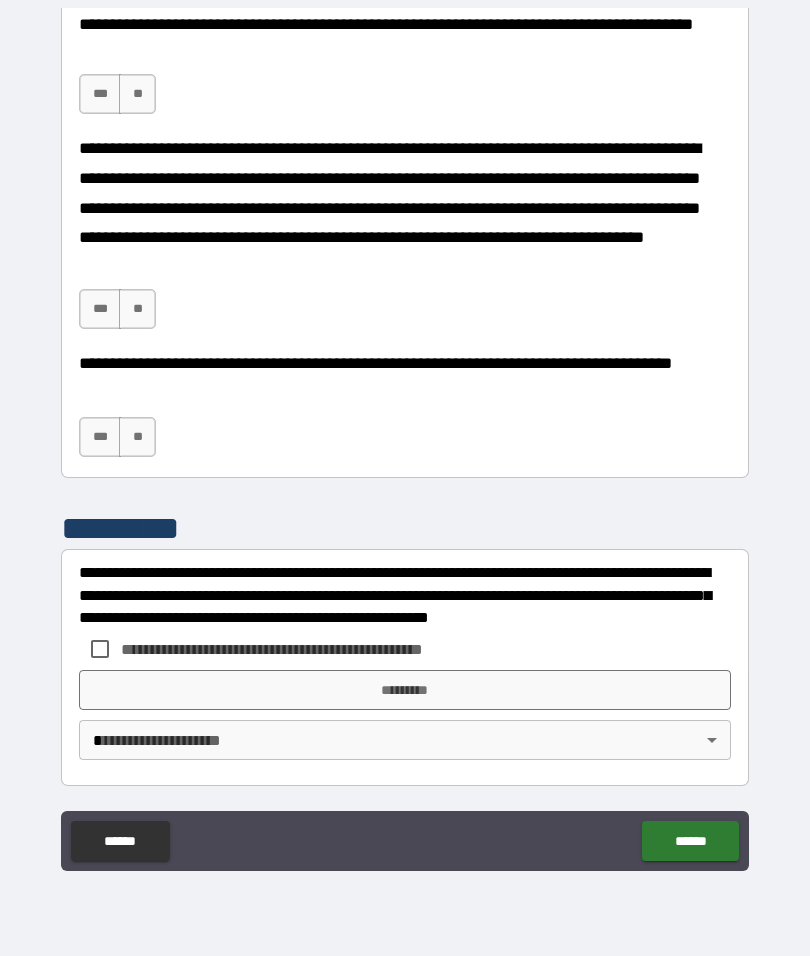 scroll, scrollTop: 1438, scrollLeft: 0, axis: vertical 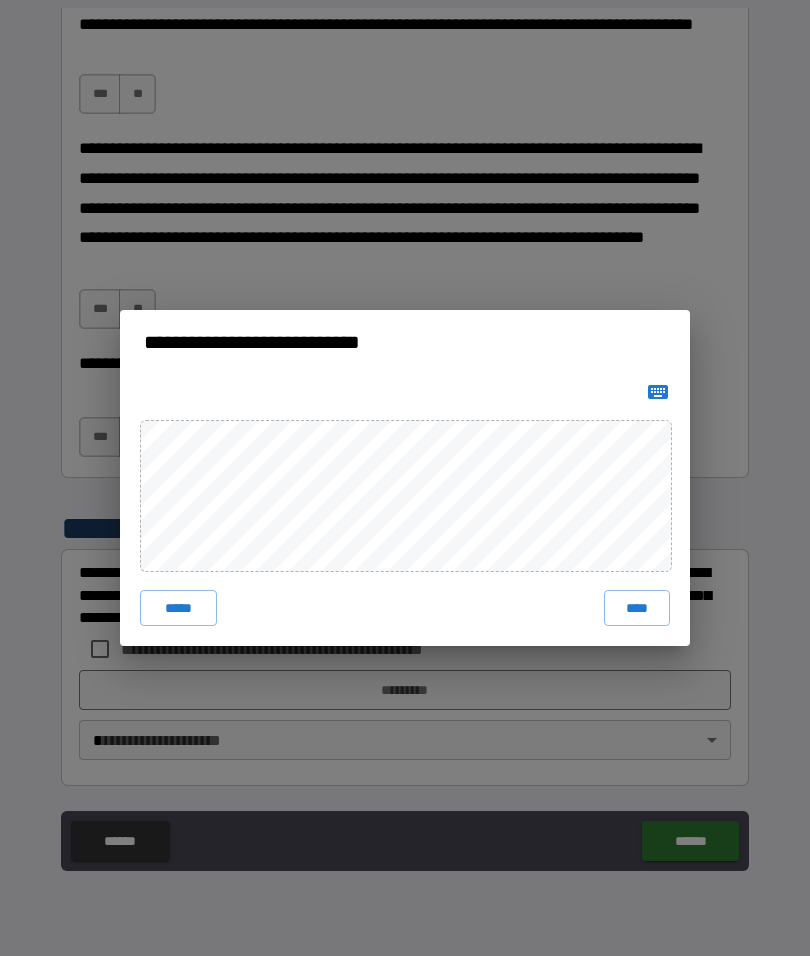 click on "**********" at bounding box center (405, 478) 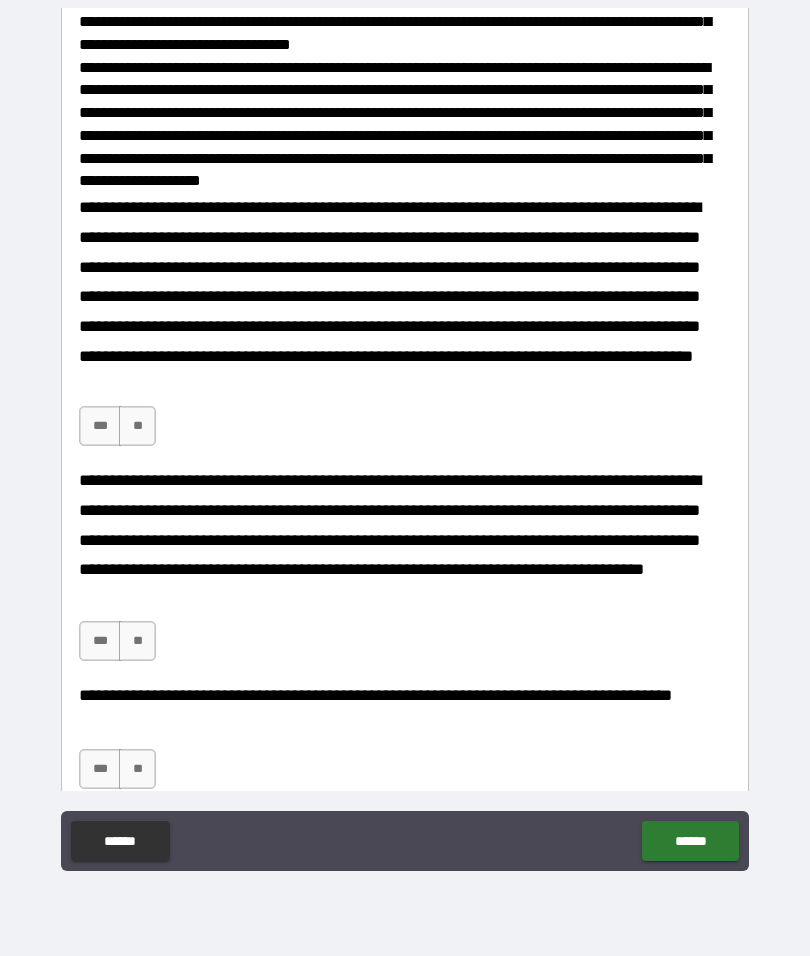 scroll, scrollTop: 1016, scrollLeft: 0, axis: vertical 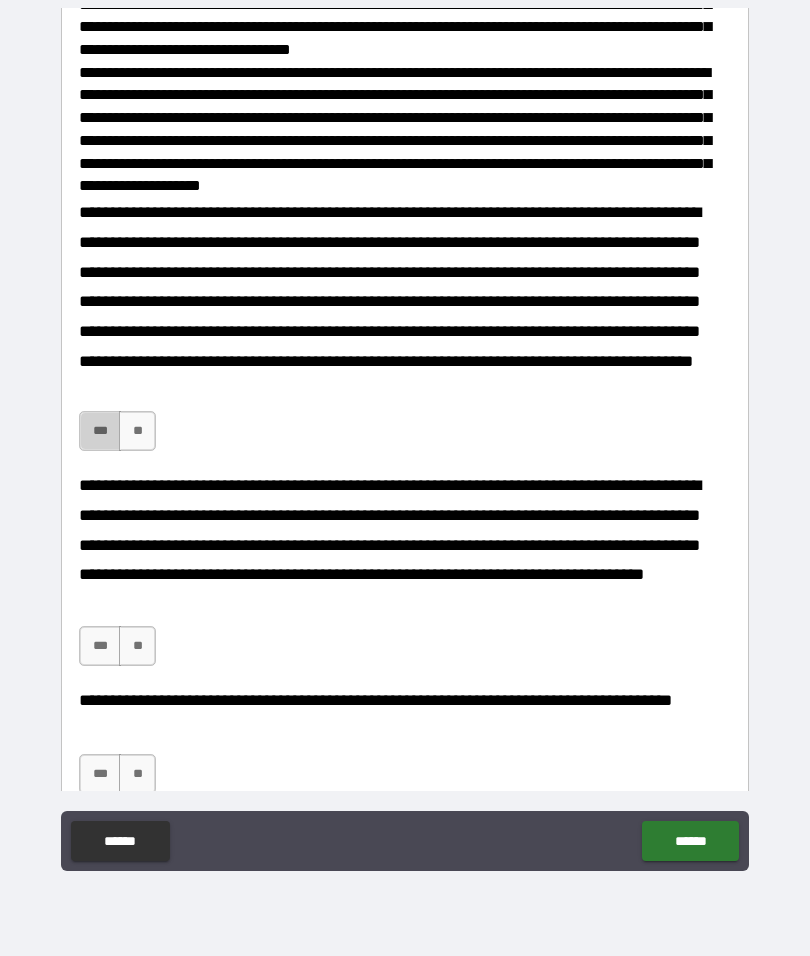 click on "***" at bounding box center [100, 431] 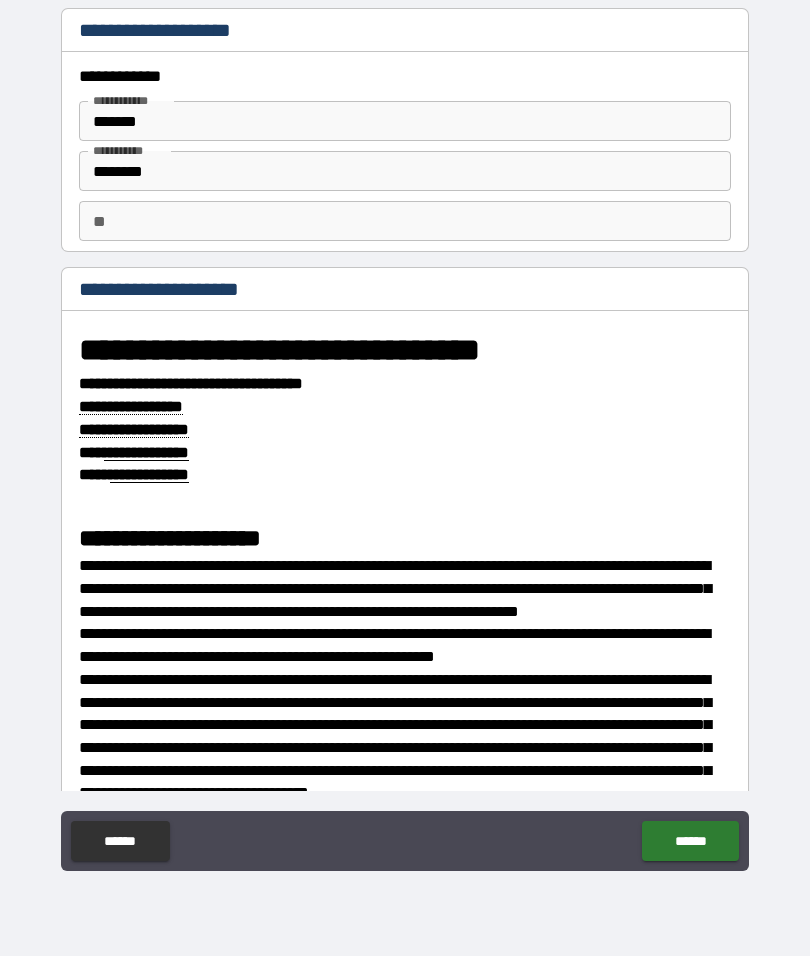 scroll, scrollTop: 0, scrollLeft: 0, axis: both 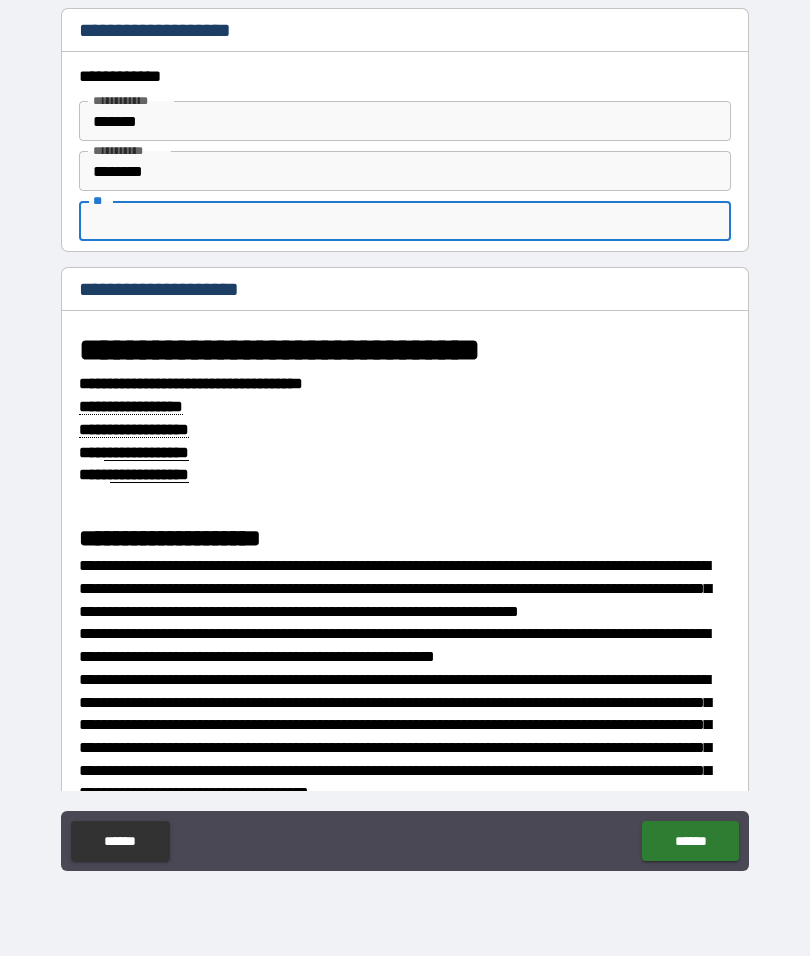 click on "**********" at bounding box center (405, 350) 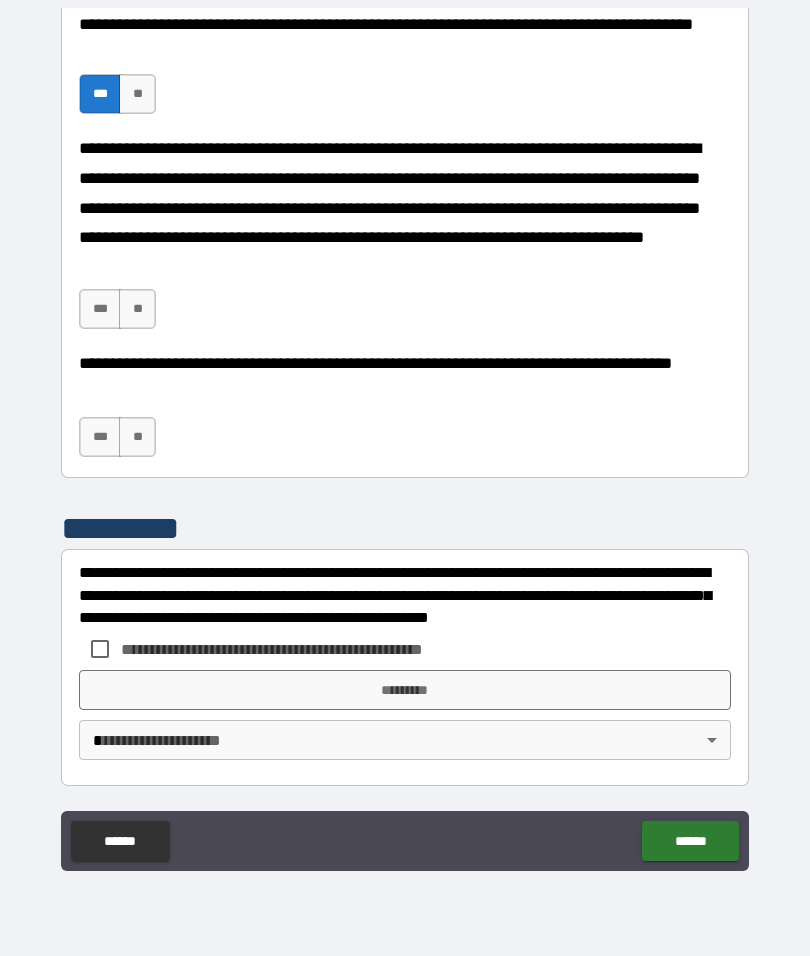 scroll, scrollTop: 1376, scrollLeft: 0, axis: vertical 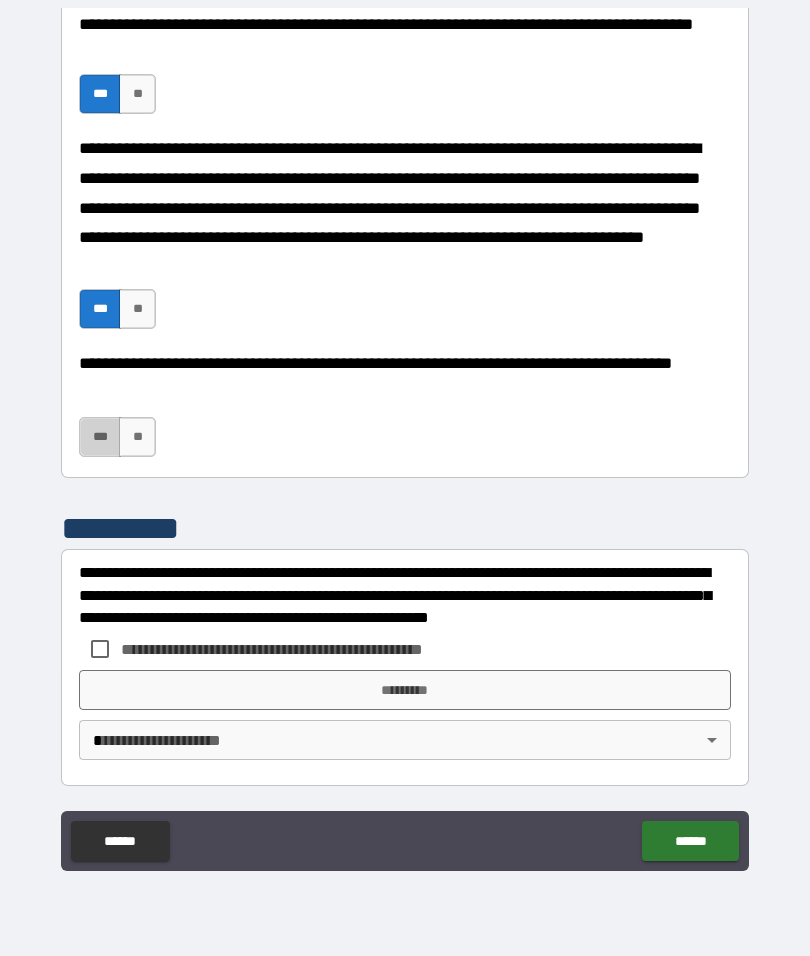 click on "***" at bounding box center [100, 437] 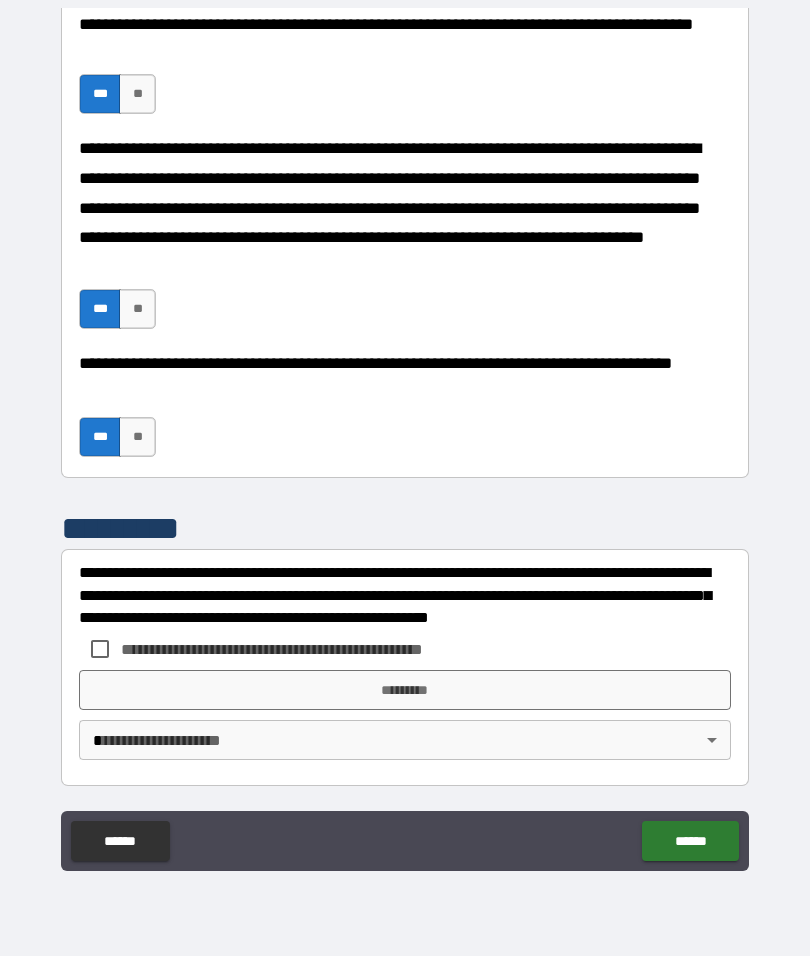 scroll, scrollTop: 1438, scrollLeft: 0, axis: vertical 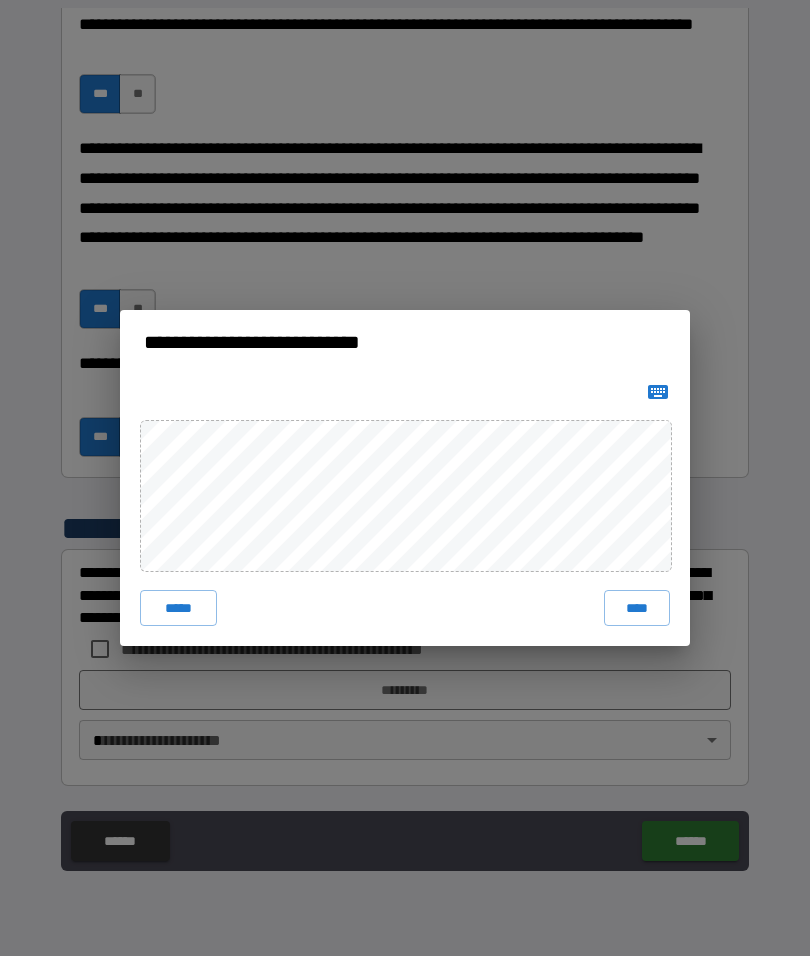 click on "*****" at bounding box center [178, 608] 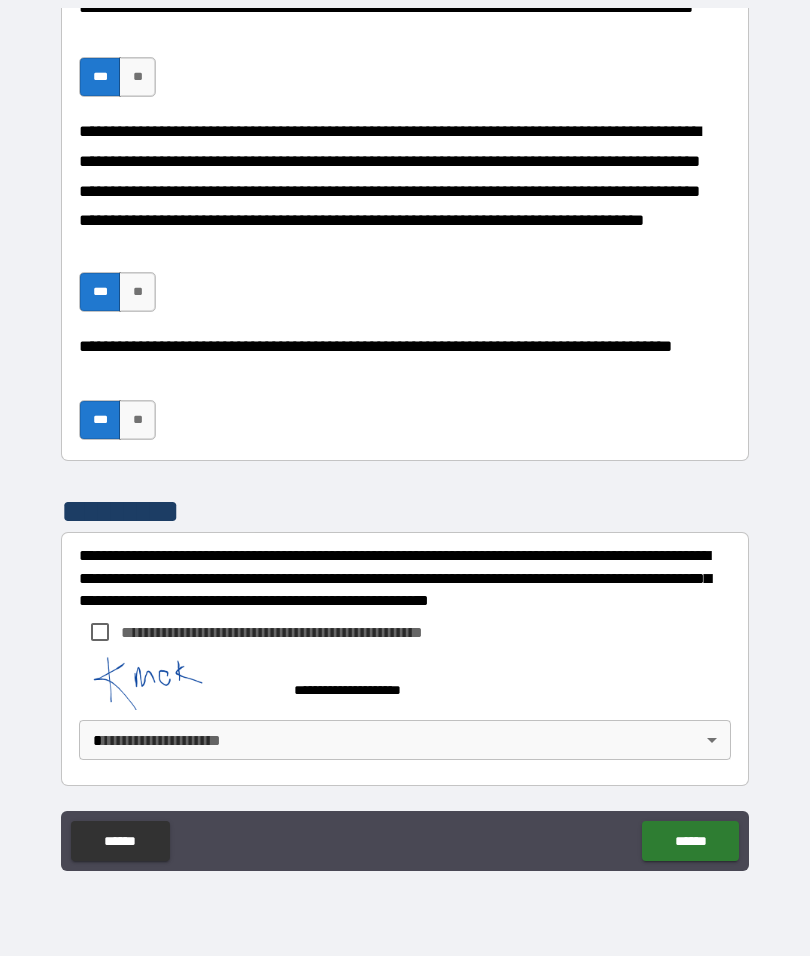 scroll, scrollTop: 1455, scrollLeft: 0, axis: vertical 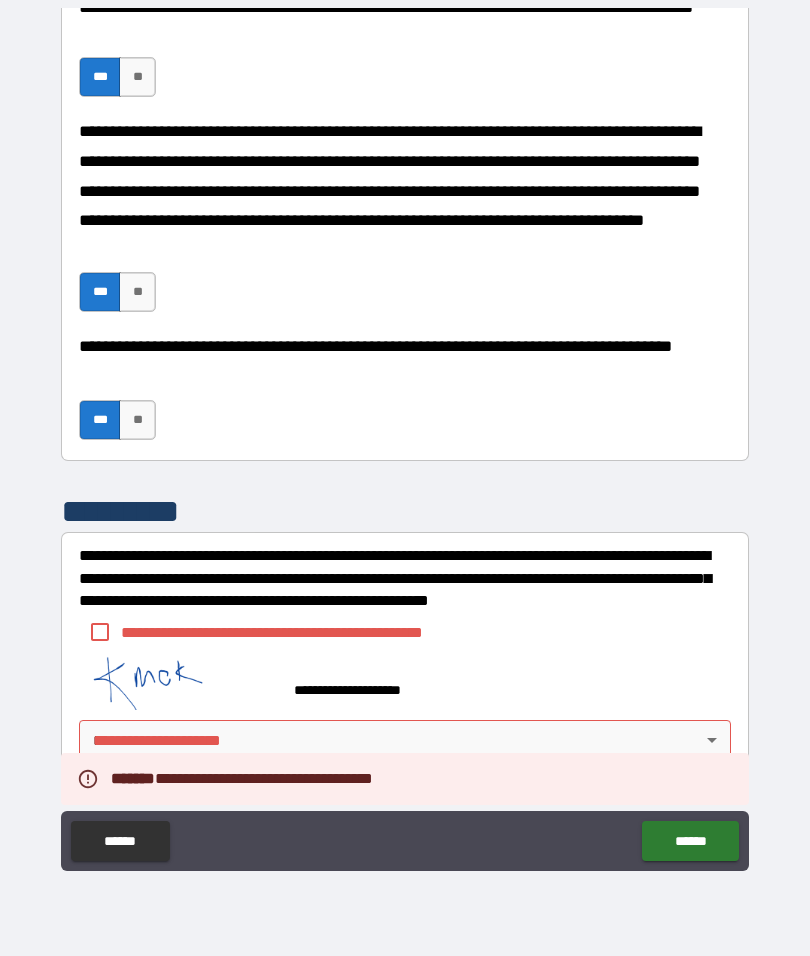 click on "**********" at bounding box center (405, 437) 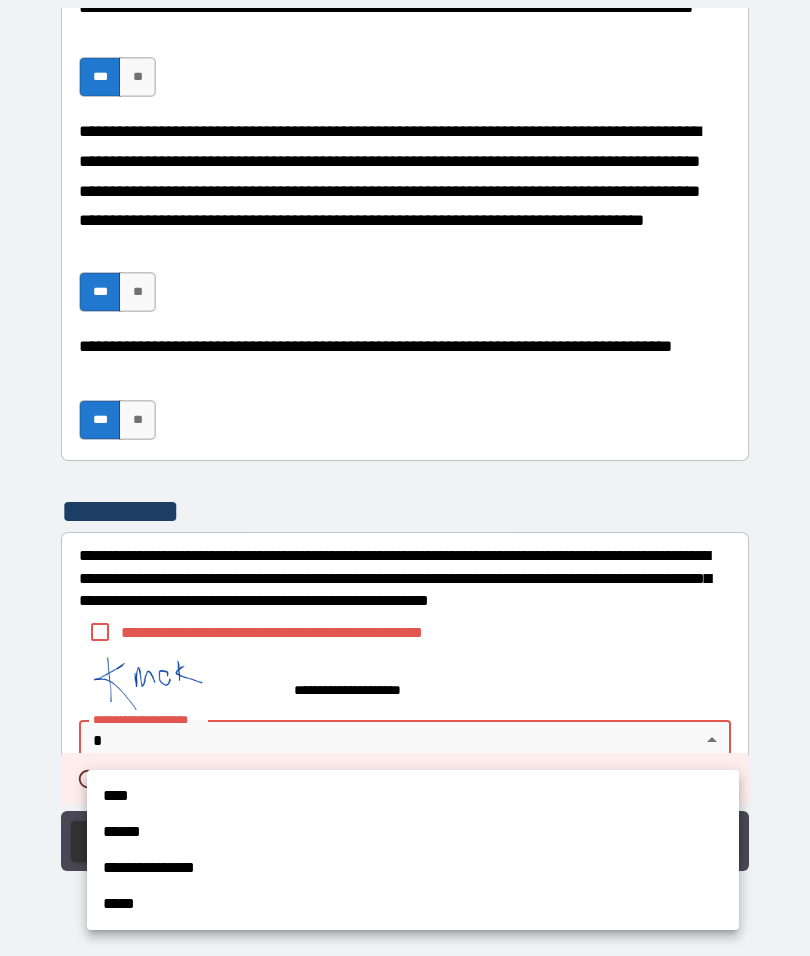 click at bounding box center [405, 478] 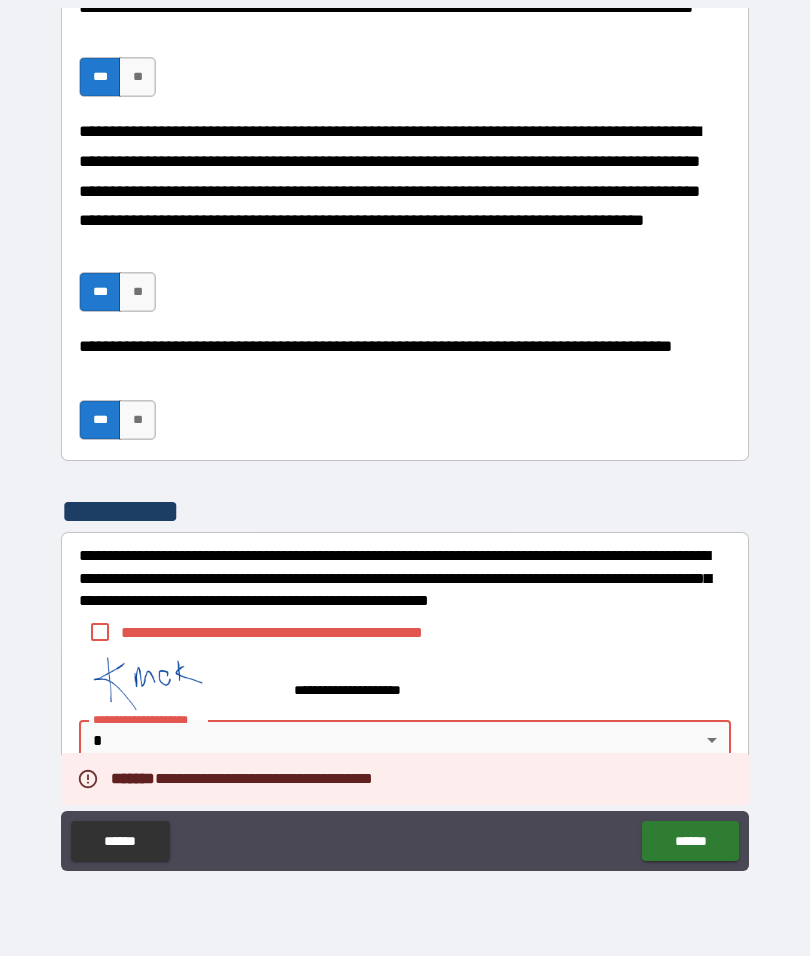click on "**********" at bounding box center (405, 437) 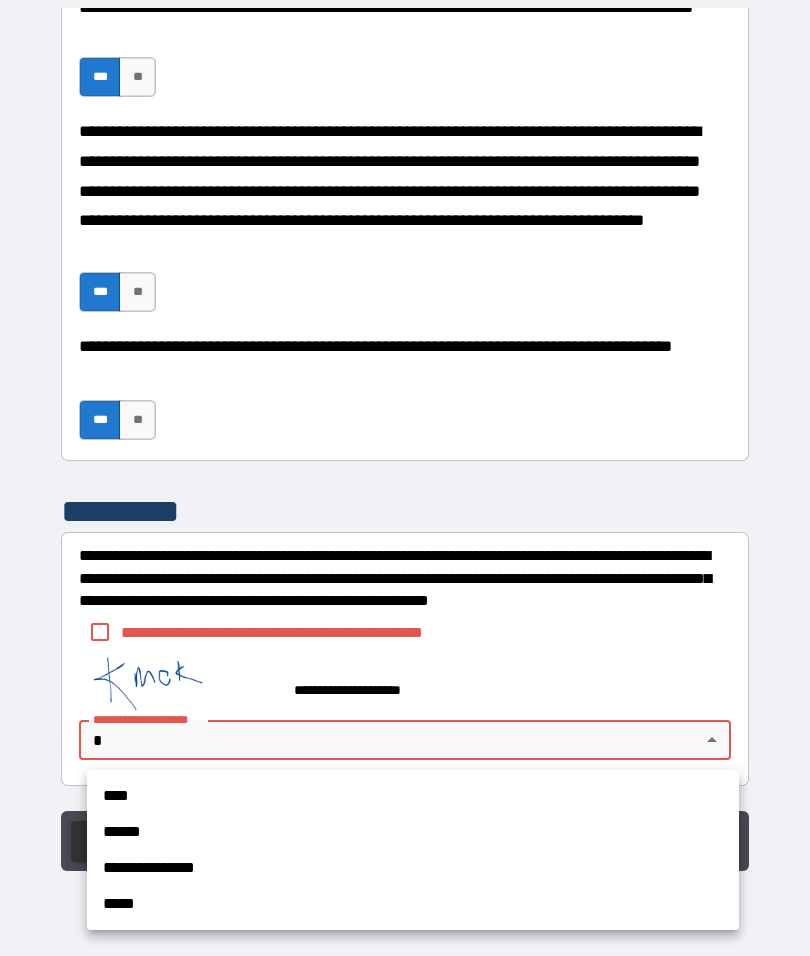 click on "****" at bounding box center [413, 796] 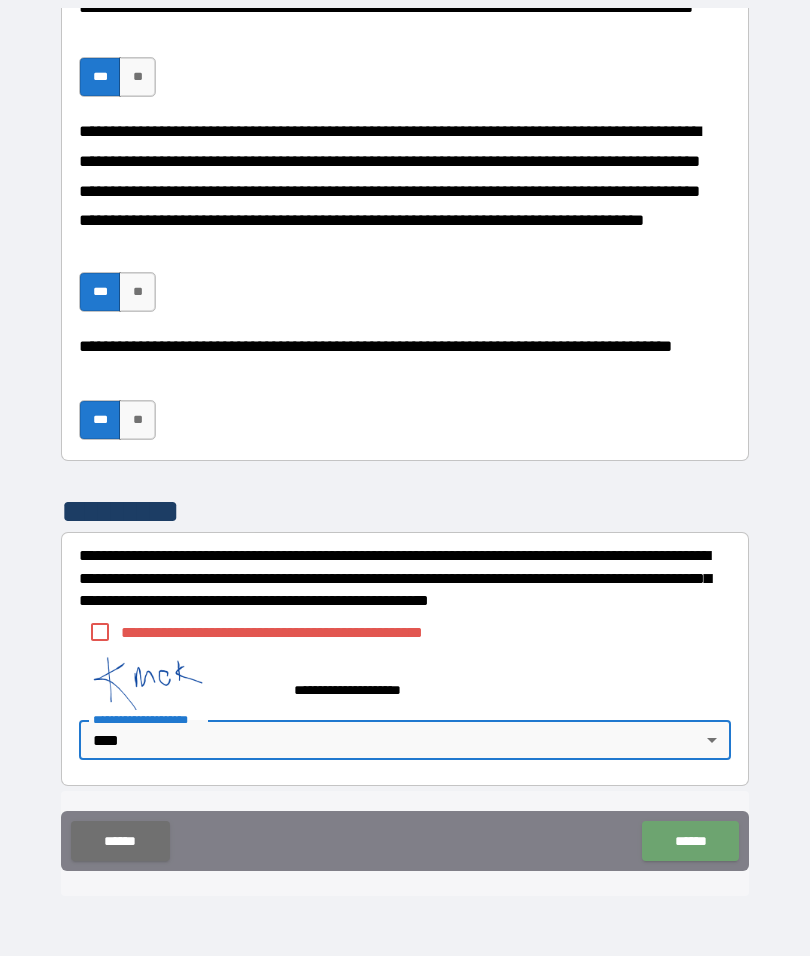 click on "******" at bounding box center [690, 841] 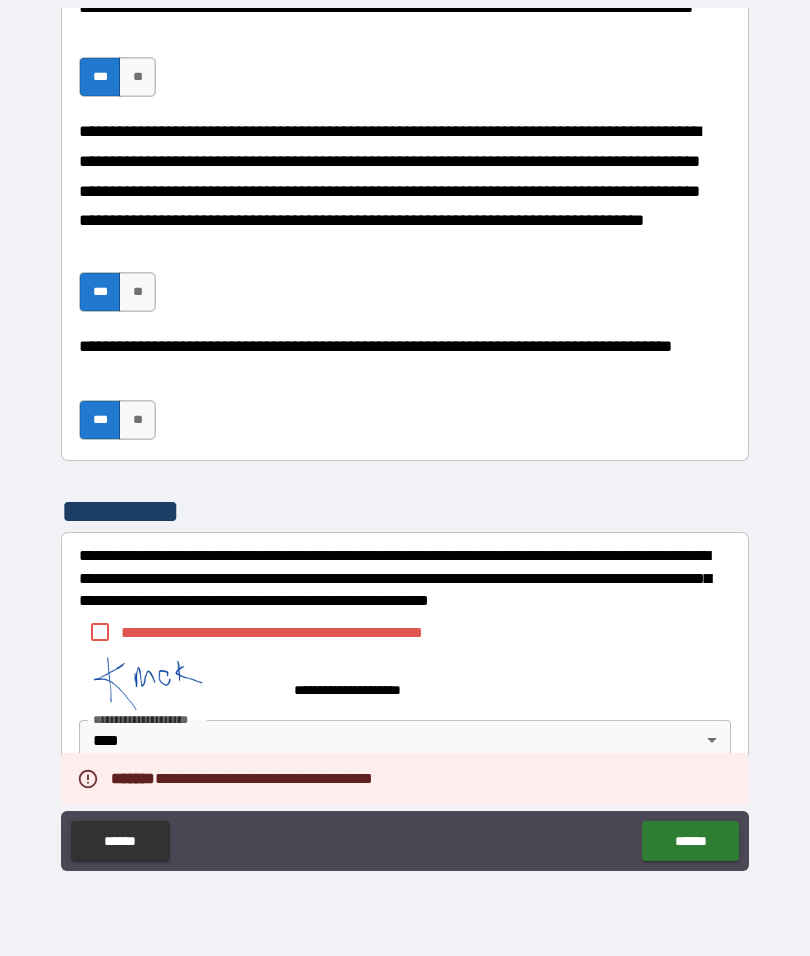 scroll, scrollTop: 1455, scrollLeft: 0, axis: vertical 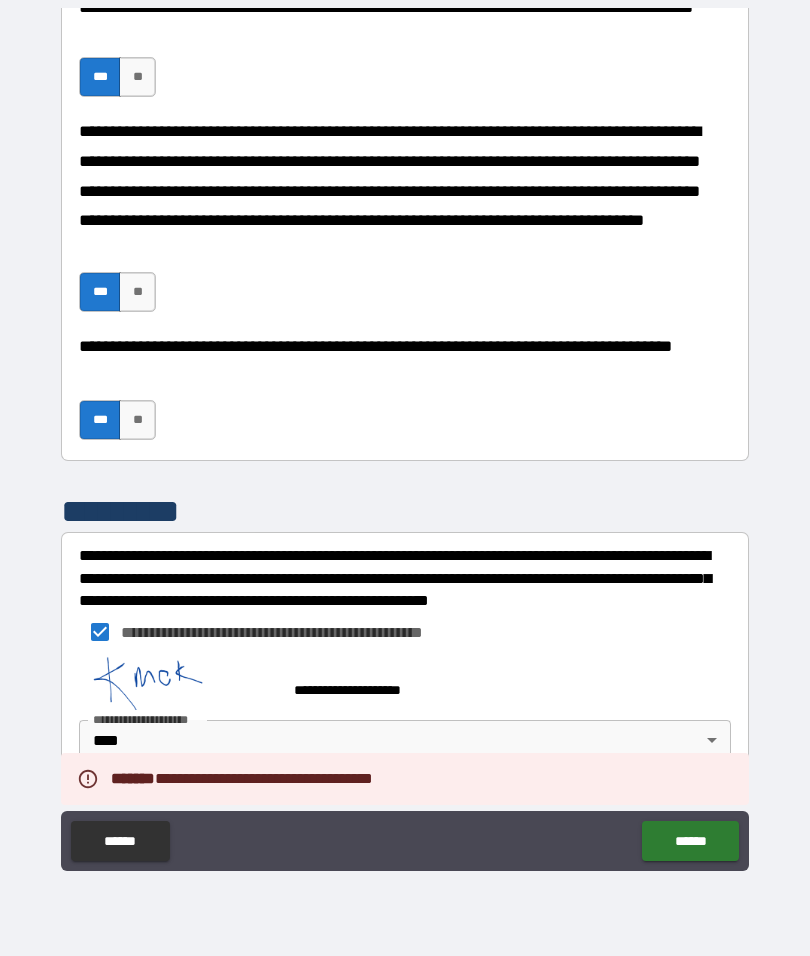 click on "******" at bounding box center [690, 841] 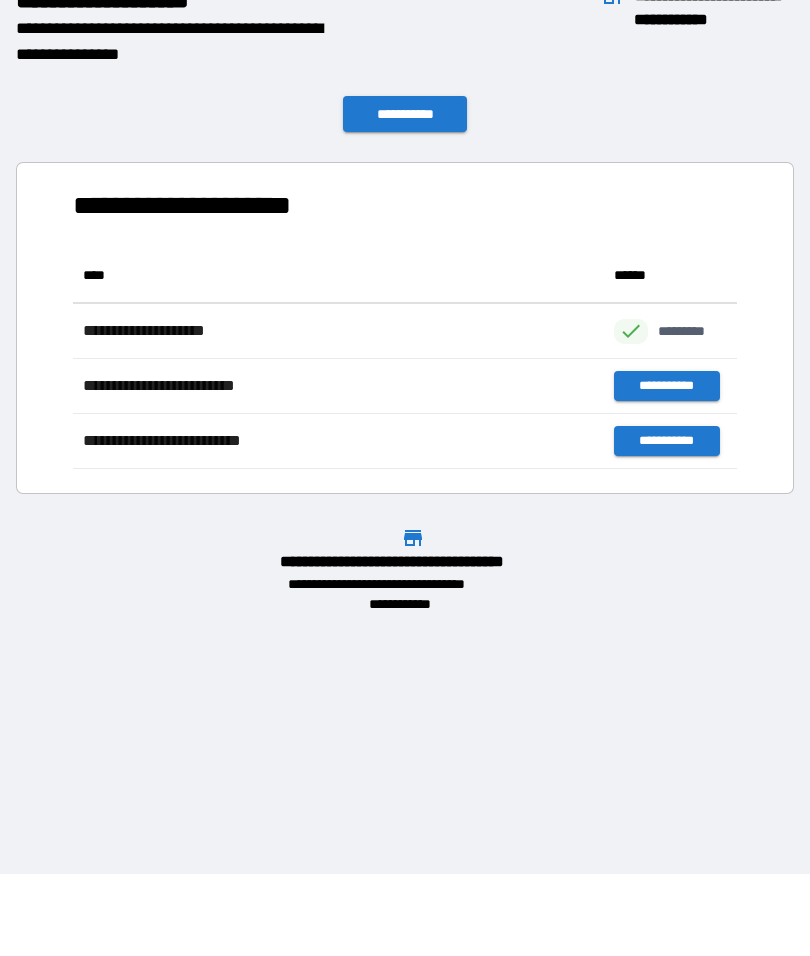 scroll, scrollTop: 221, scrollLeft: 664, axis: both 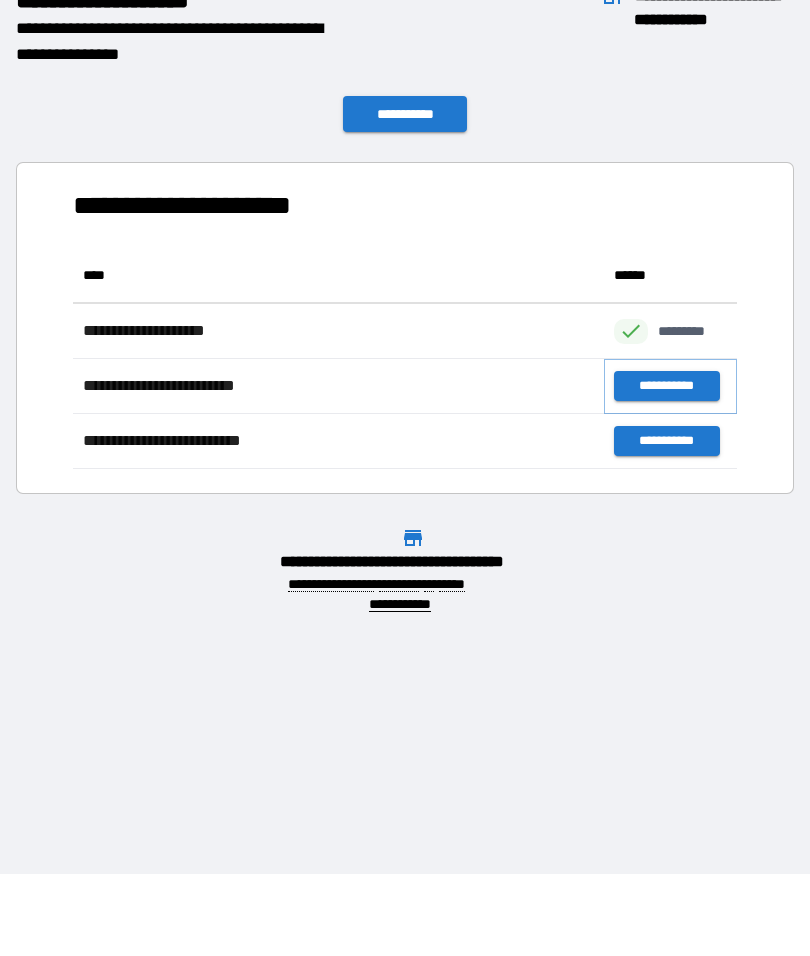 click on "**********" at bounding box center [666, 386] 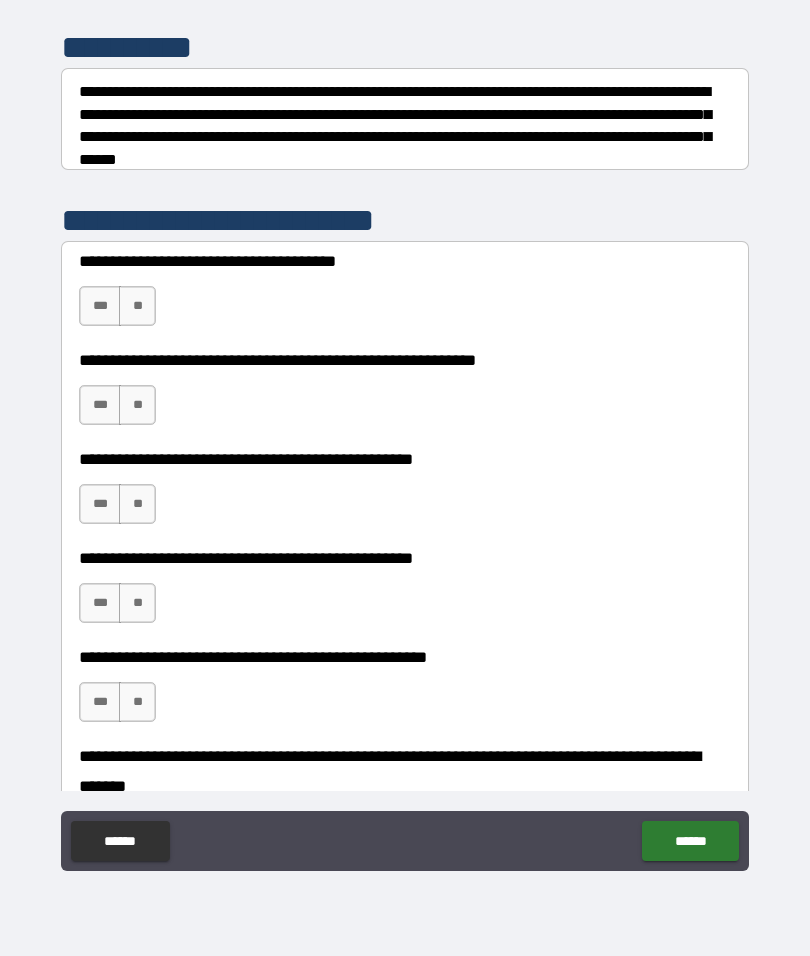 scroll, scrollTop: 256, scrollLeft: 0, axis: vertical 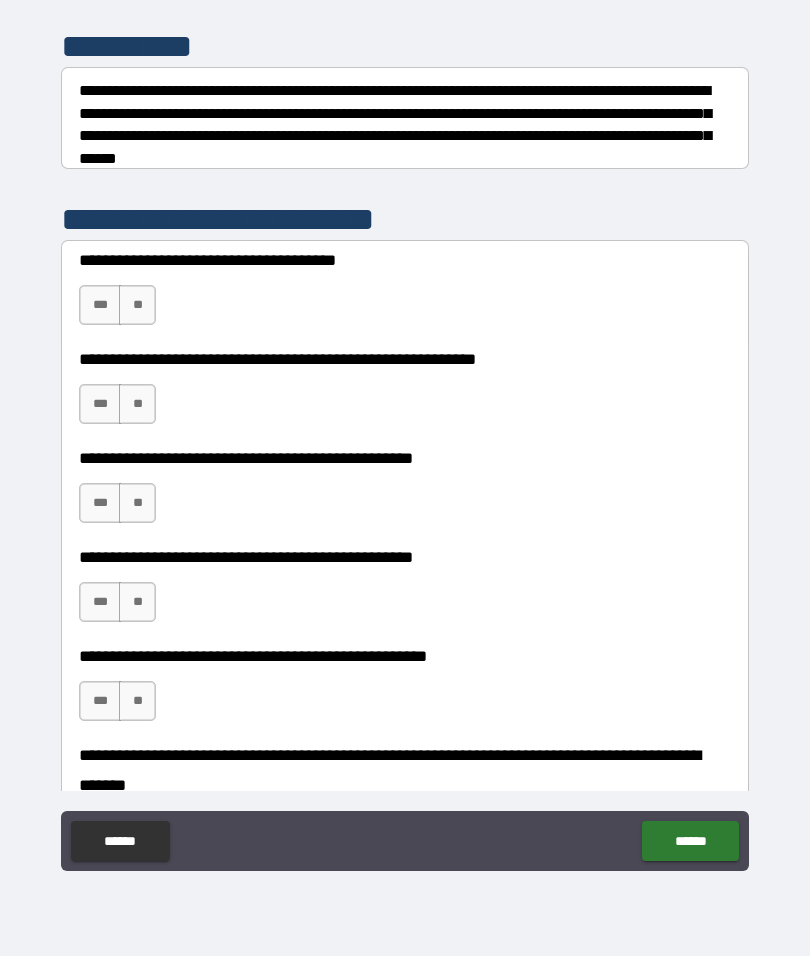 click on "**" at bounding box center [137, 404] 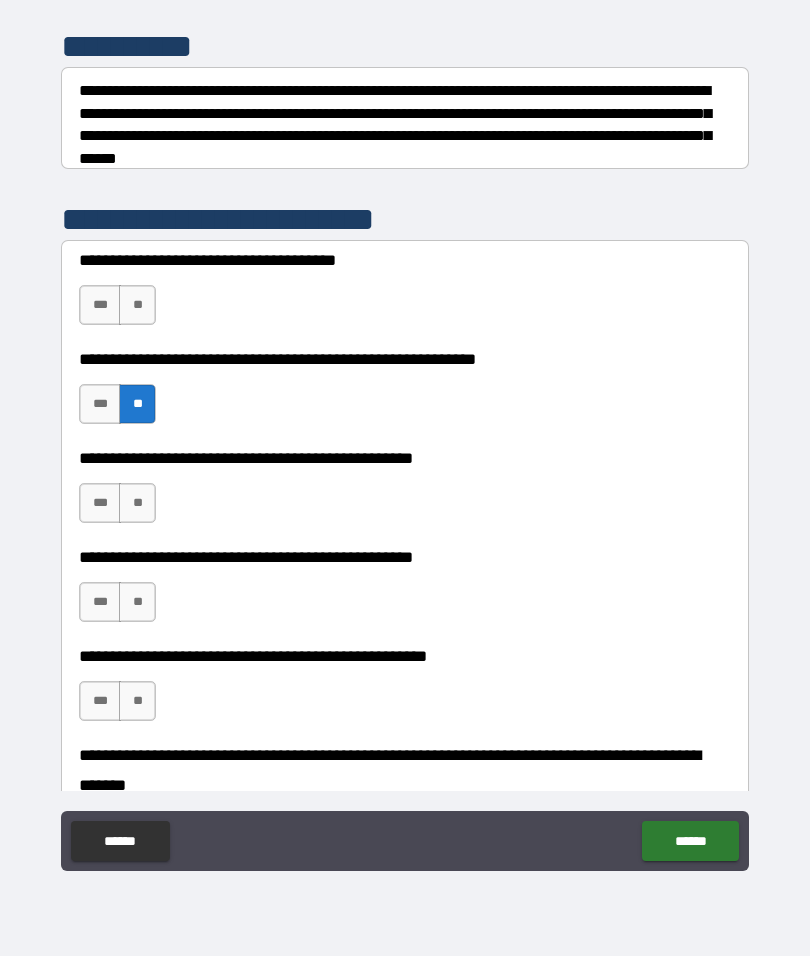 click on "**" at bounding box center (137, 503) 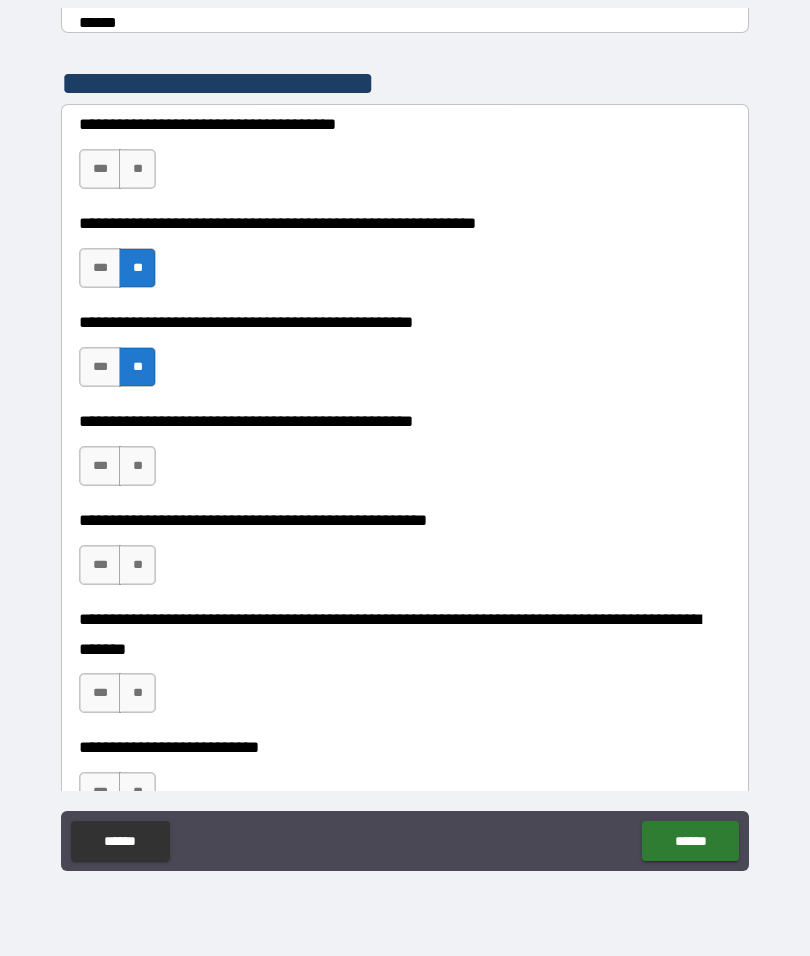 scroll, scrollTop: 420, scrollLeft: 0, axis: vertical 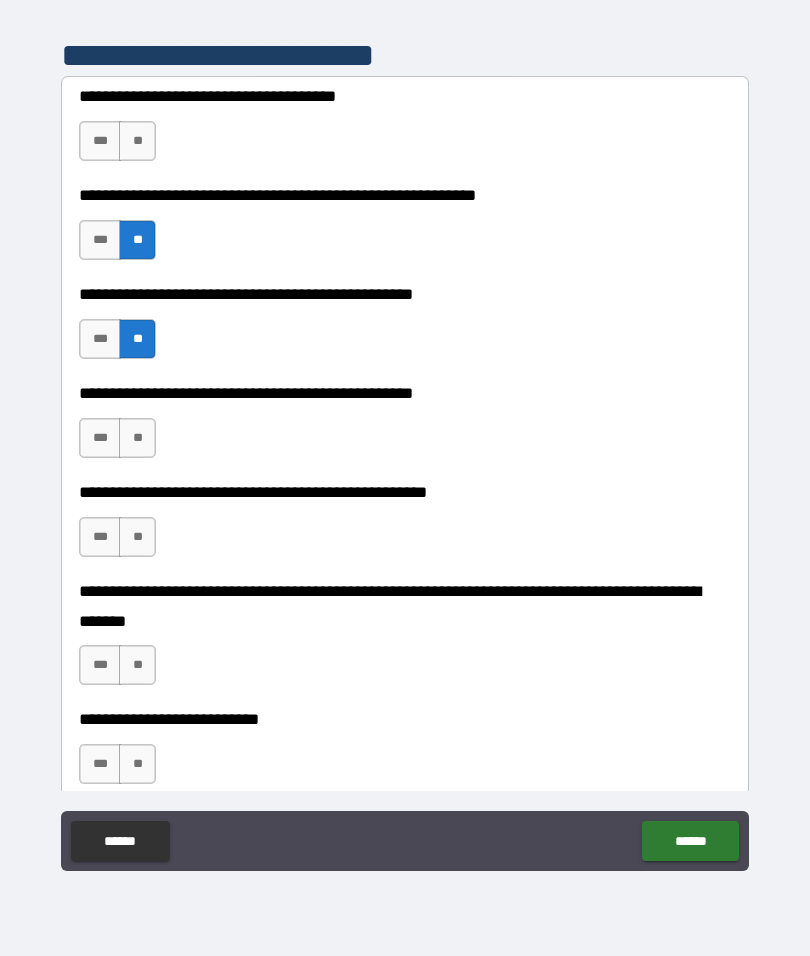 click on "**" at bounding box center [137, 438] 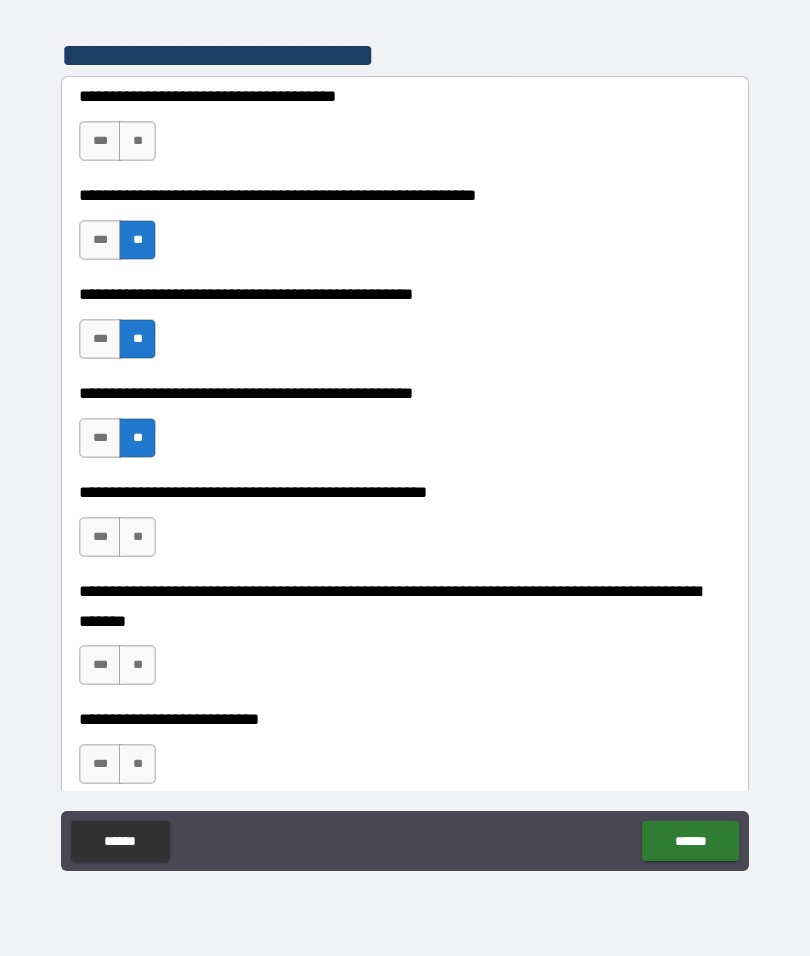 click on "**" at bounding box center [137, 537] 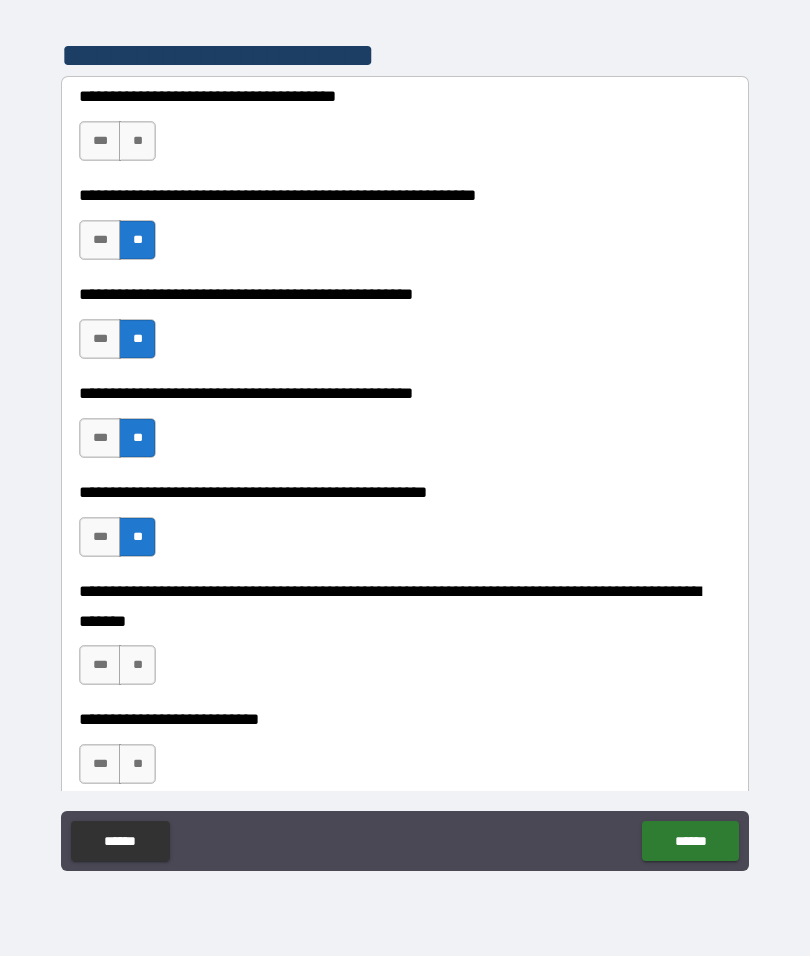 click on "**" at bounding box center (137, 665) 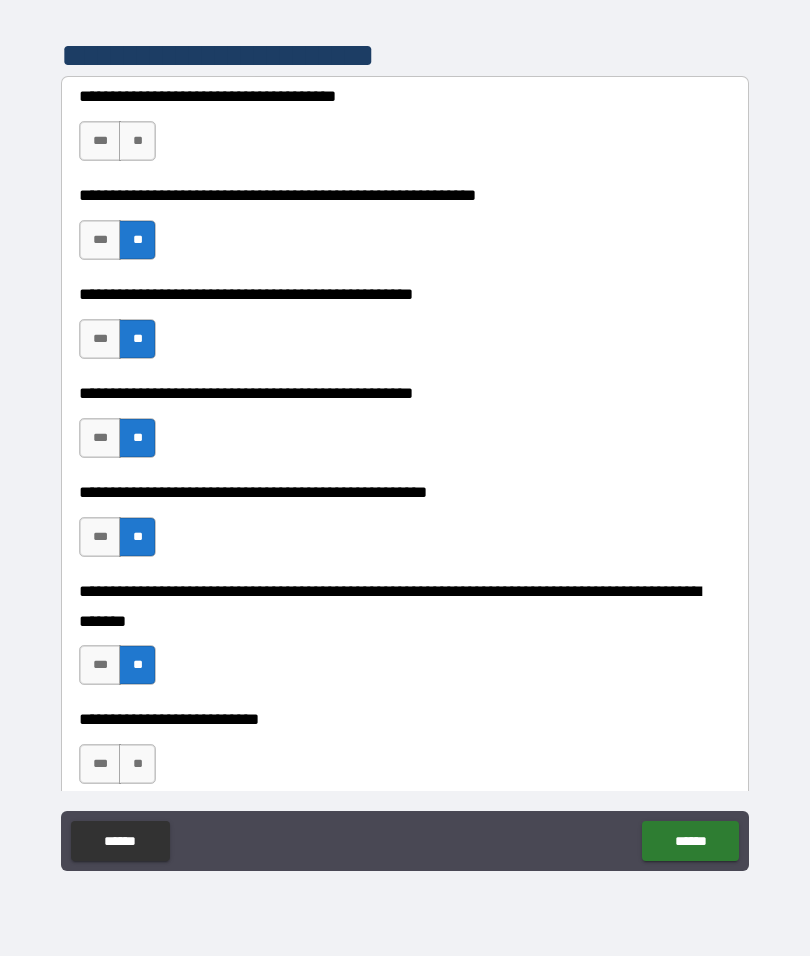 click on "**" at bounding box center (137, 764) 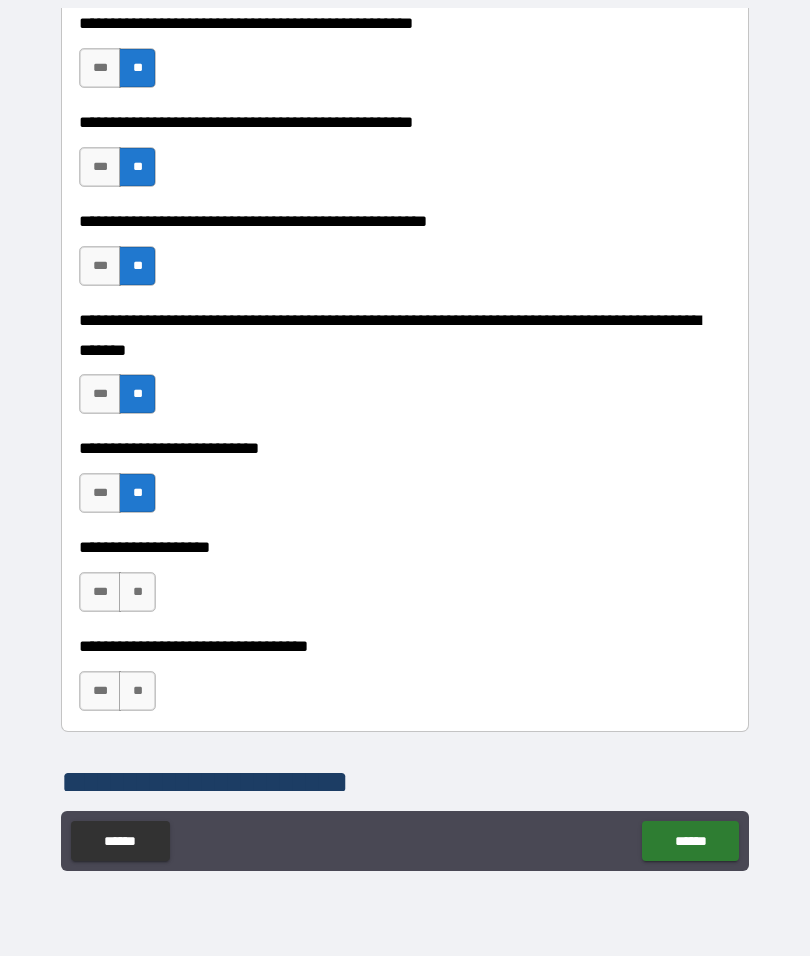 scroll, scrollTop: 692, scrollLeft: 0, axis: vertical 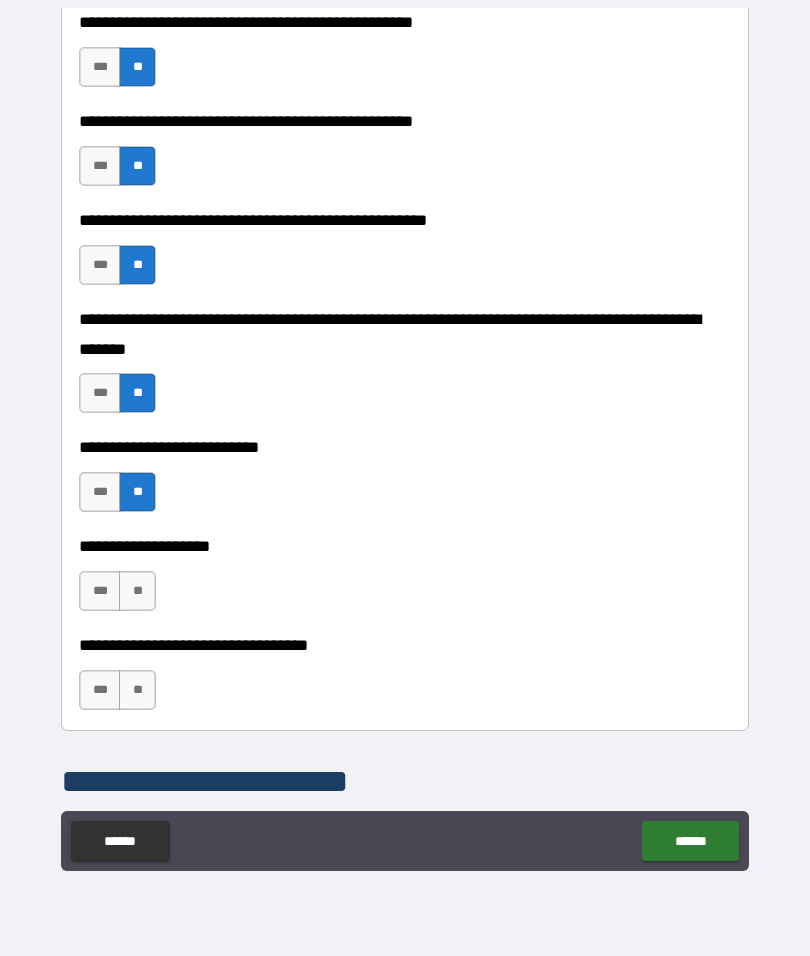 click on "**" at bounding box center (137, 591) 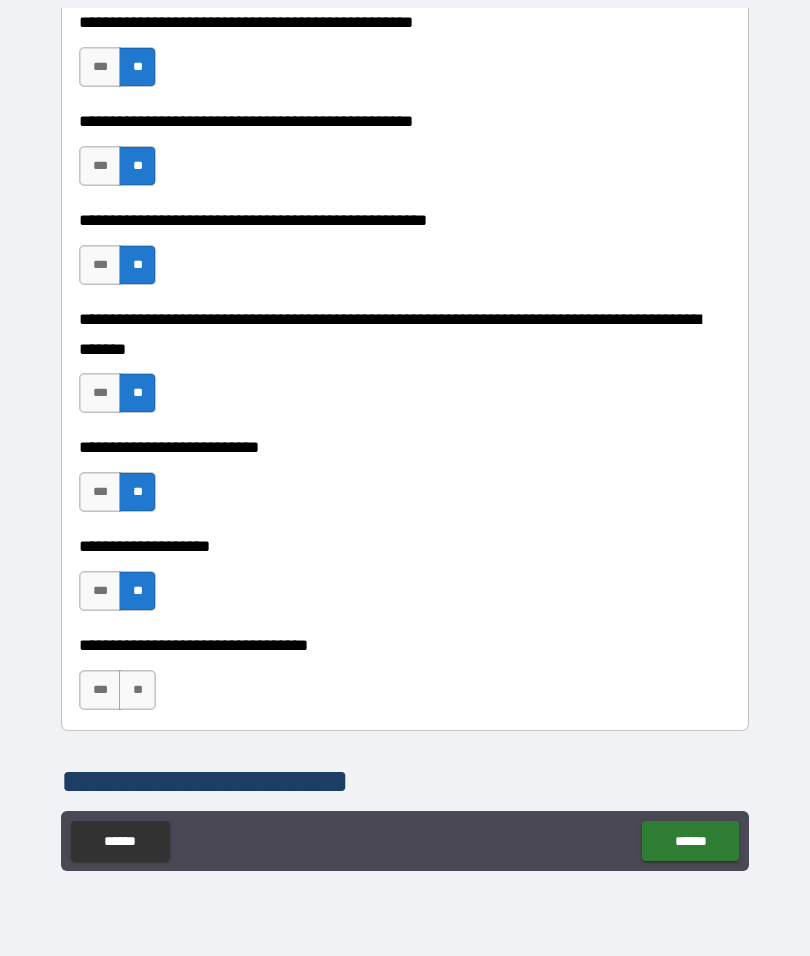 click on "**" at bounding box center [137, 690] 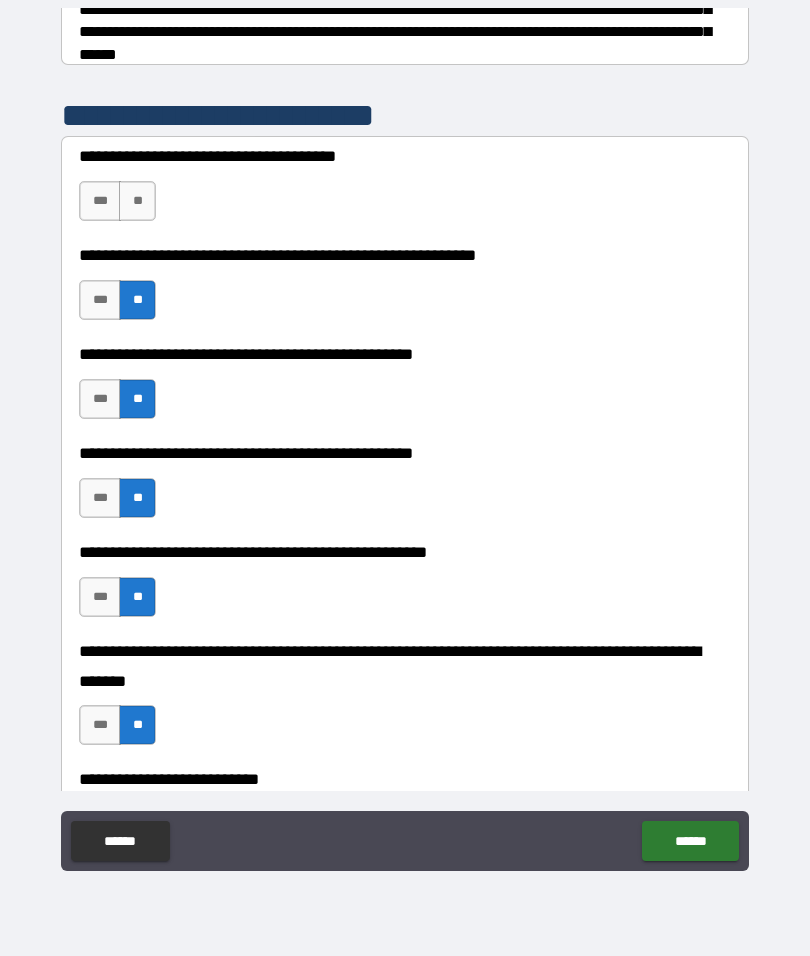 scroll, scrollTop: 326, scrollLeft: 0, axis: vertical 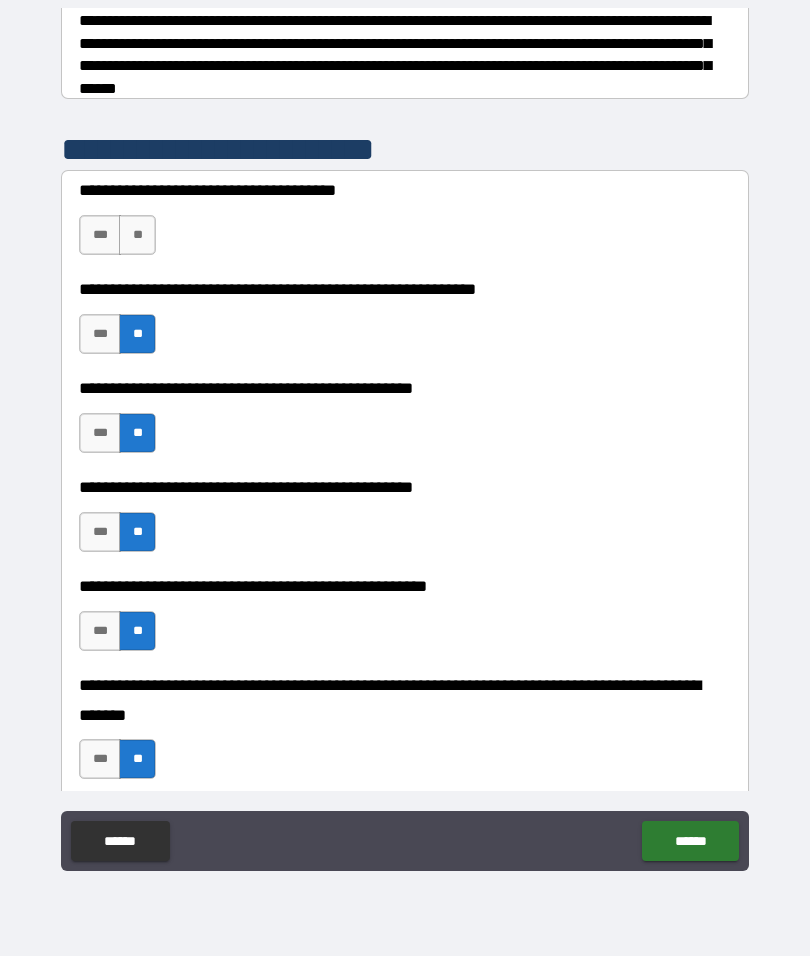 click on "**********" at bounding box center (405, 225) 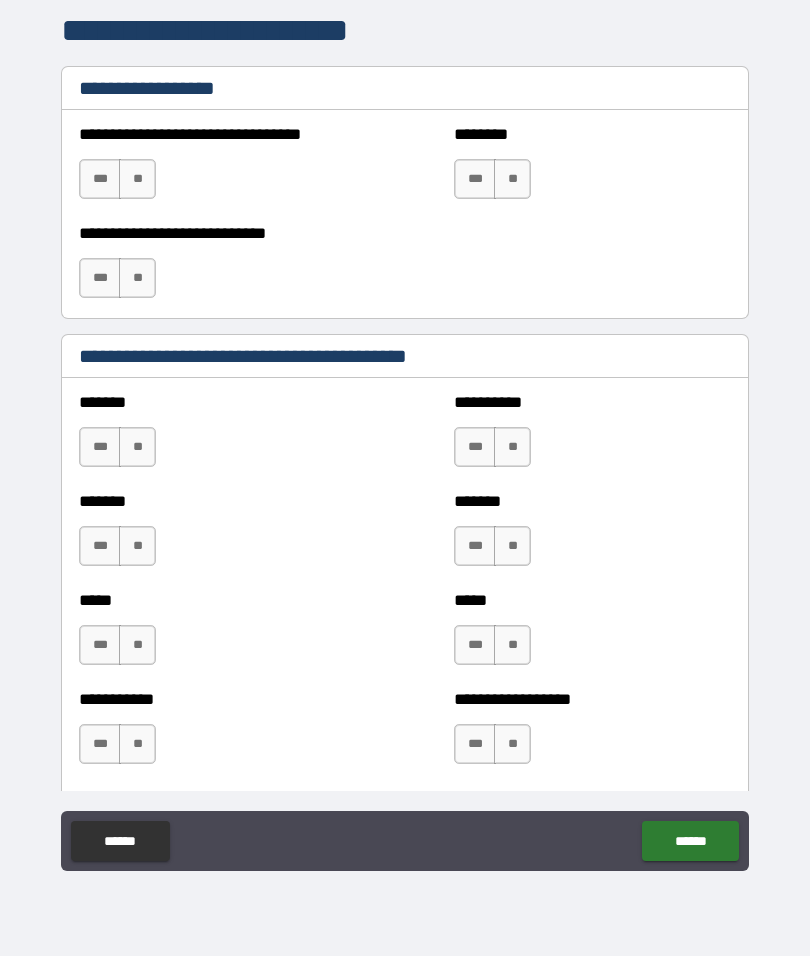 scroll, scrollTop: 1392, scrollLeft: 0, axis: vertical 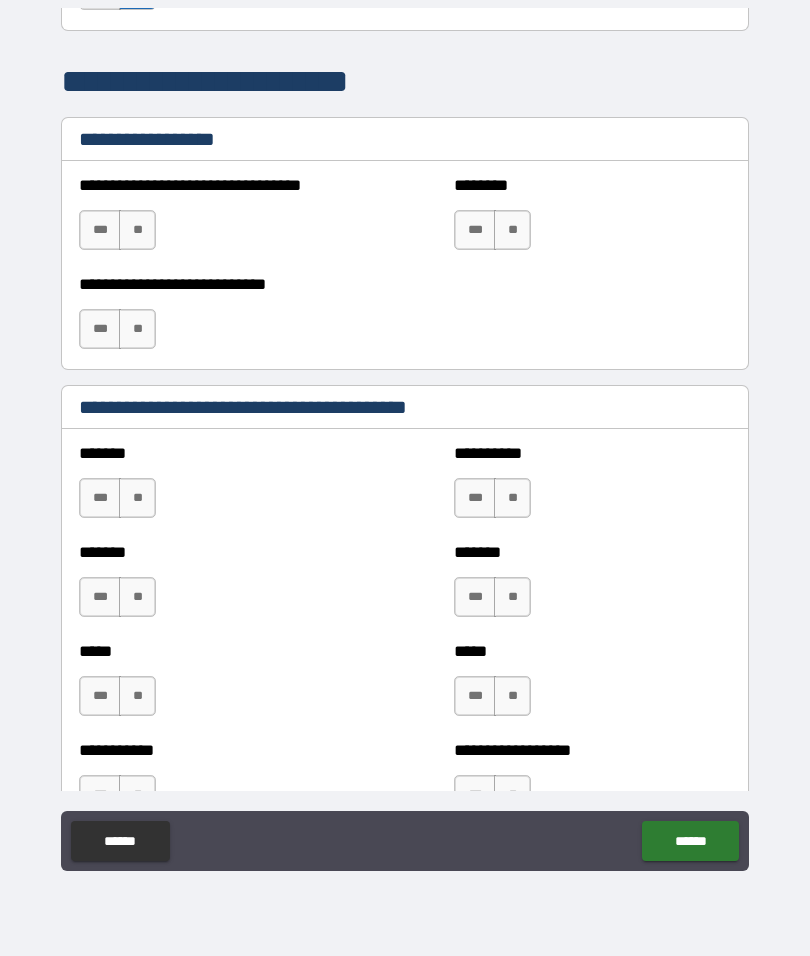 click on "**" at bounding box center (137, 230) 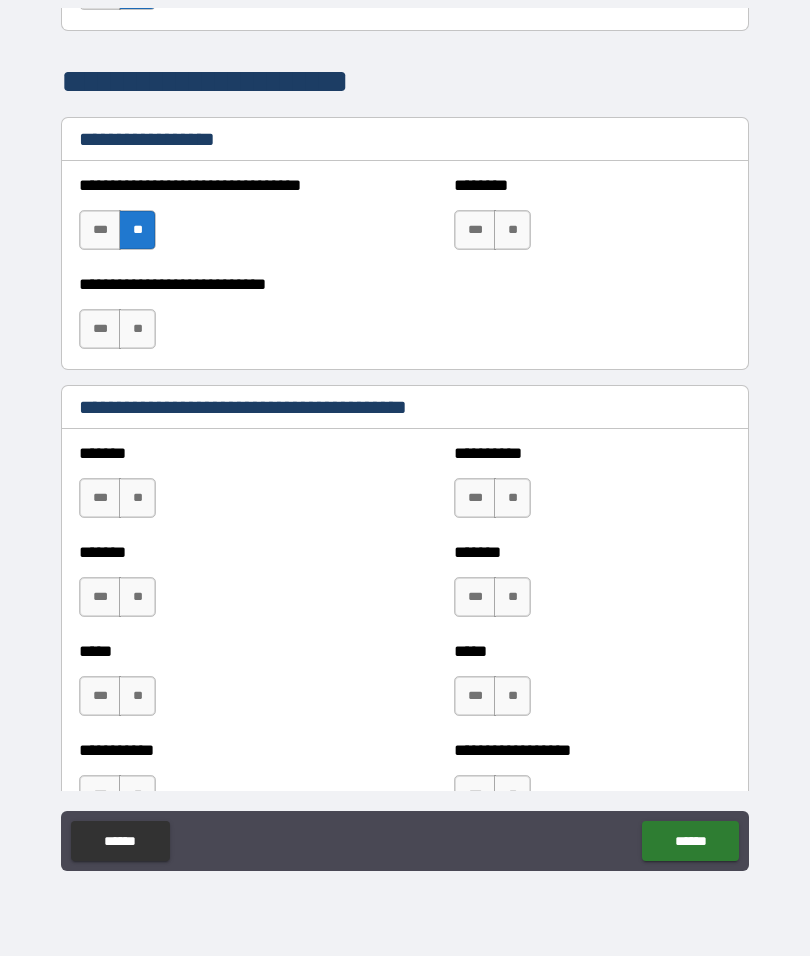 click on "**" at bounding box center (512, 230) 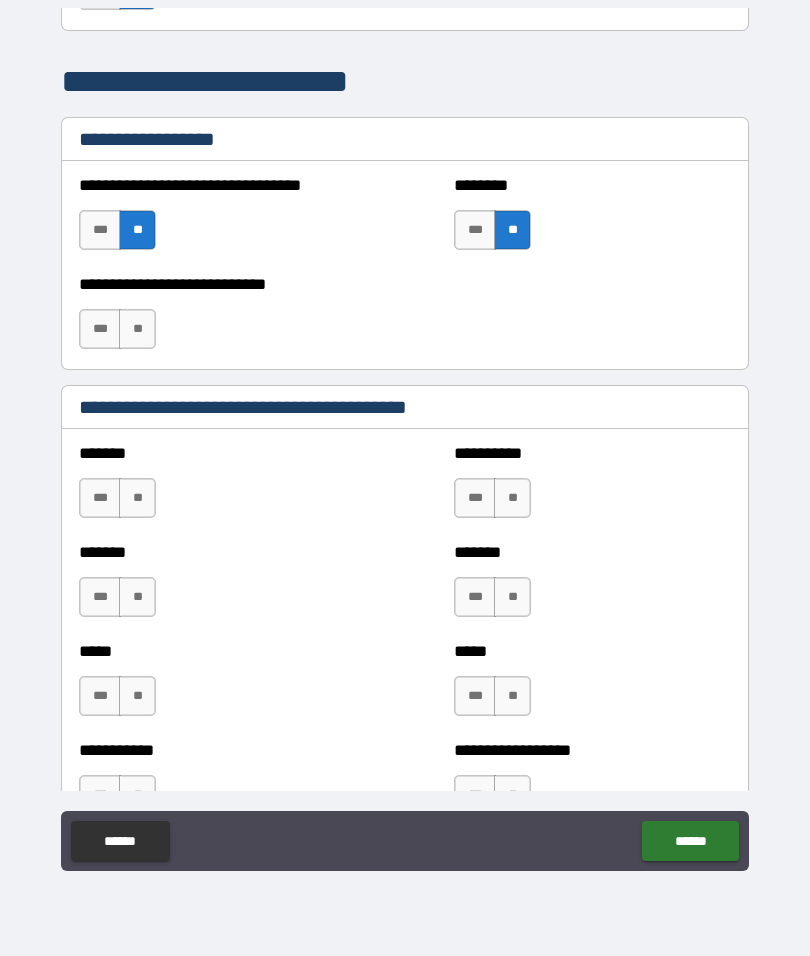 click on "**" at bounding box center [137, 329] 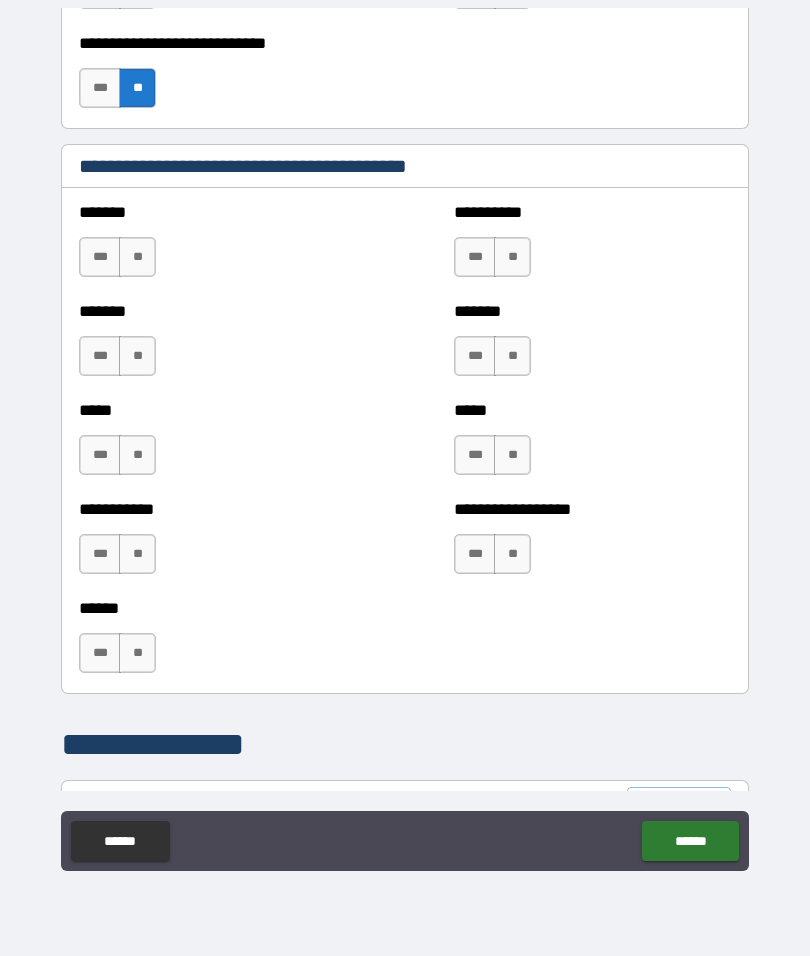 scroll, scrollTop: 1636, scrollLeft: 0, axis: vertical 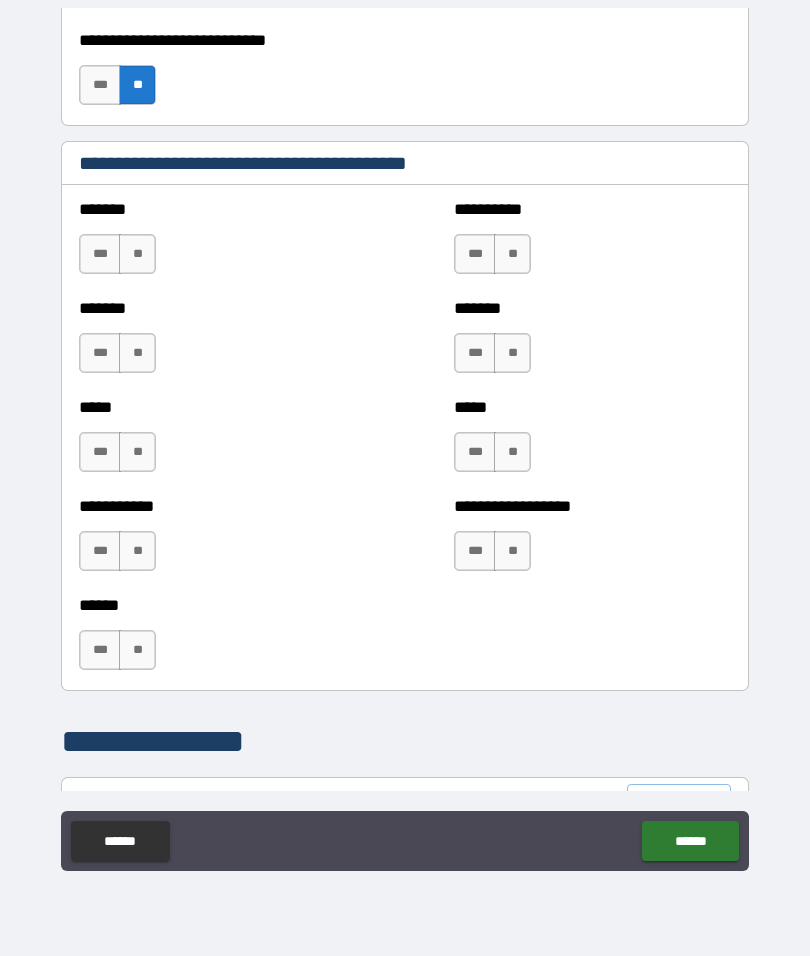 click on "**" at bounding box center (512, 551) 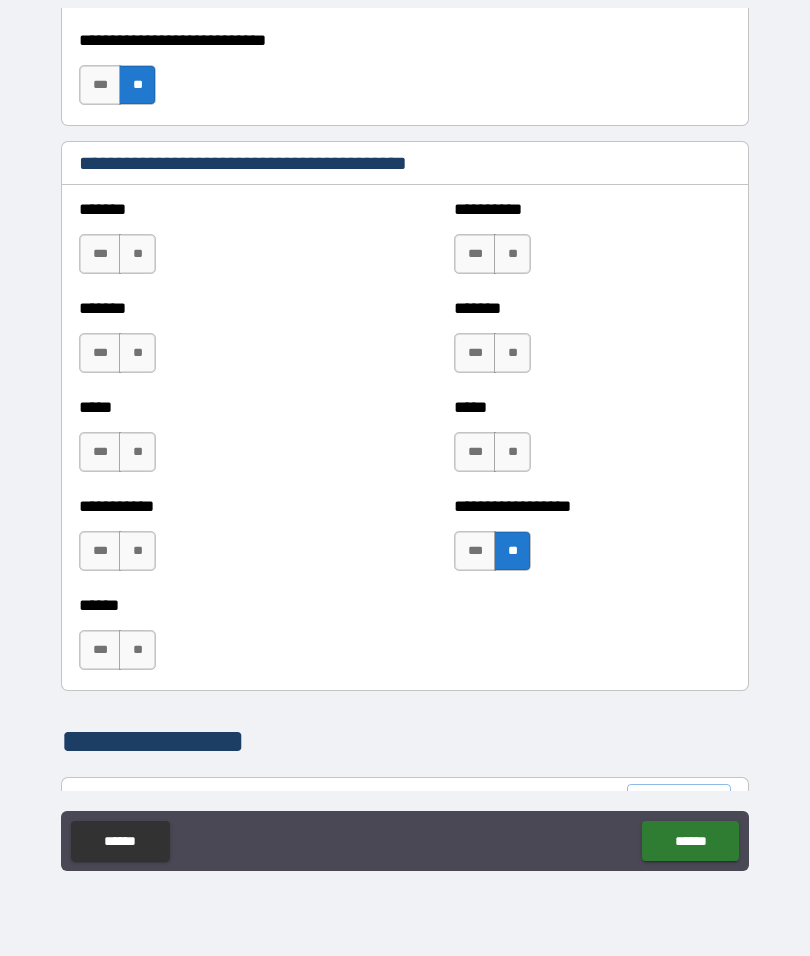 click on "**" at bounding box center [512, 452] 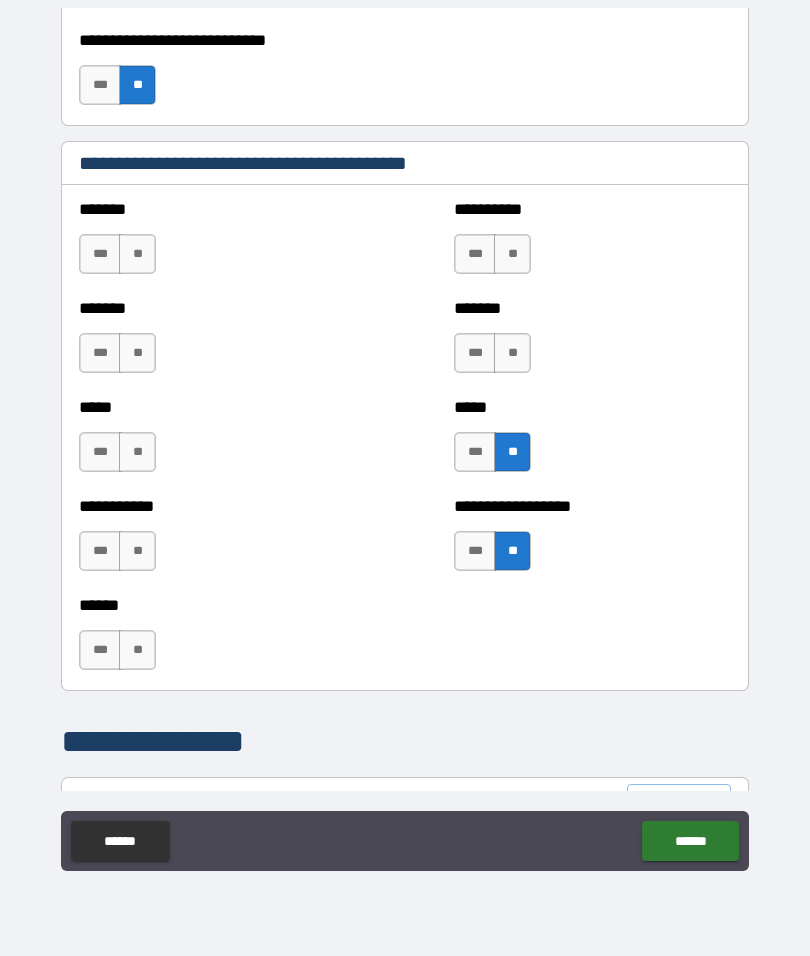 click on "**" at bounding box center [512, 353] 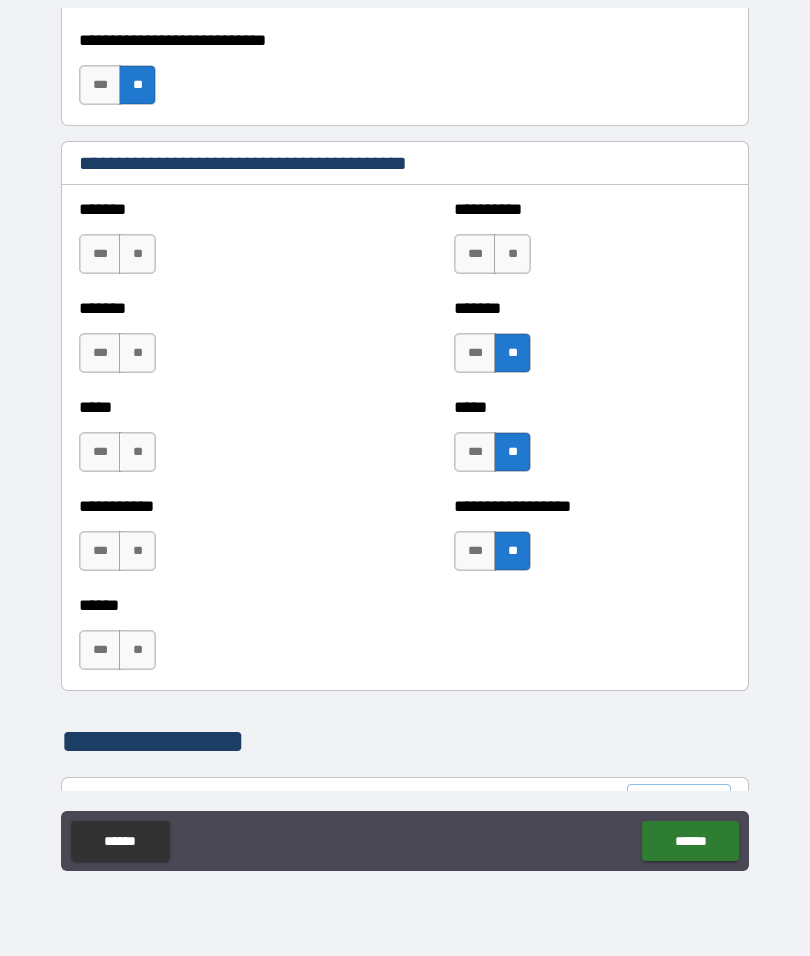 click on "**" at bounding box center (512, 254) 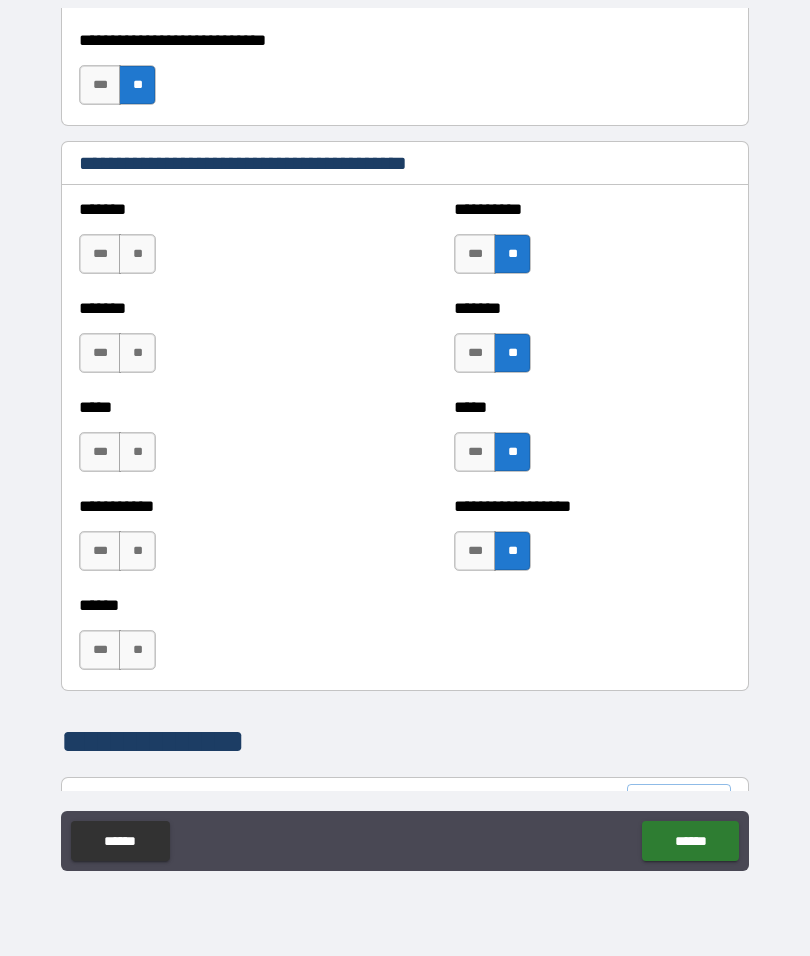 click on "**" at bounding box center [137, 254] 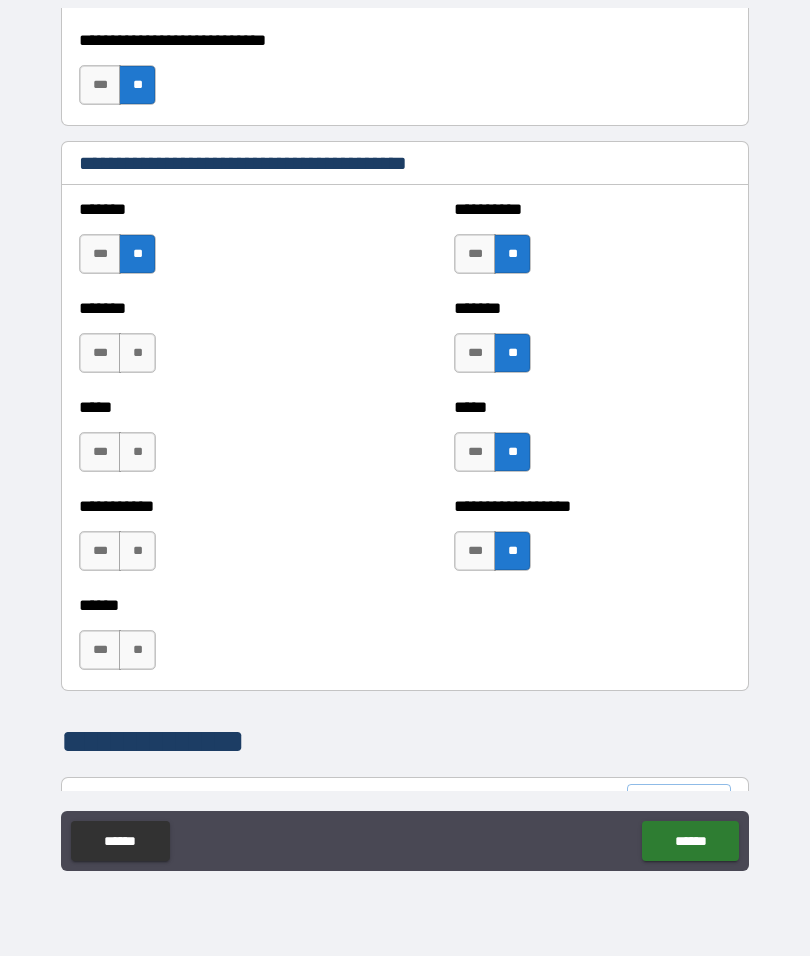click on "**" at bounding box center [137, 353] 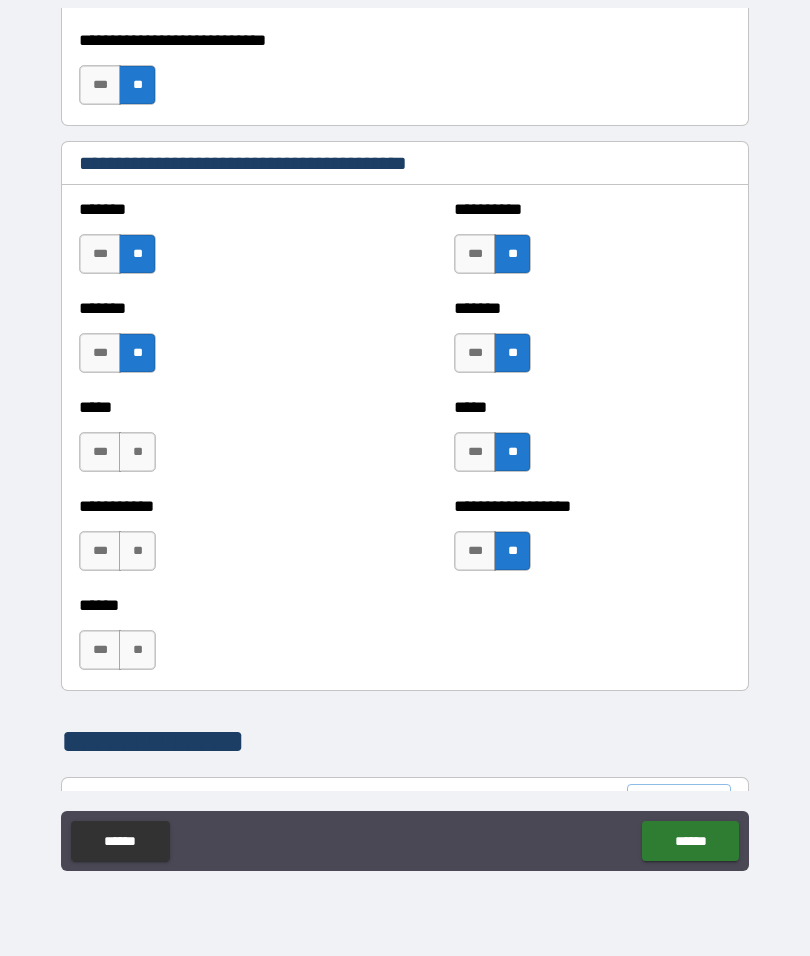 click on "**" at bounding box center [137, 452] 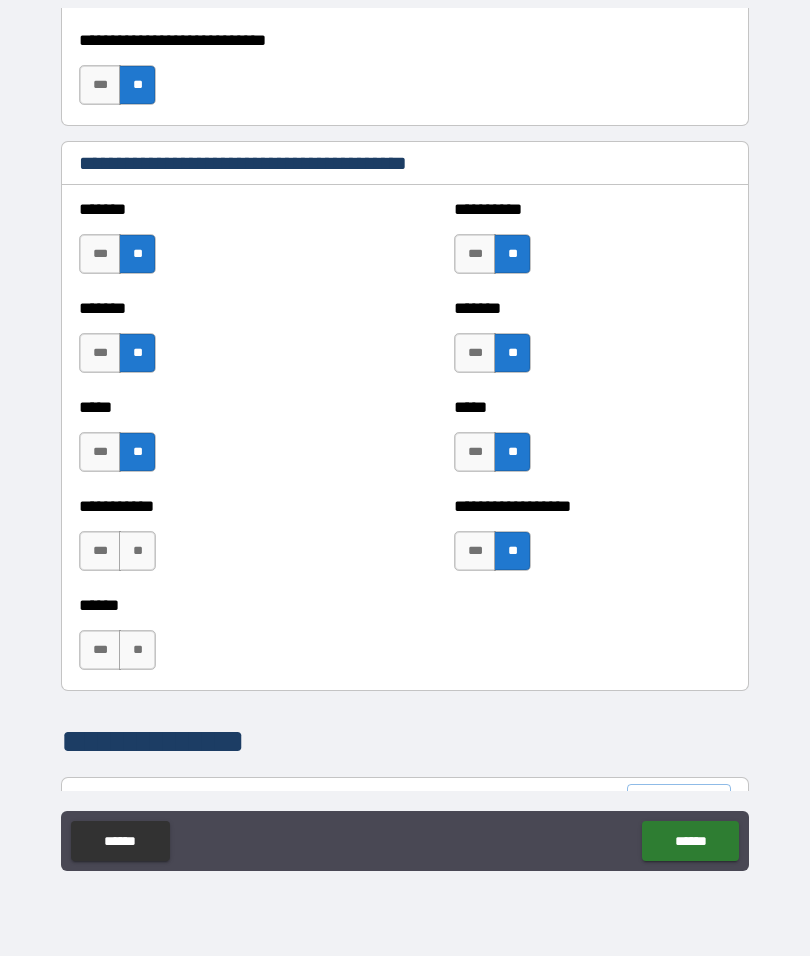click on "**" at bounding box center [137, 551] 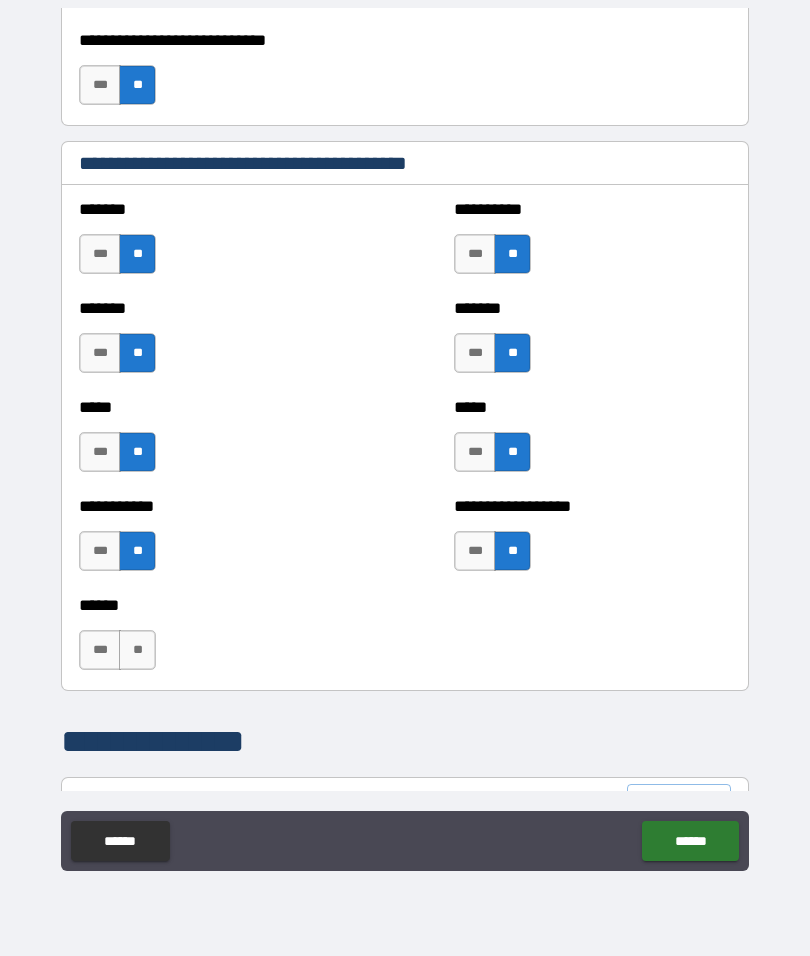click on "**" at bounding box center [137, 650] 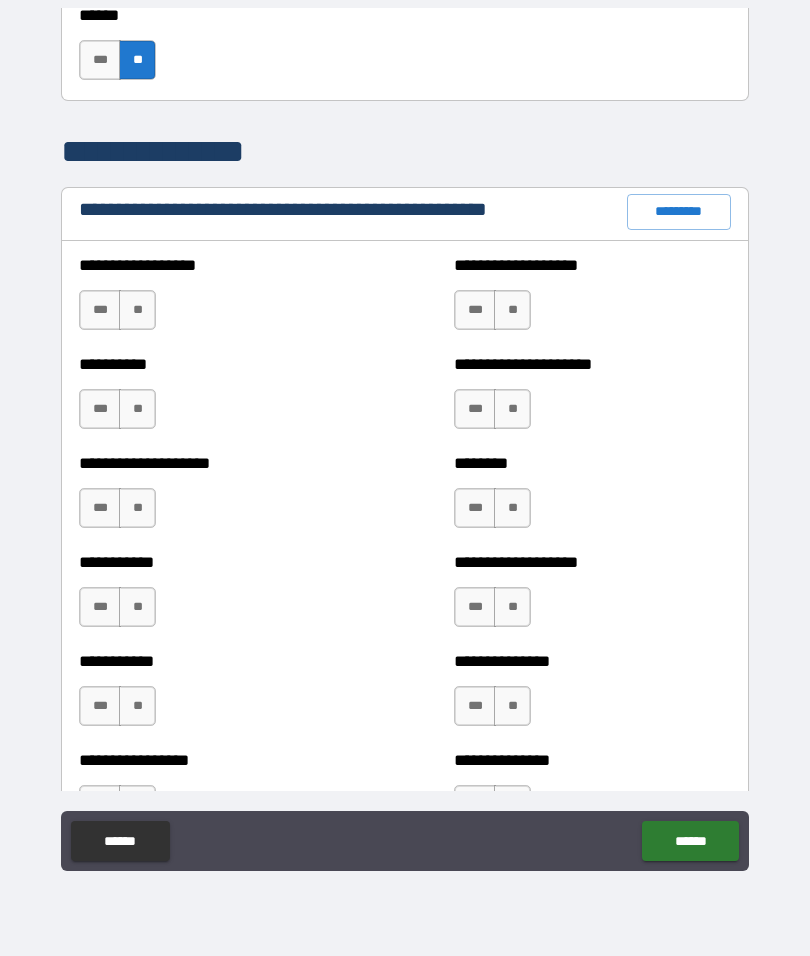 scroll, scrollTop: 2241, scrollLeft: 0, axis: vertical 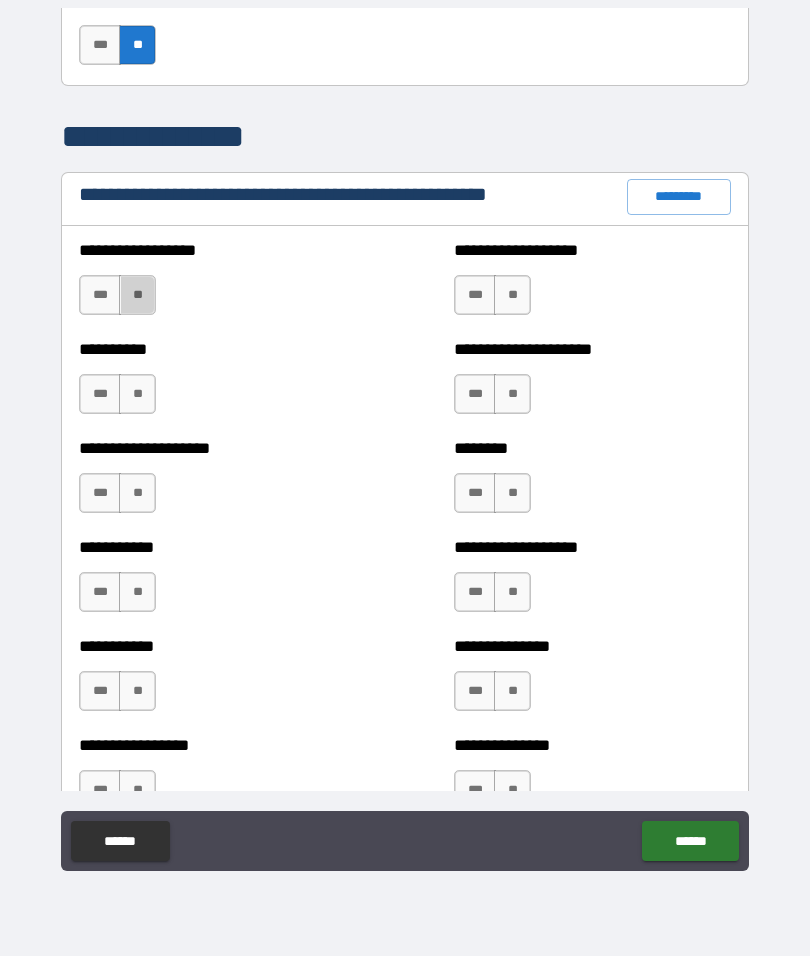 click on "**" at bounding box center [137, 295] 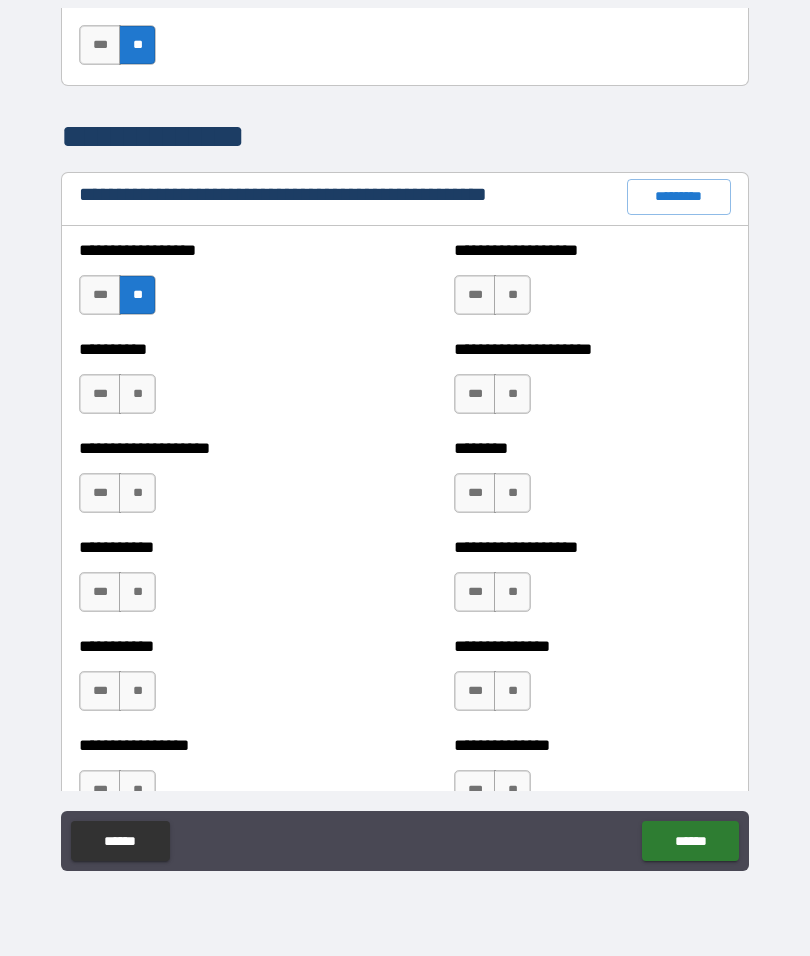 click on "**" at bounding box center [512, 295] 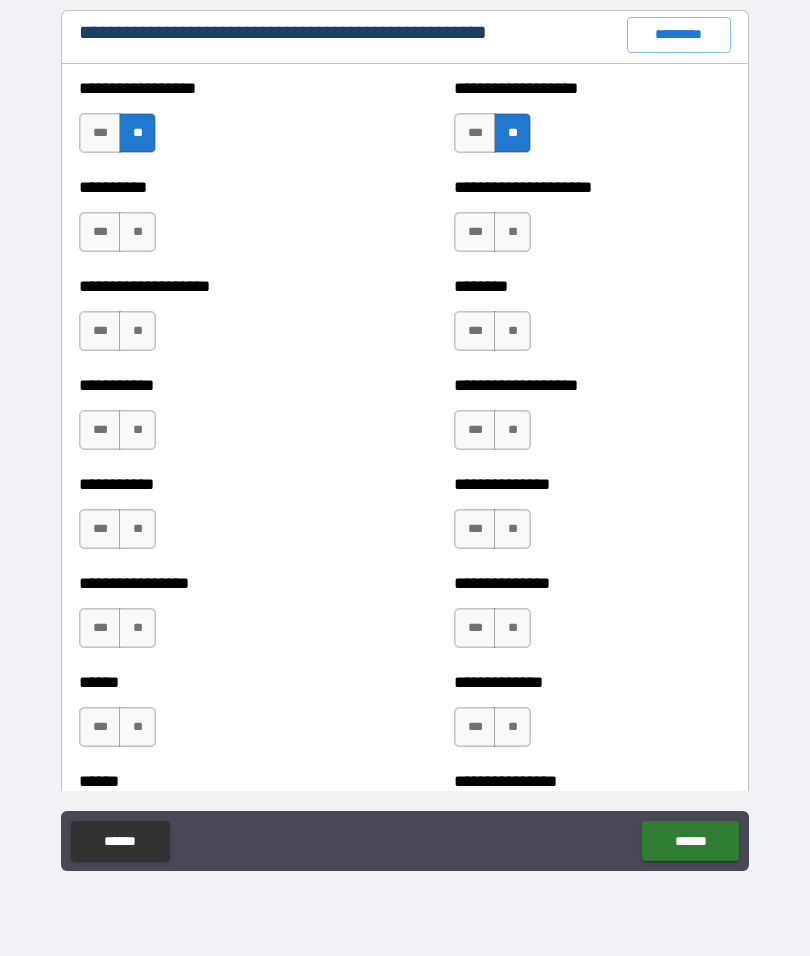 scroll, scrollTop: 2404, scrollLeft: 0, axis: vertical 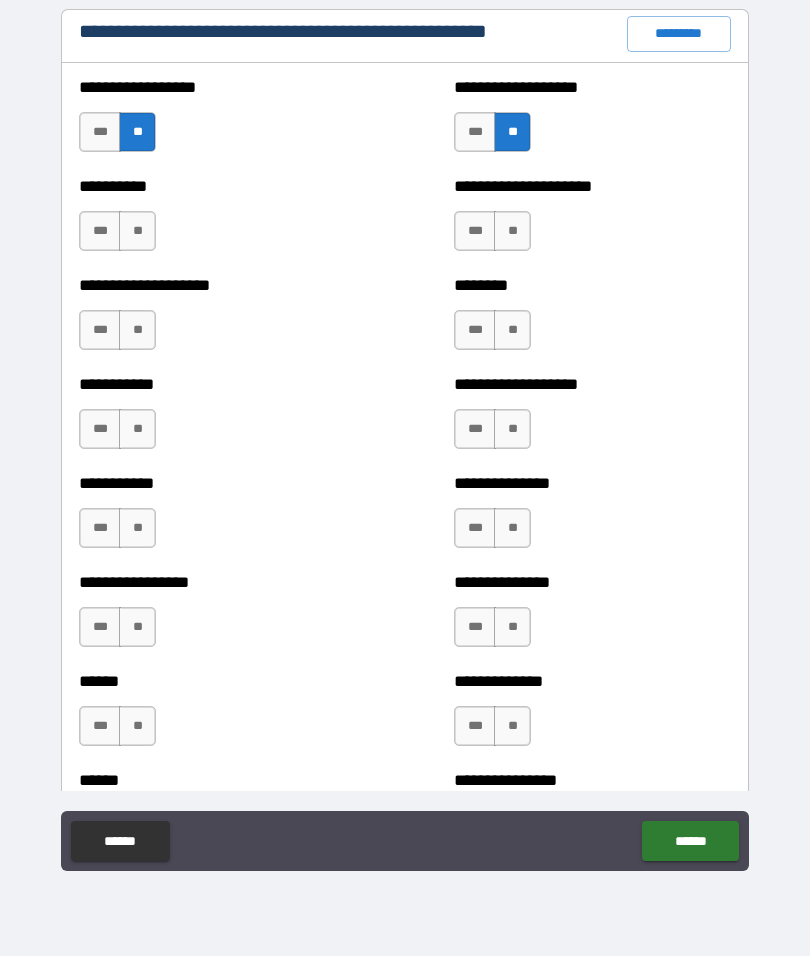 click on "**" at bounding box center (512, 231) 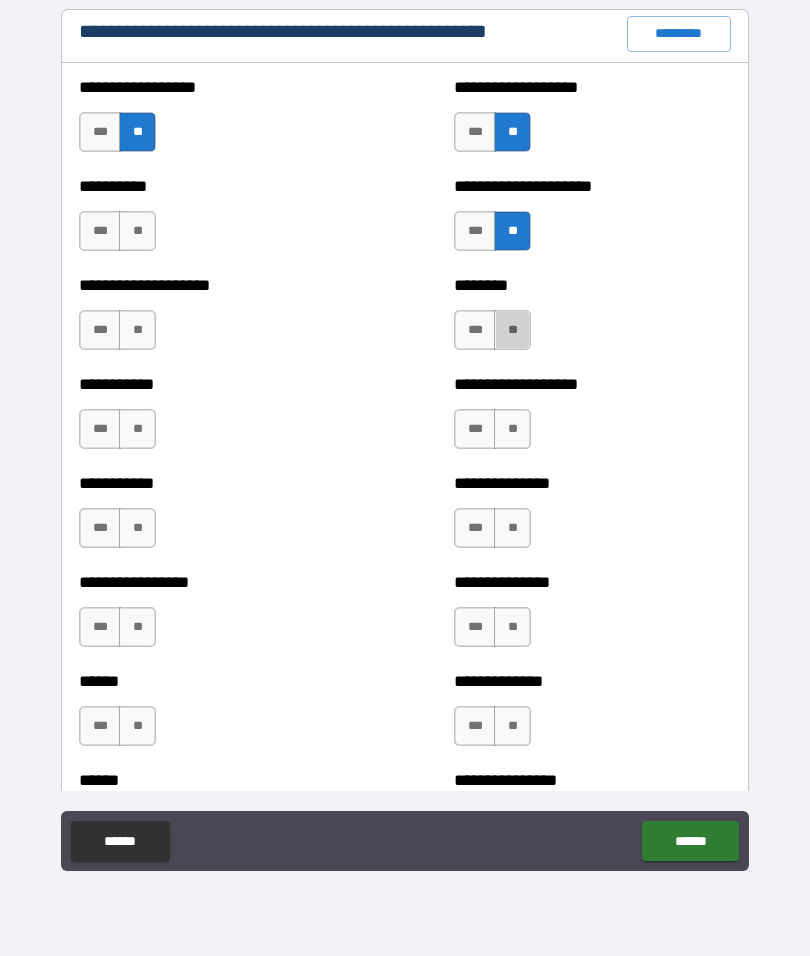 click on "**" at bounding box center (512, 330) 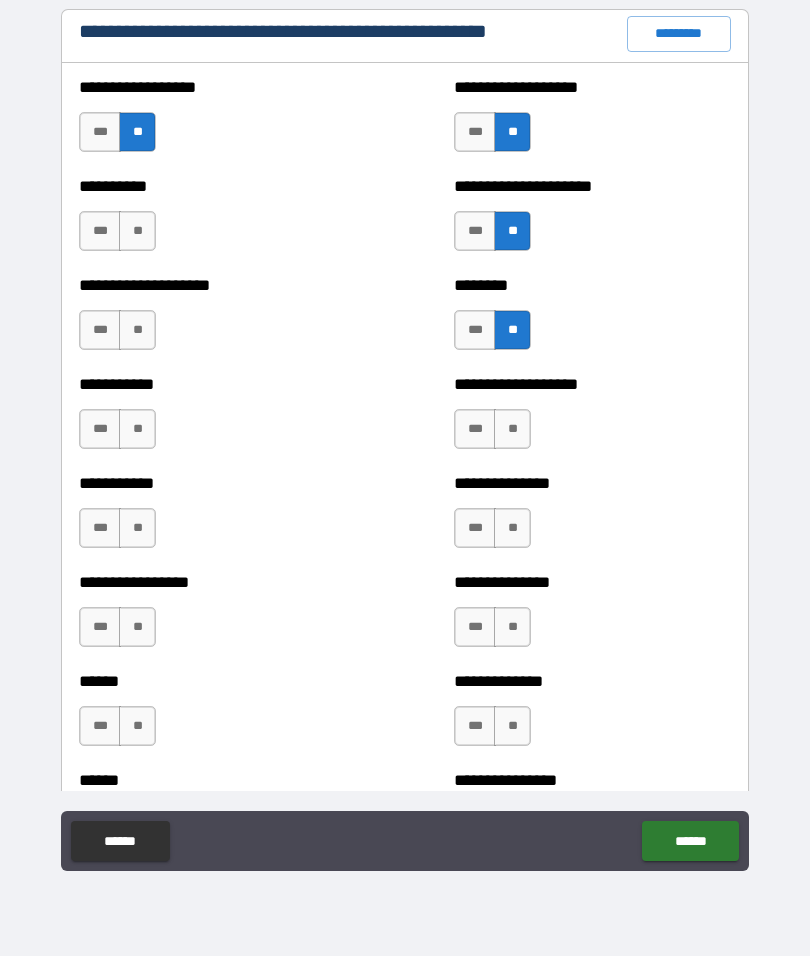 click on "**" at bounding box center [137, 330] 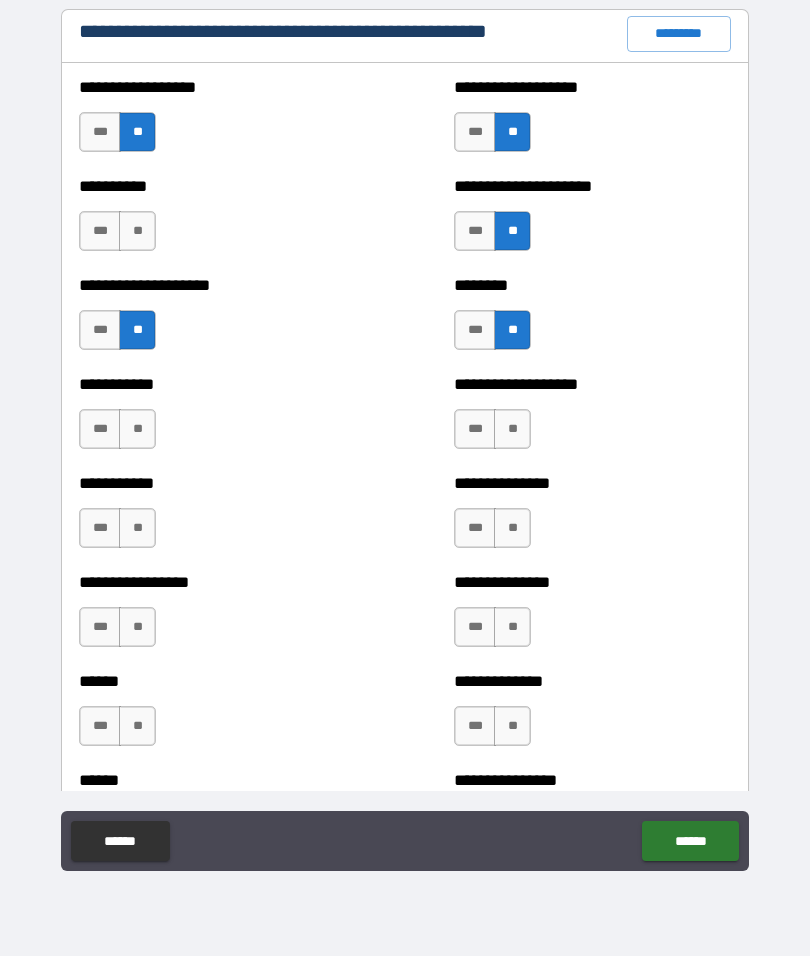 click on "**" at bounding box center [137, 231] 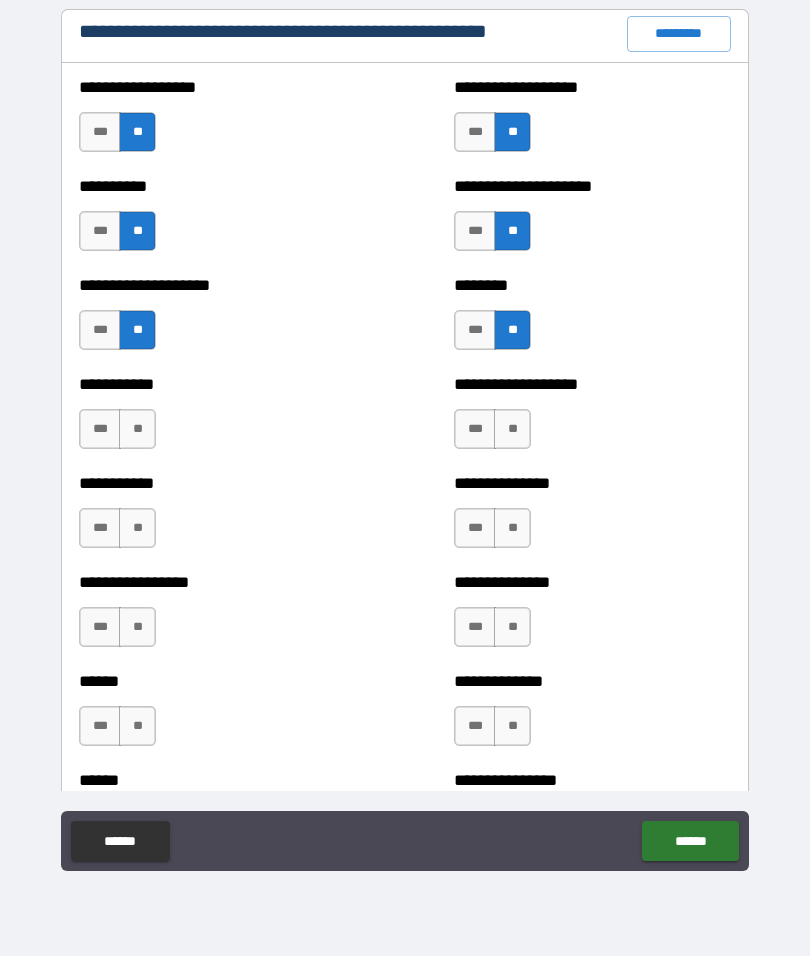 click on "**" at bounding box center [137, 429] 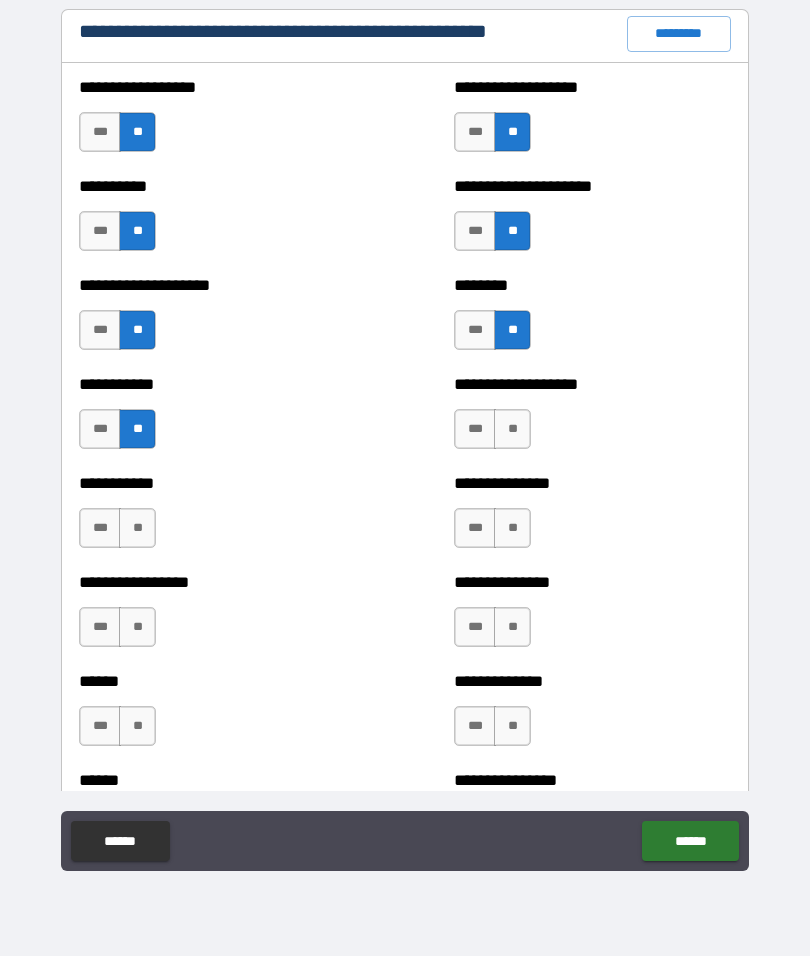 click on "**" at bounding box center (137, 528) 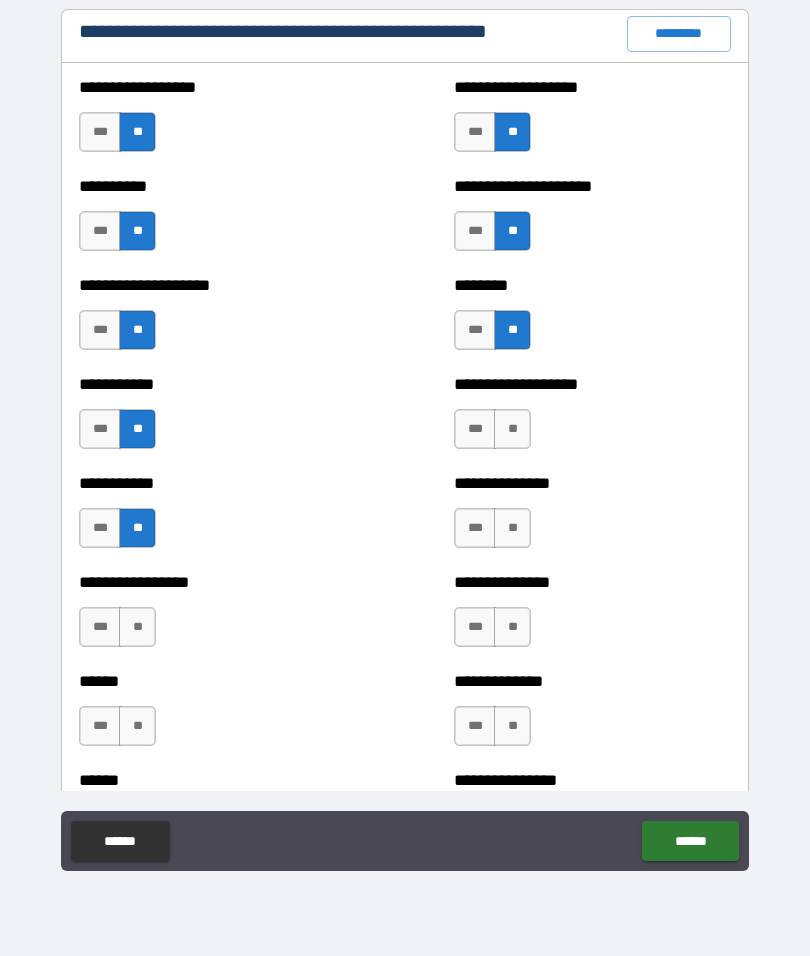 click on "**" at bounding box center (137, 627) 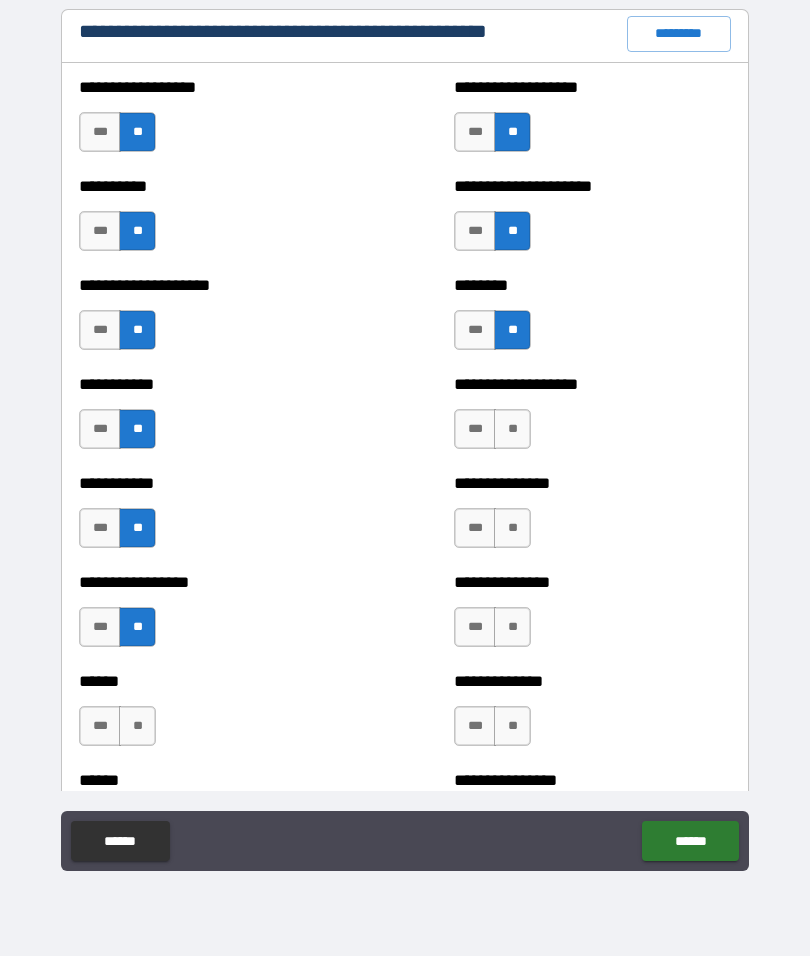 click on "**" at bounding box center [137, 726] 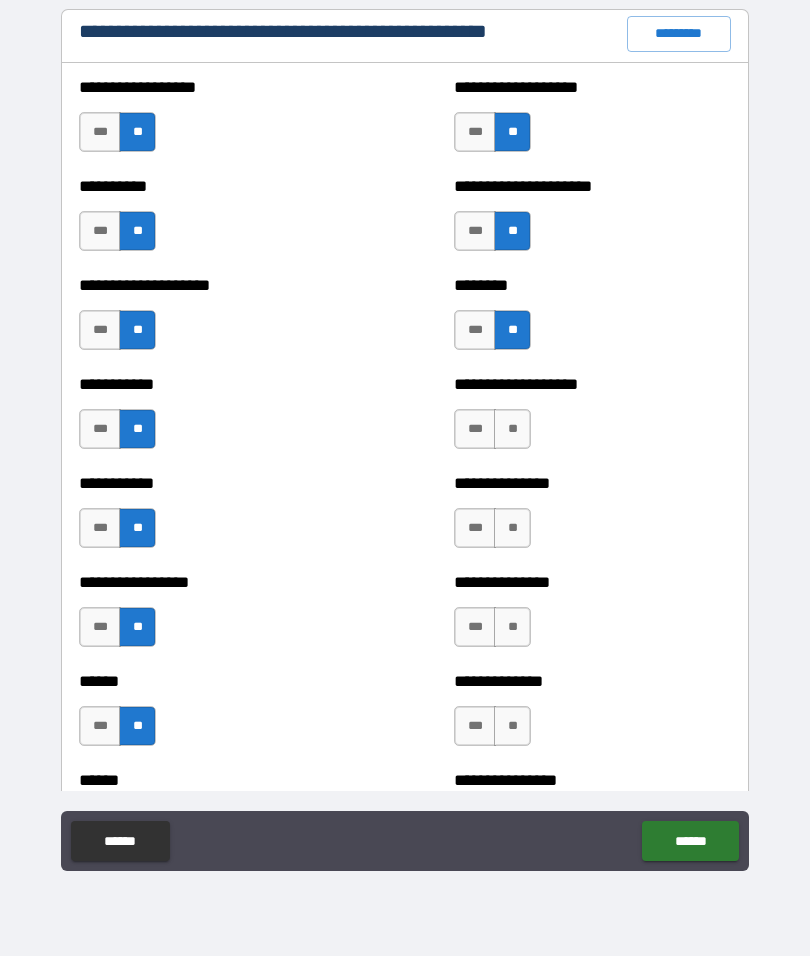click on "**" at bounding box center [512, 726] 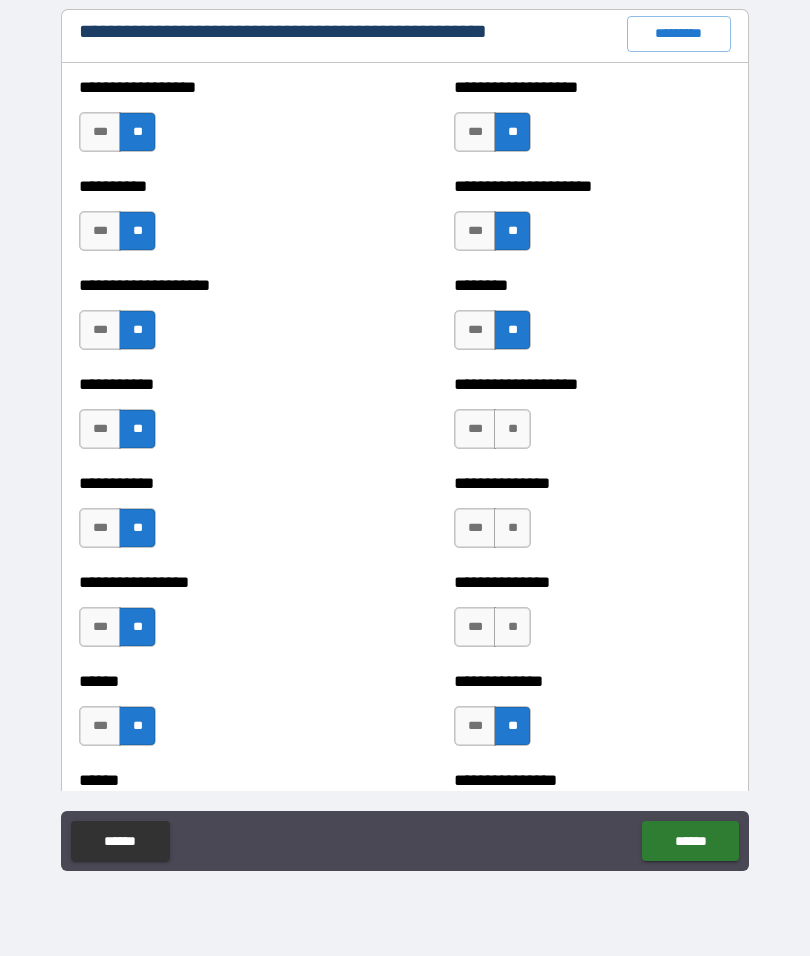 click on "**" at bounding box center [512, 627] 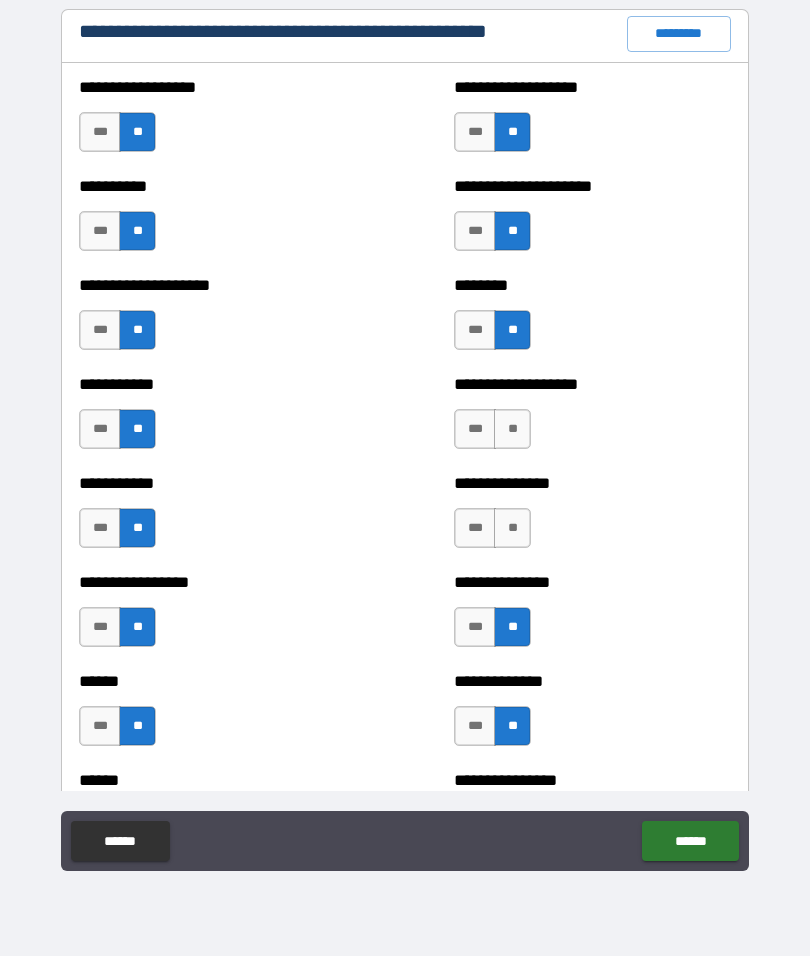 click on "**" at bounding box center [512, 528] 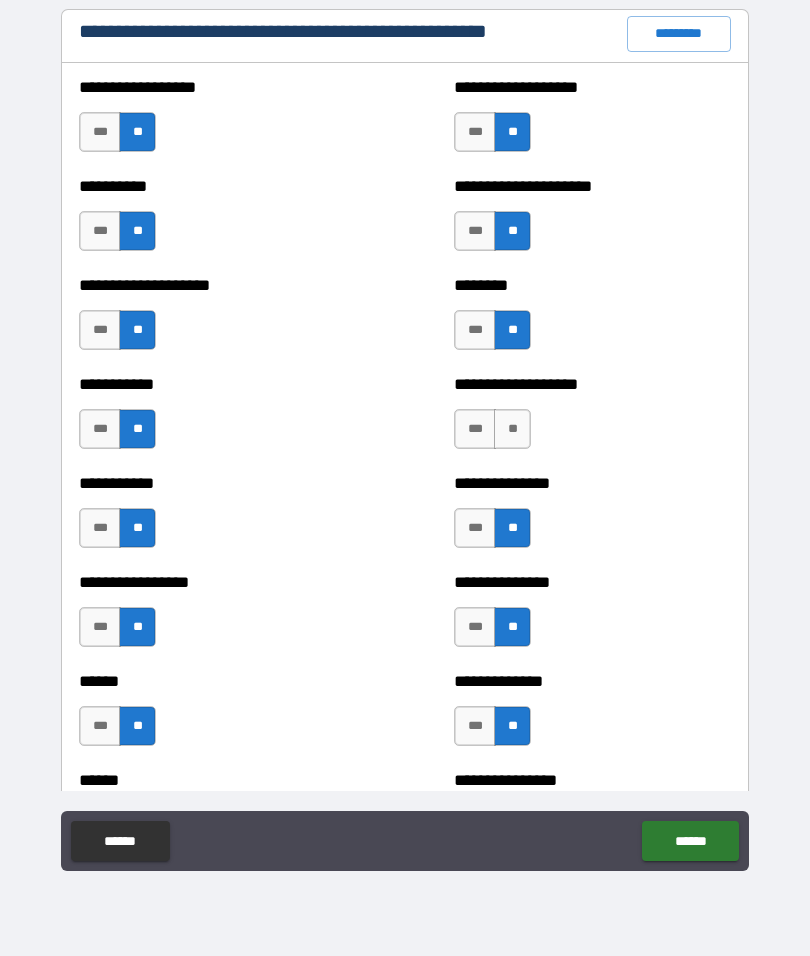 click on "**" at bounding box center [512, 429] 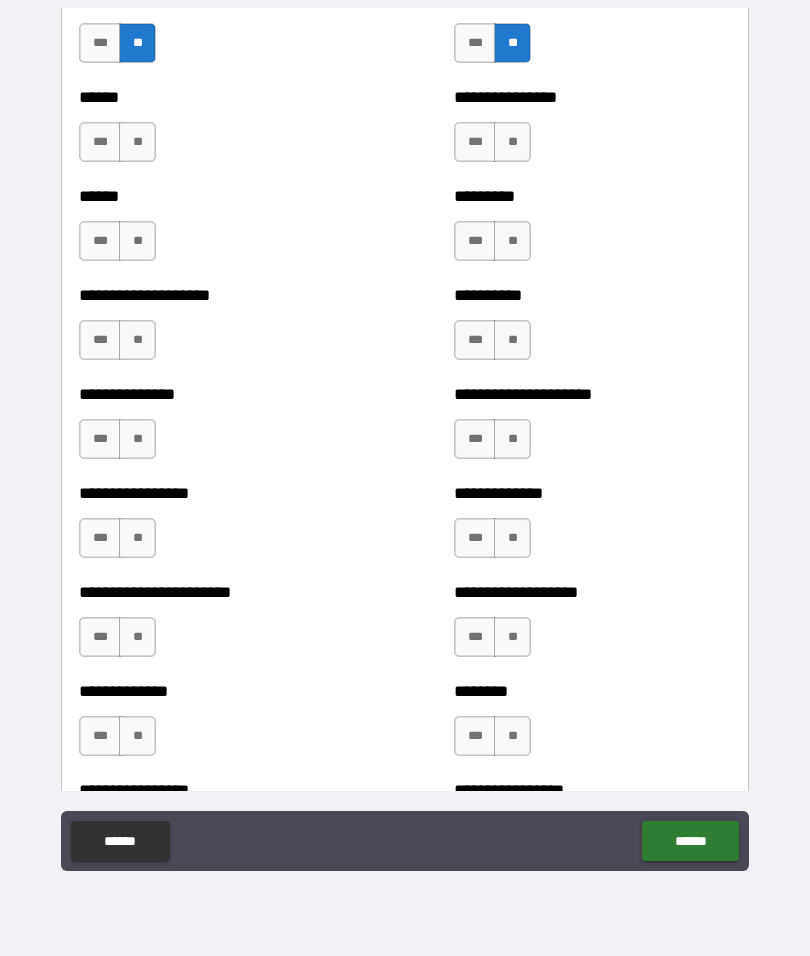 scroll, scrollTop: 3088, scrollLeft: 0, axis: vertical 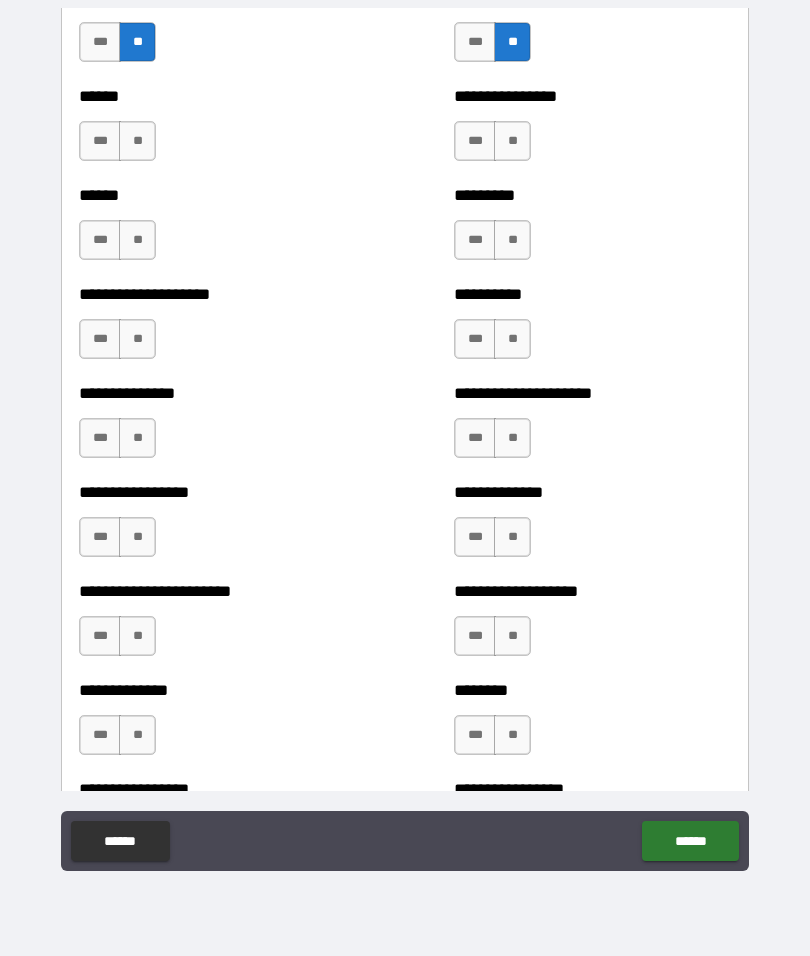 click on "**" at bounding box center (137, 141) 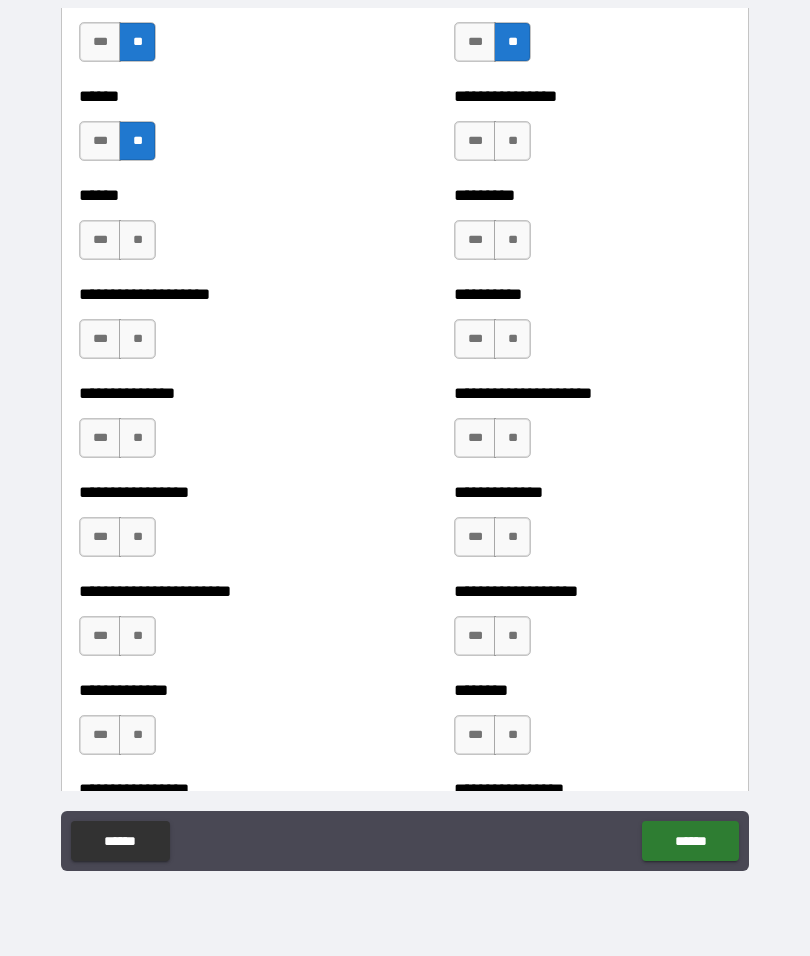 click on "**" at bounding box center [137, 240] 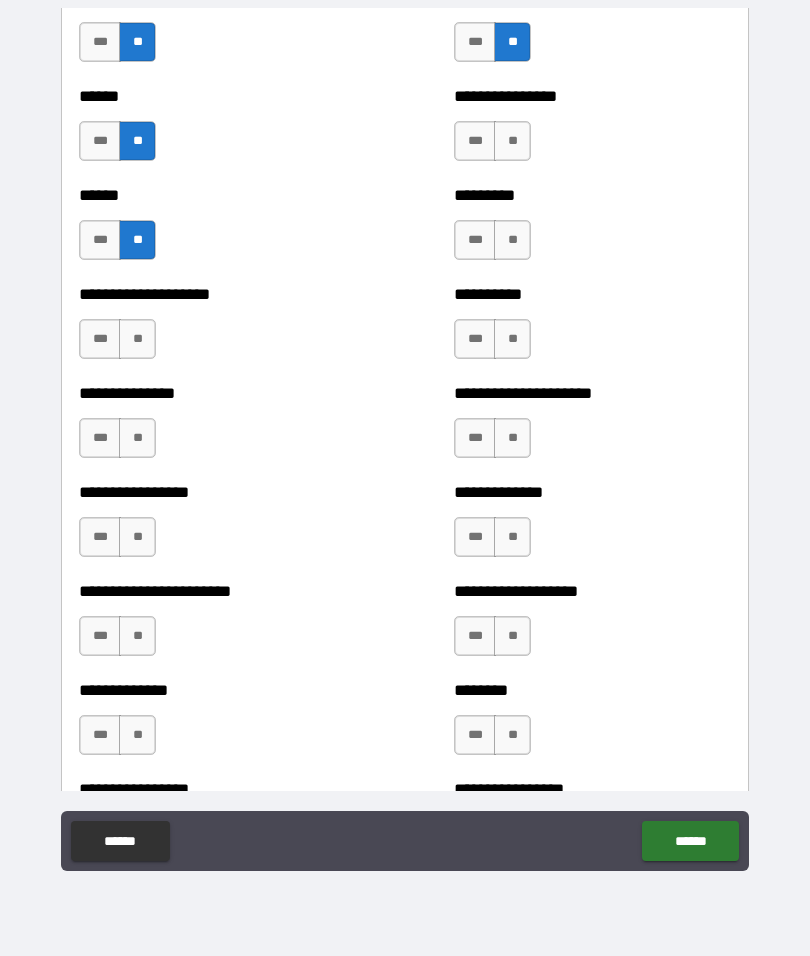 click on "**" at bounding box center (137, 339) 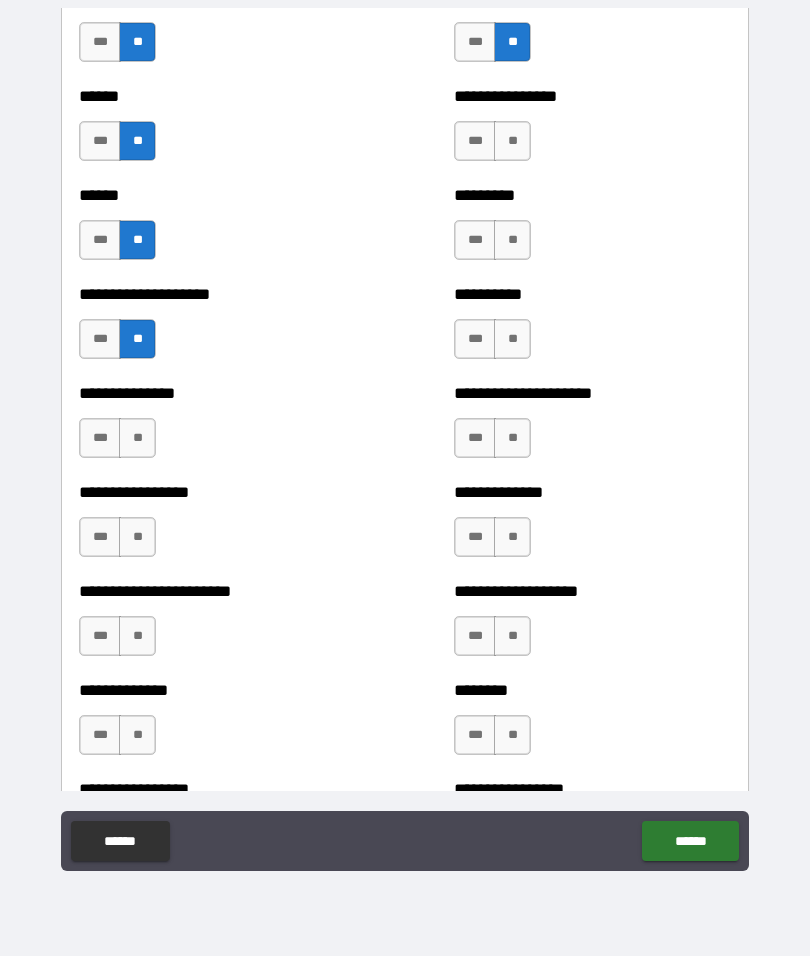click on "**" at bounding box center (137, 438) 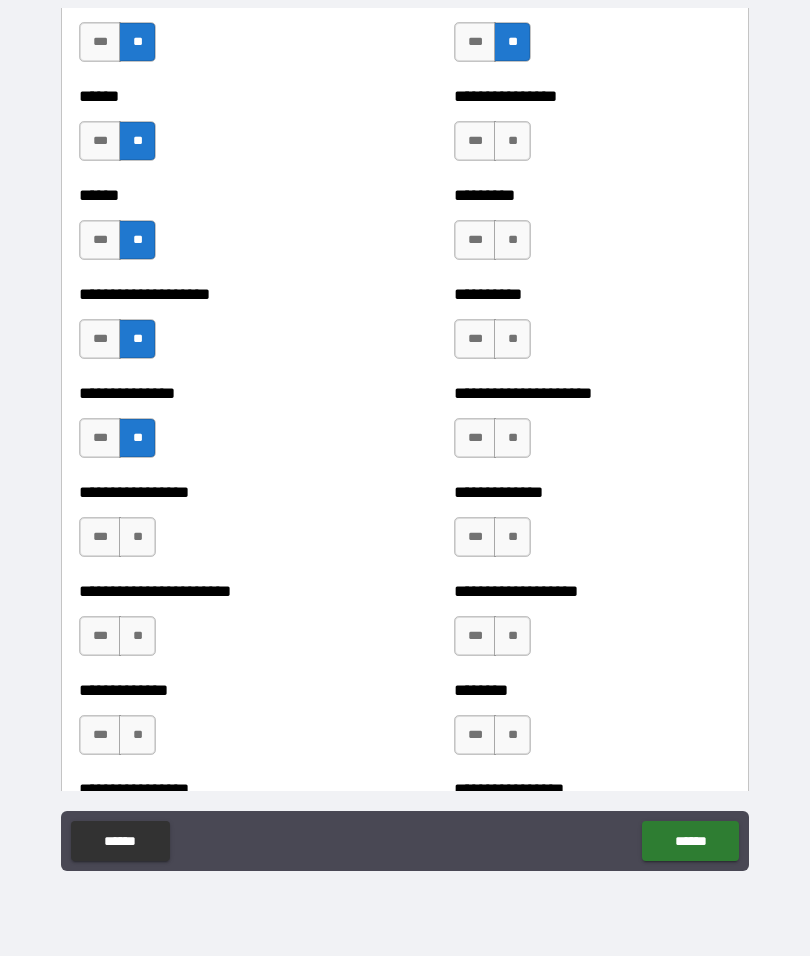 click on "**" at bounding box center [137, 537] 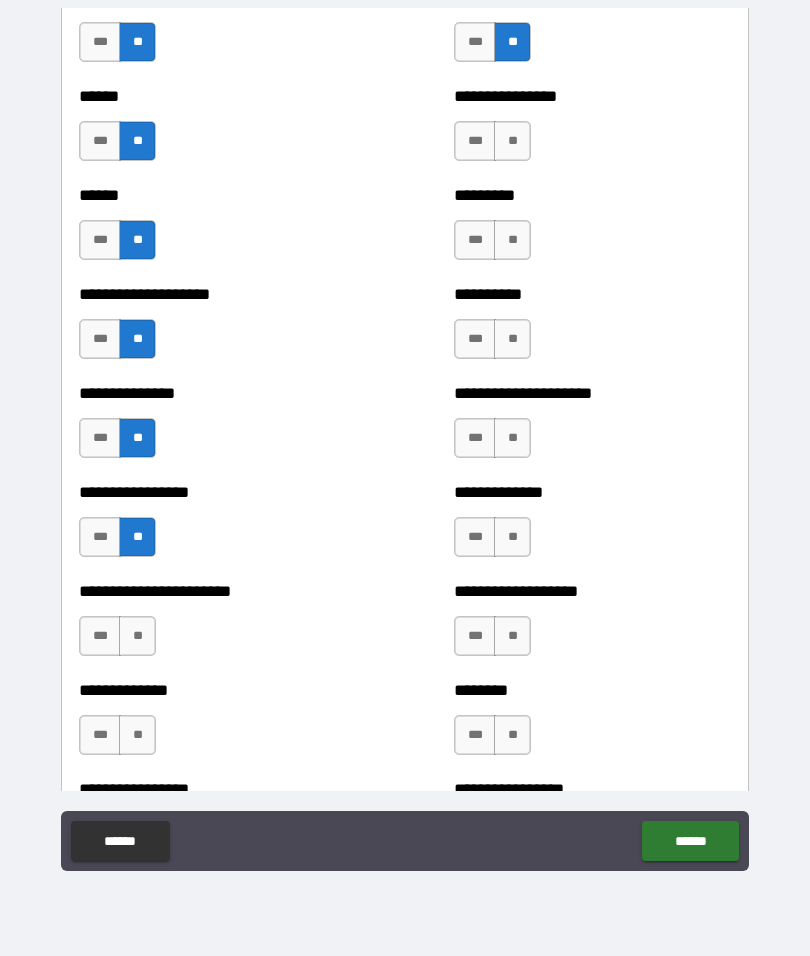 click on "**" at bounding box center [137, 636] 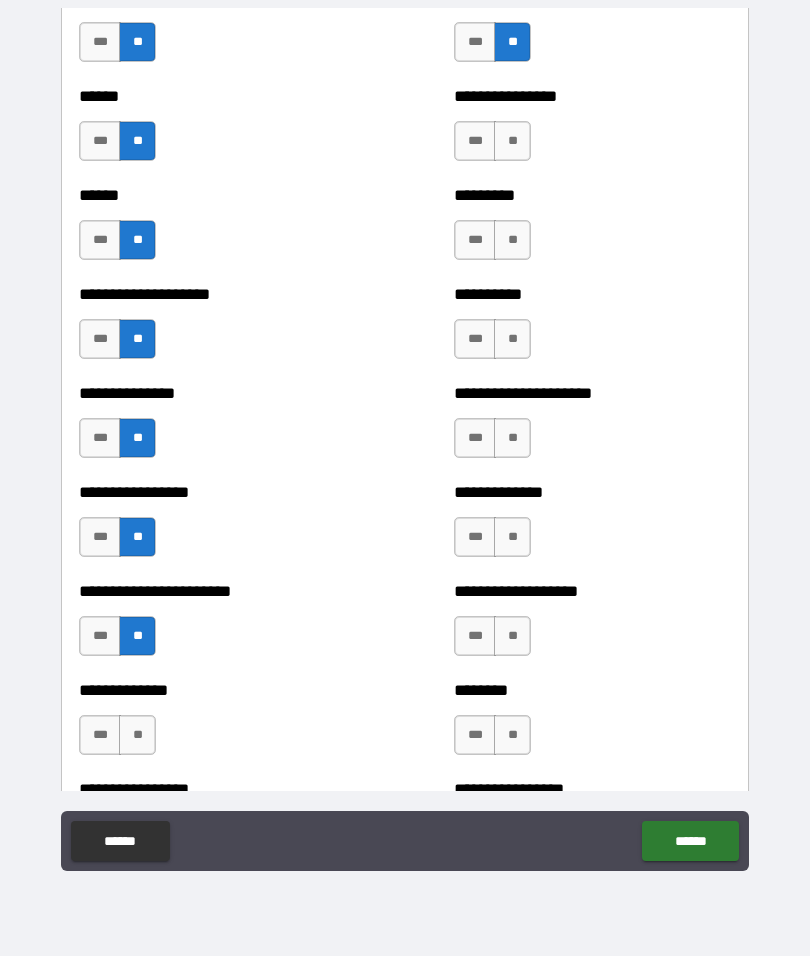 click on "**" at bounding box center (137, 735) 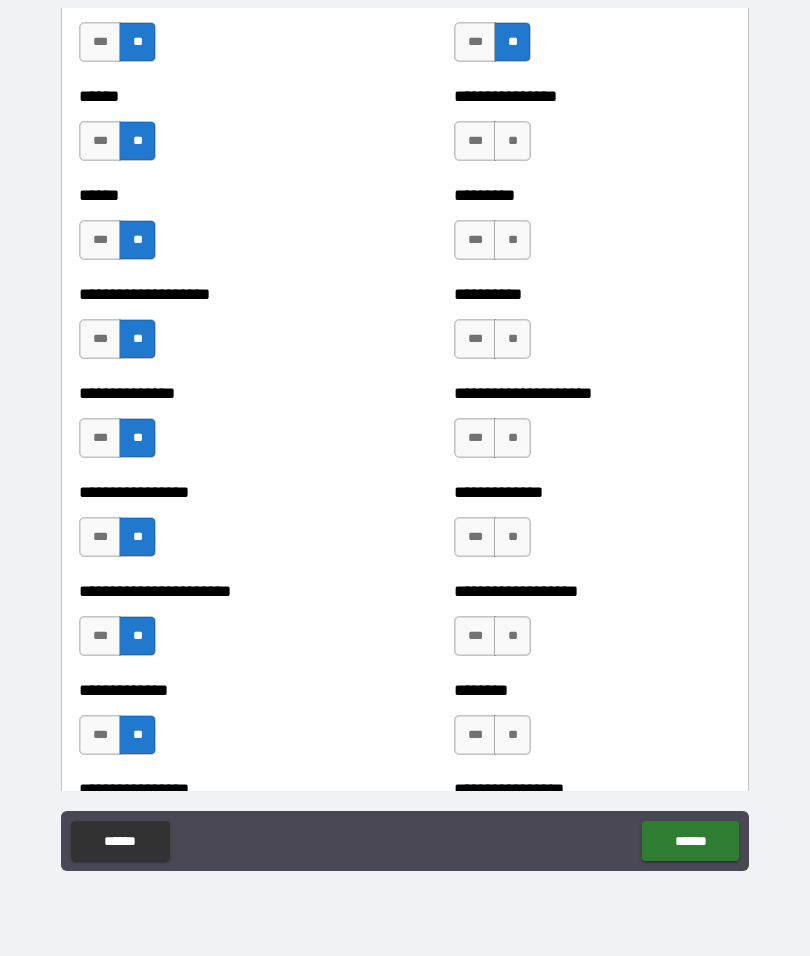 click on "**" at bounding box center (512, 141) 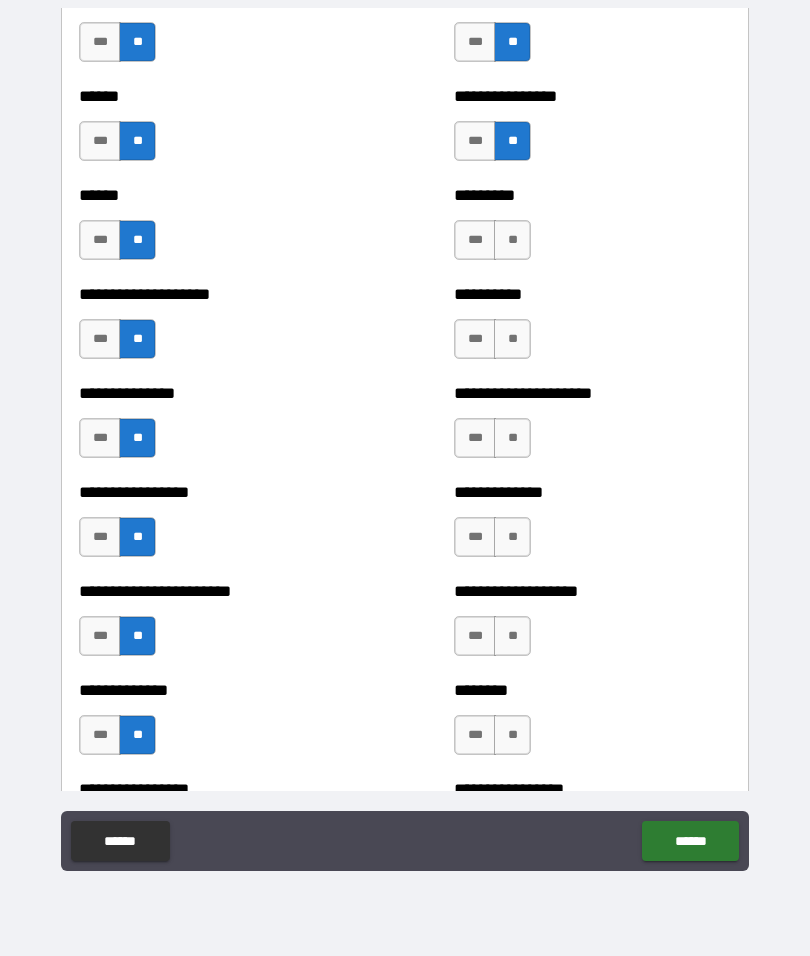 click on "**" at bounding box center [512, 240] 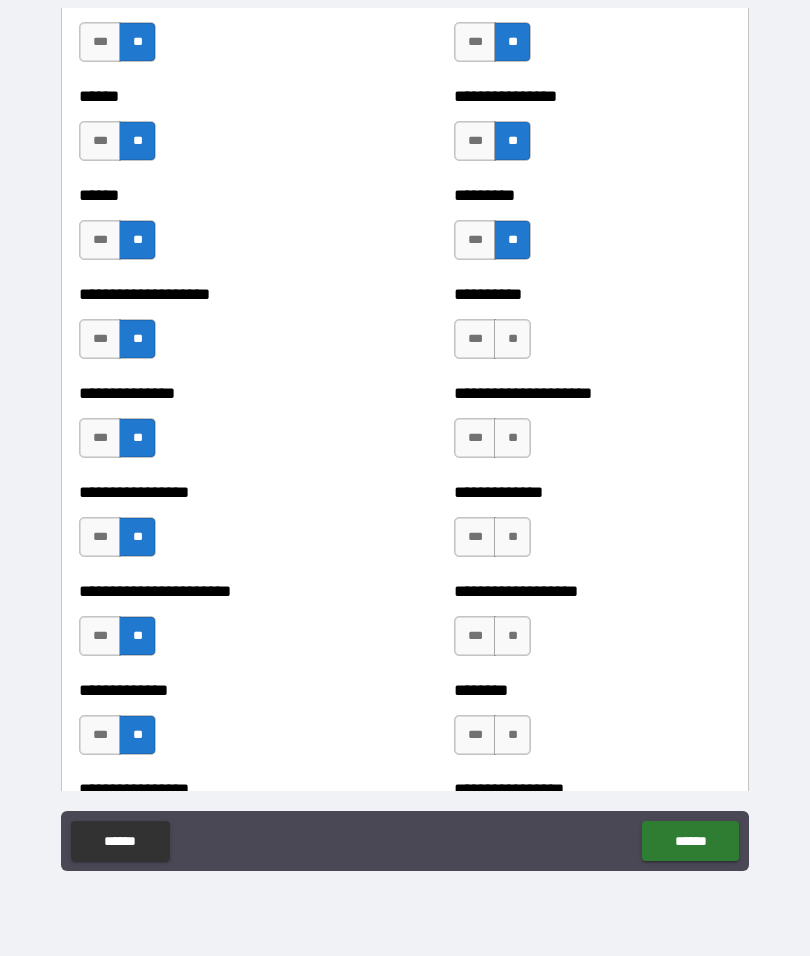 click on "**" at bounding box center [512, 339] 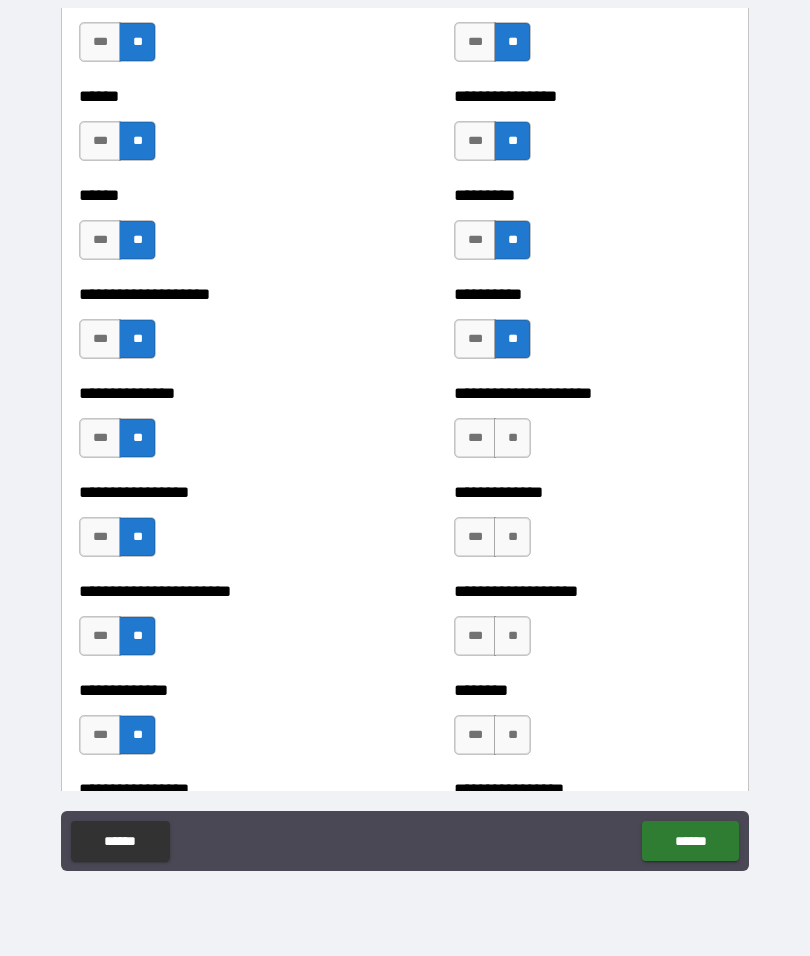 click on "**" at bounding box center [512, 438] 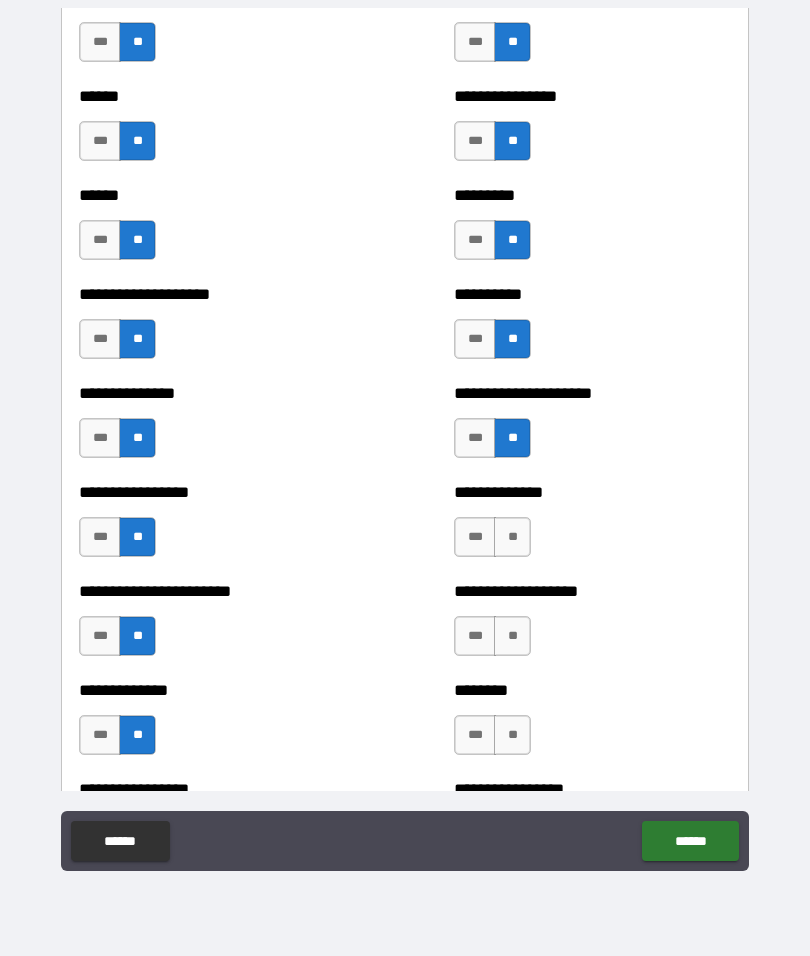 click on "**" at bounding box center [512, 537] 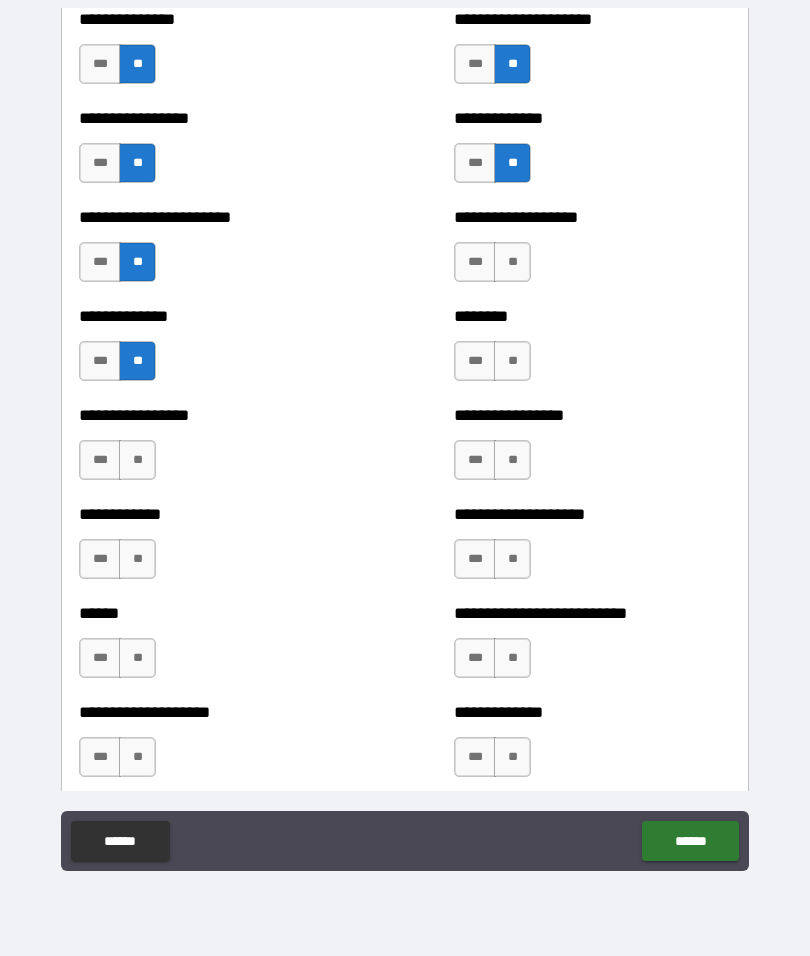 scroll, scrollTop: 3467, scrollLeft: 0, axis: vertical 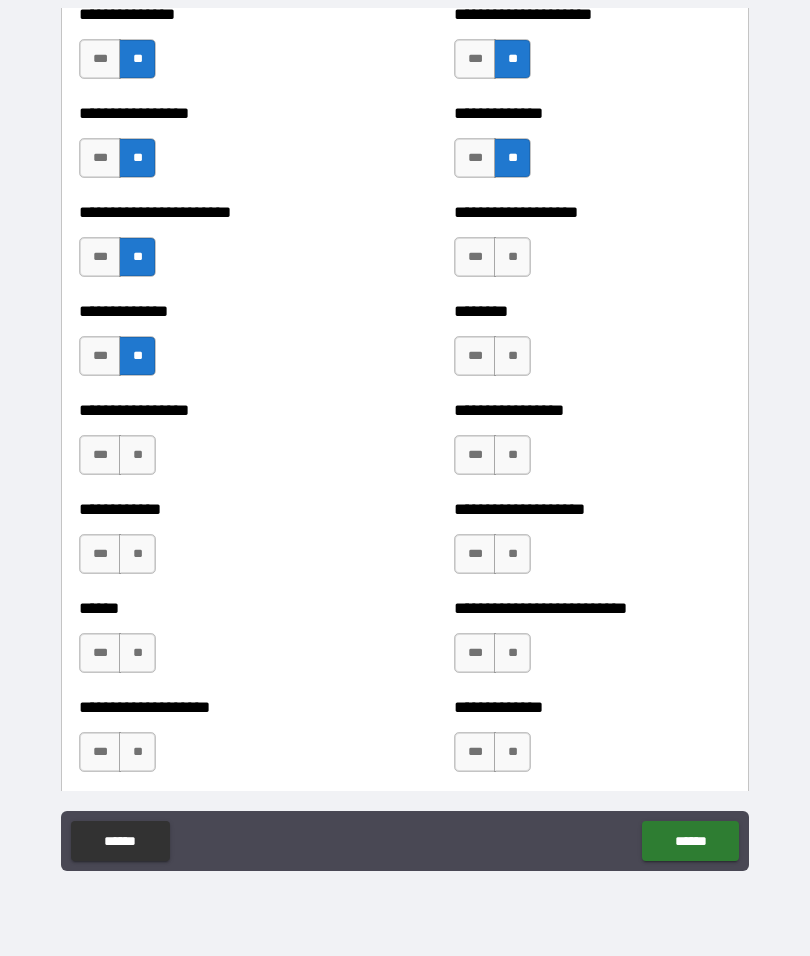click on "**" at bounding box center [512, 257] 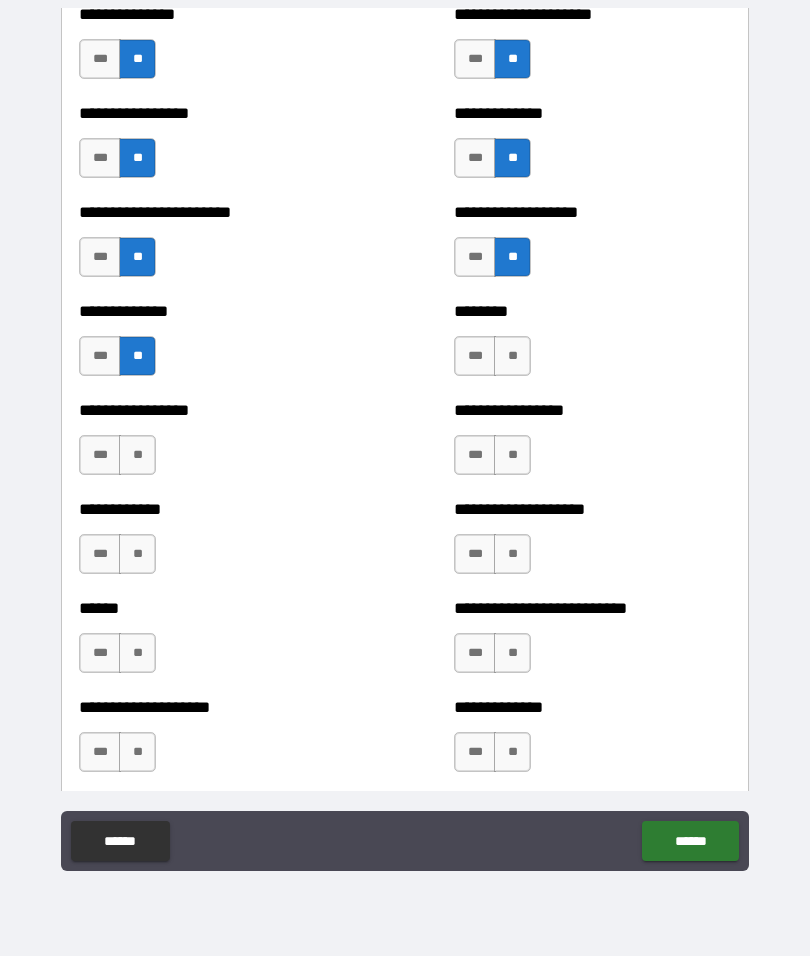 click on "**" at bounding box center (512, 356) 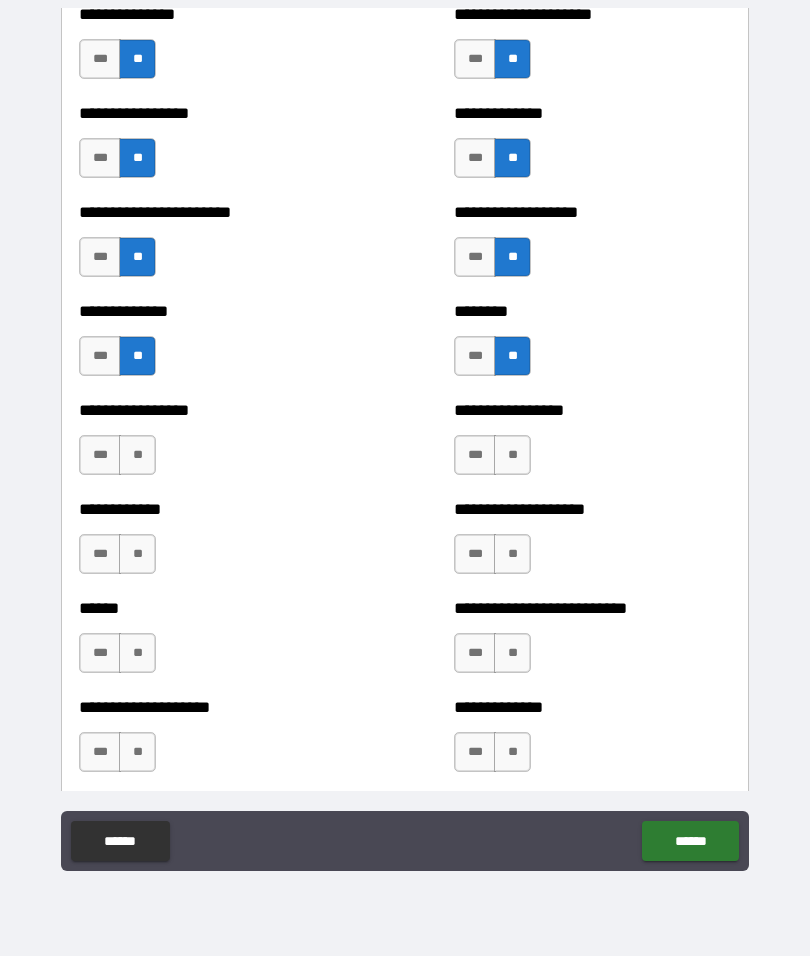 click on "**" at bounding box center [512, 455] 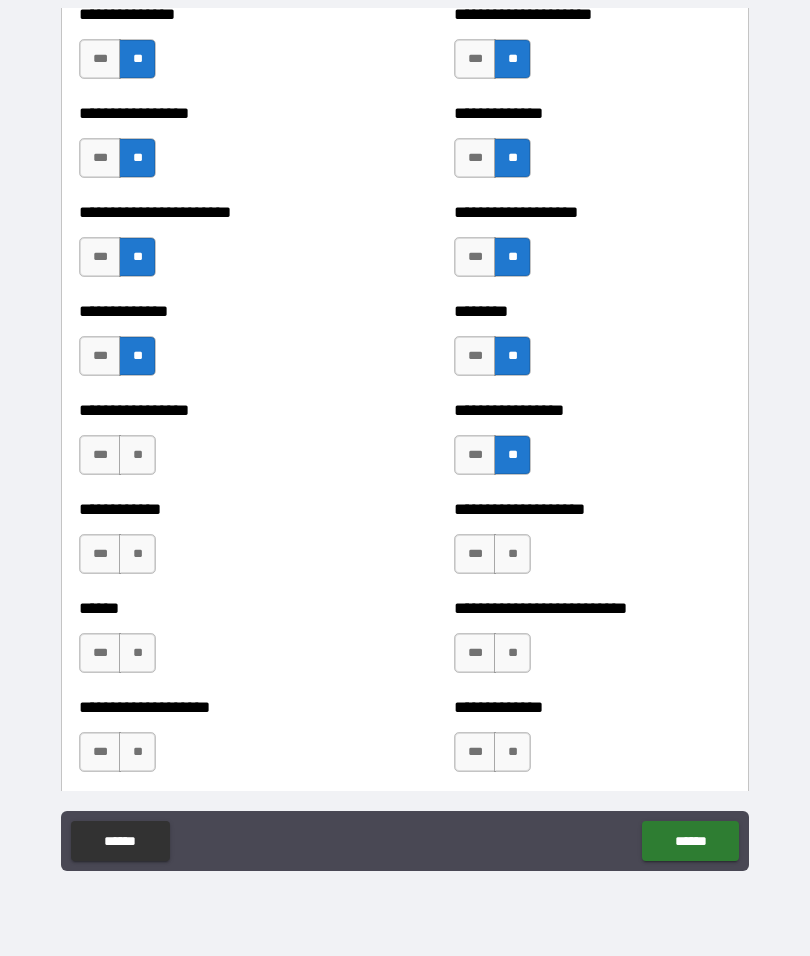 click on "**" at bounding box center (137, 455) 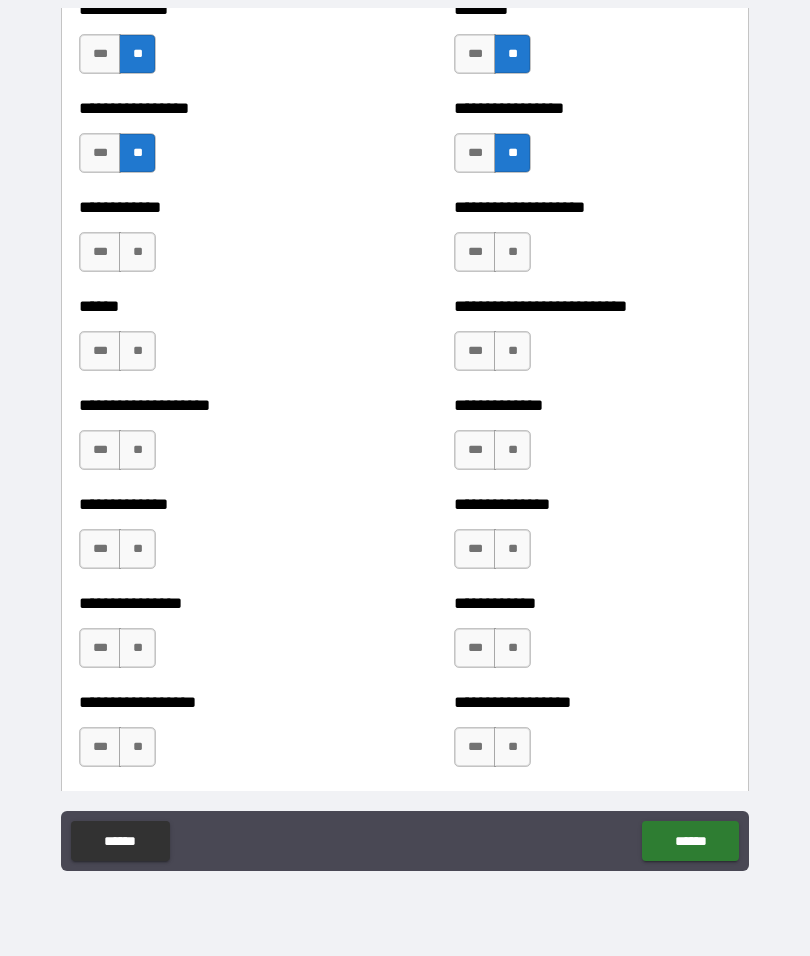 scroll, scrollTop: 3789, scrollLeft: 0, axis: vertical 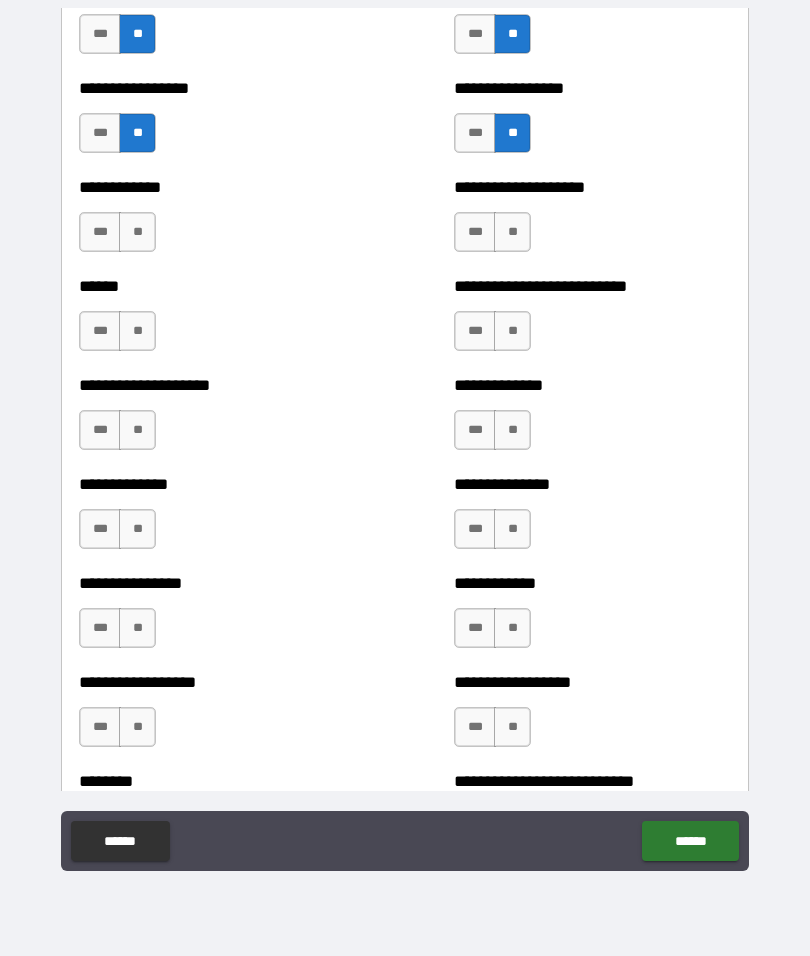 click on "**" at bounding box center [512, 232] 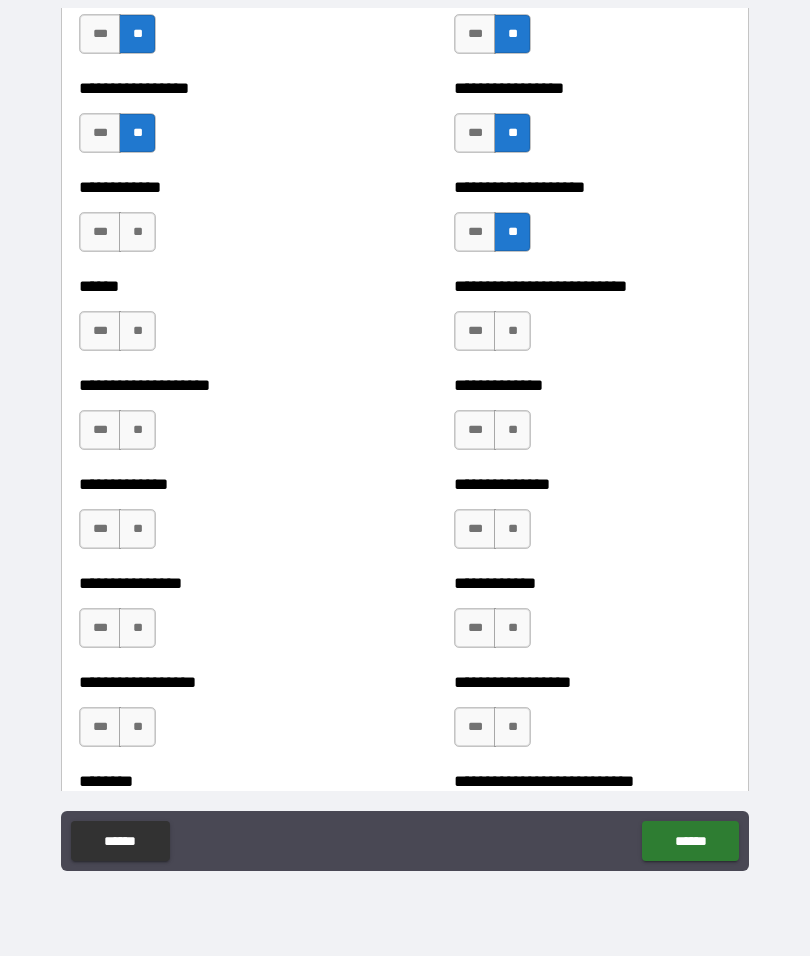 click on "**" at bounding box center (137, 232) 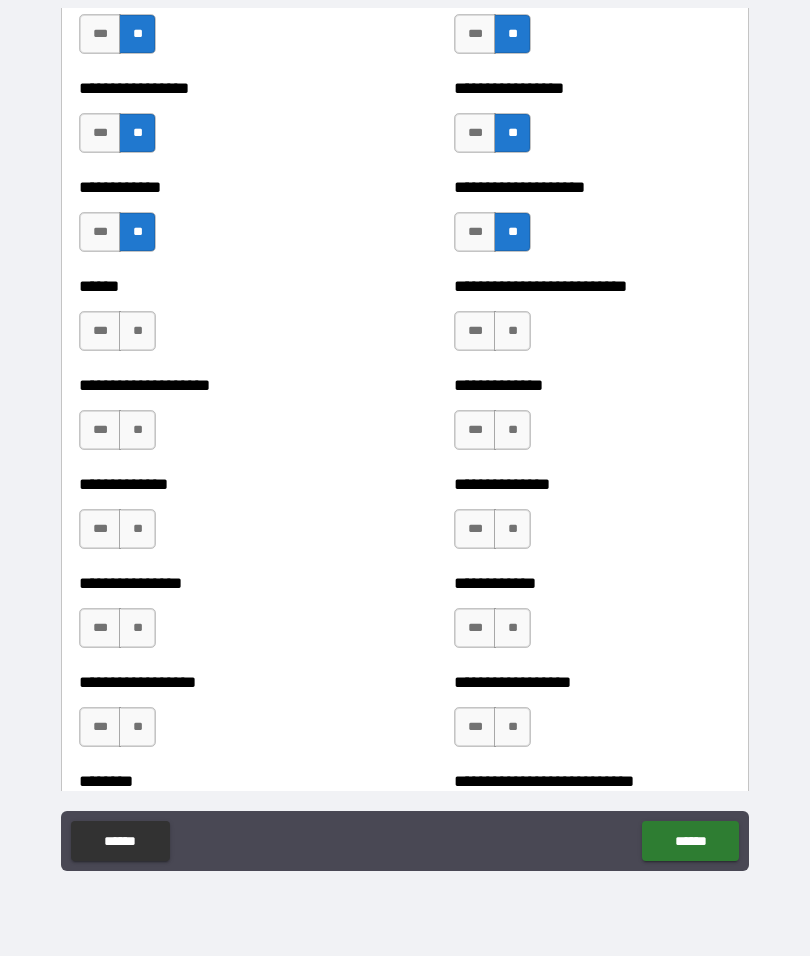 click on "**" at bounding box center [137, 331] 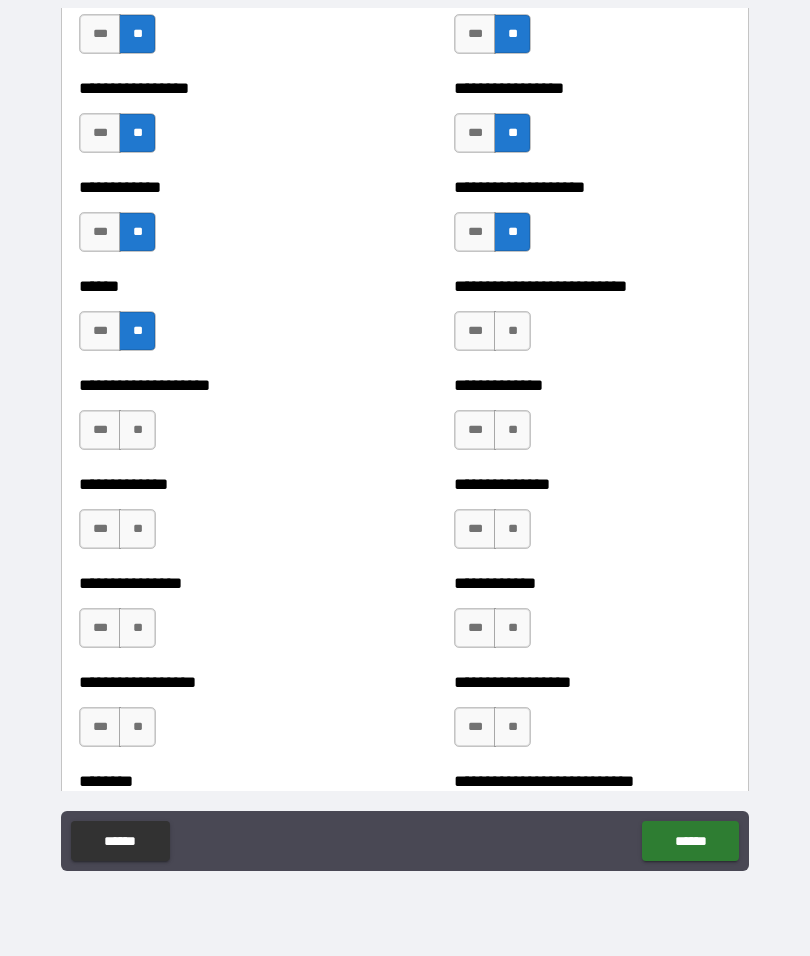 click on "**" at bounding box center (137, 430) 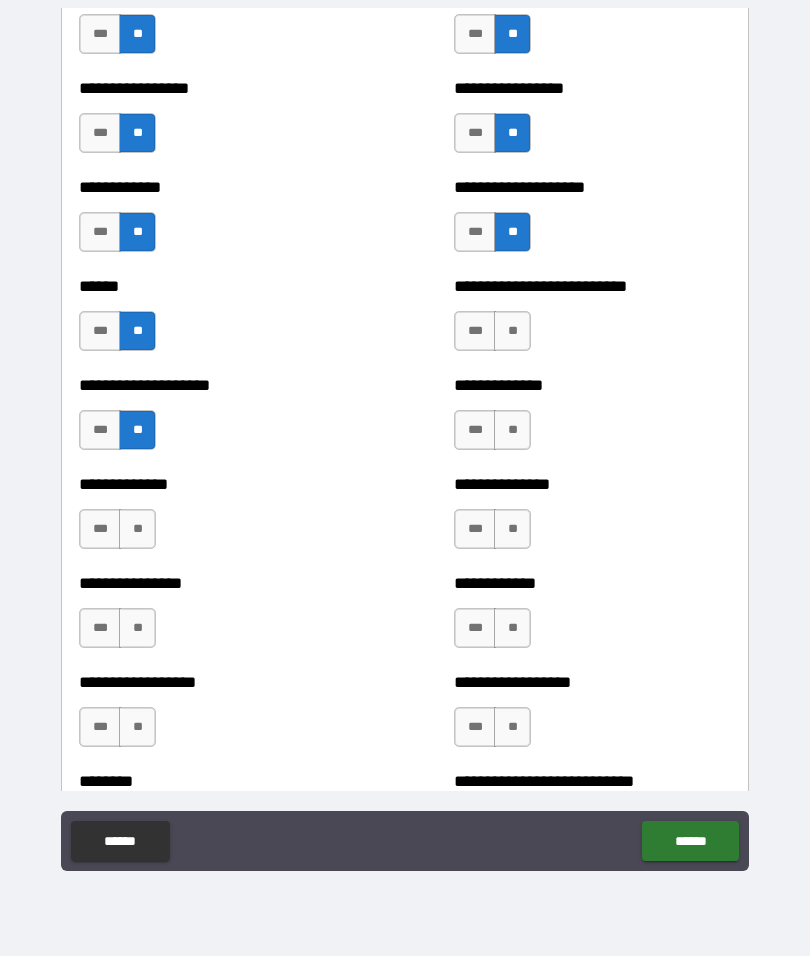 click on "**********" at bounding box center (592, 321) 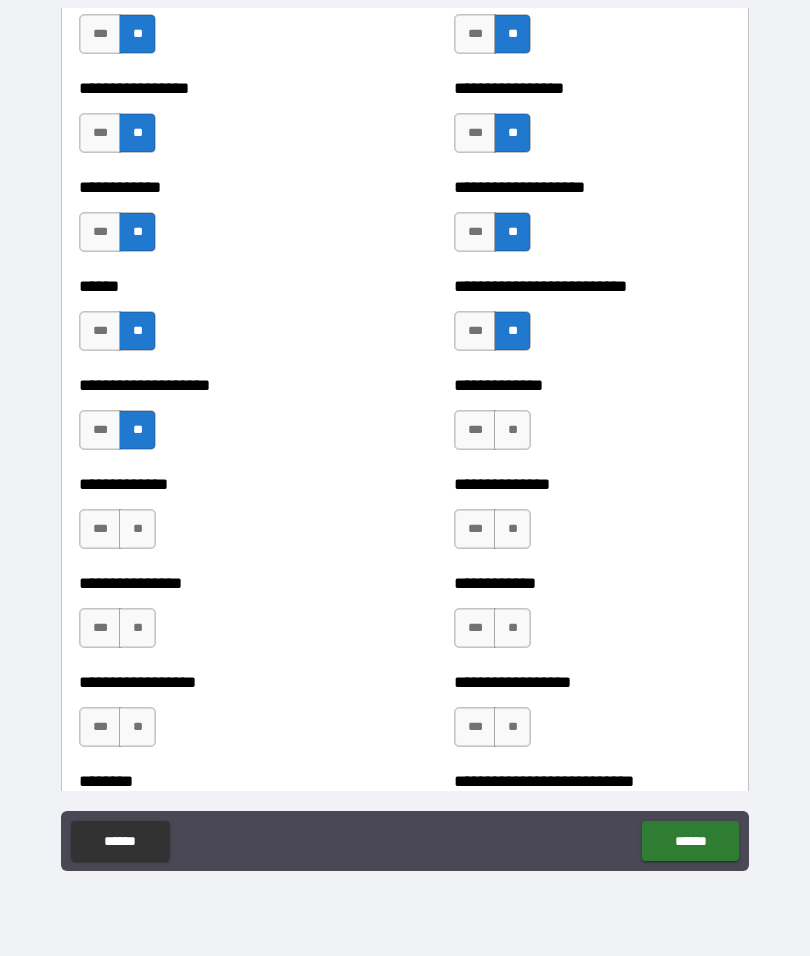 click on "**" at bounding box center [512, 430] 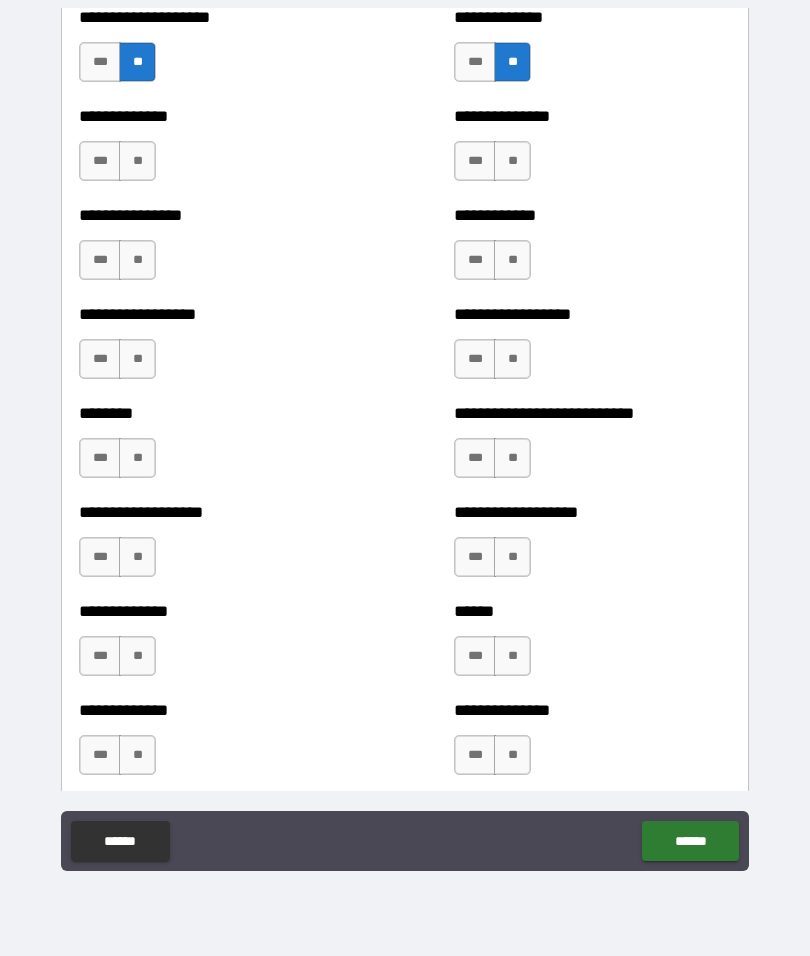 scroll, scrollTop: 4160, scrollLeft: 0, axis: vertical 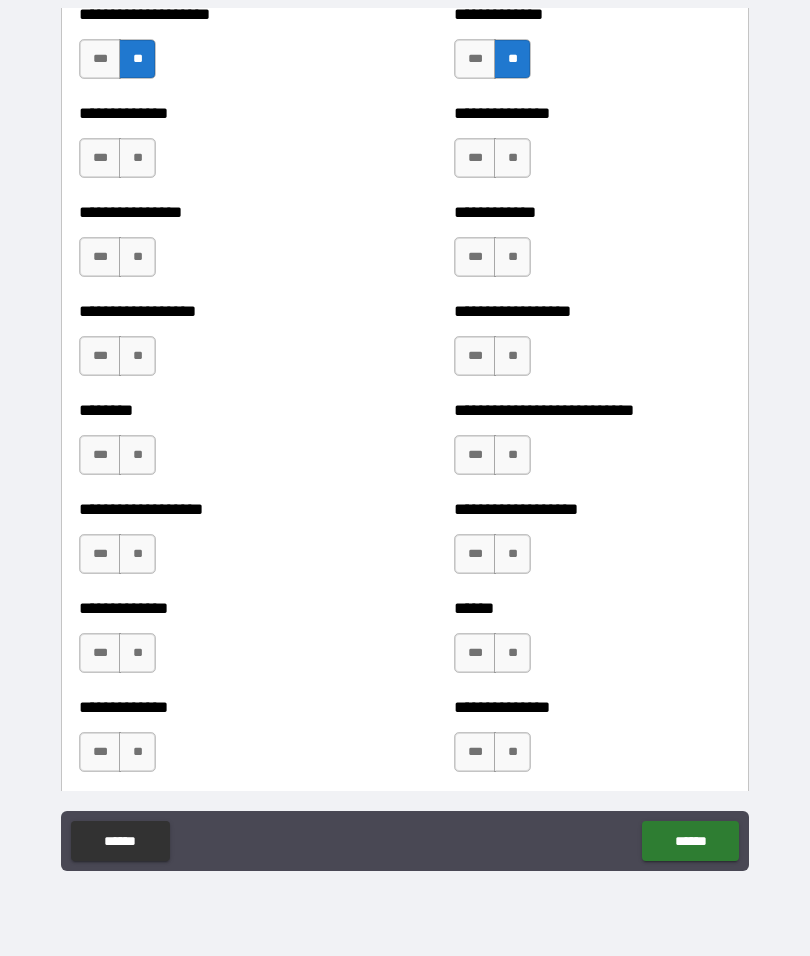click on "**" at bounding box center (512, 158) 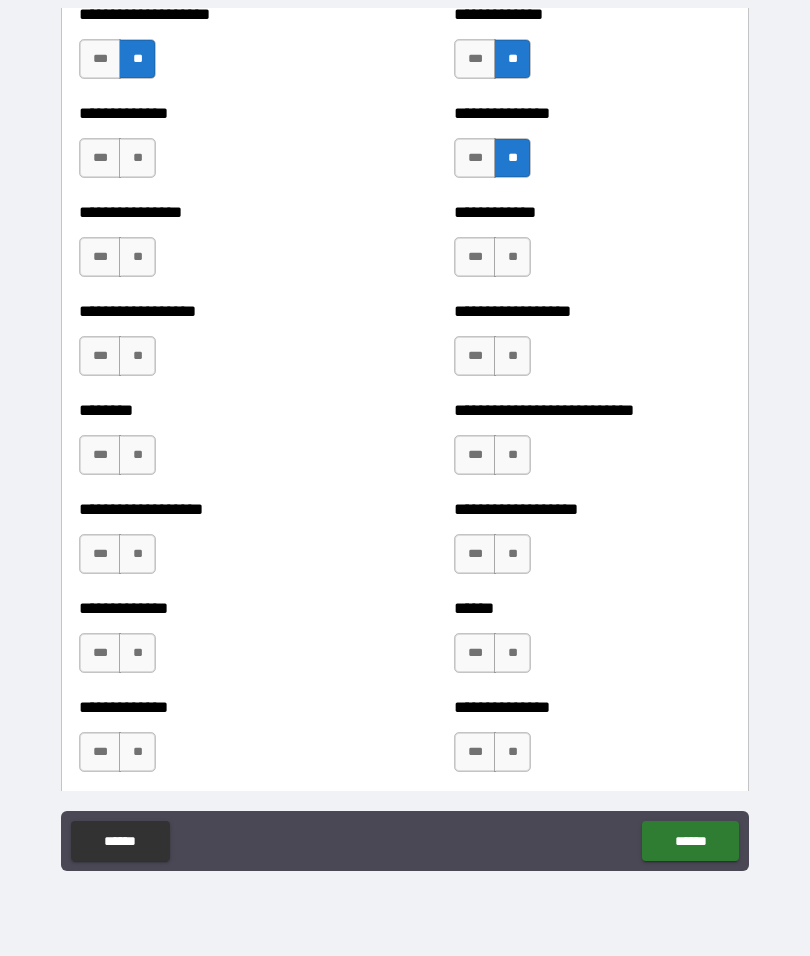 click on "**" at bounding box center (137, 158) 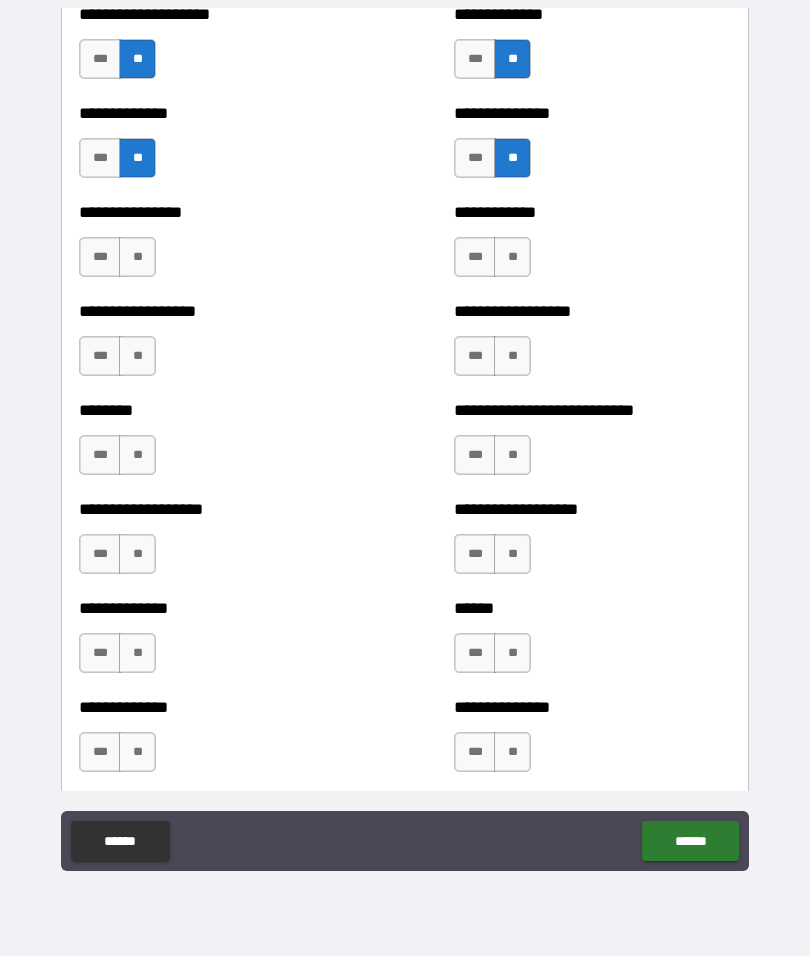 click on "**" at bounding box center (137, 257) 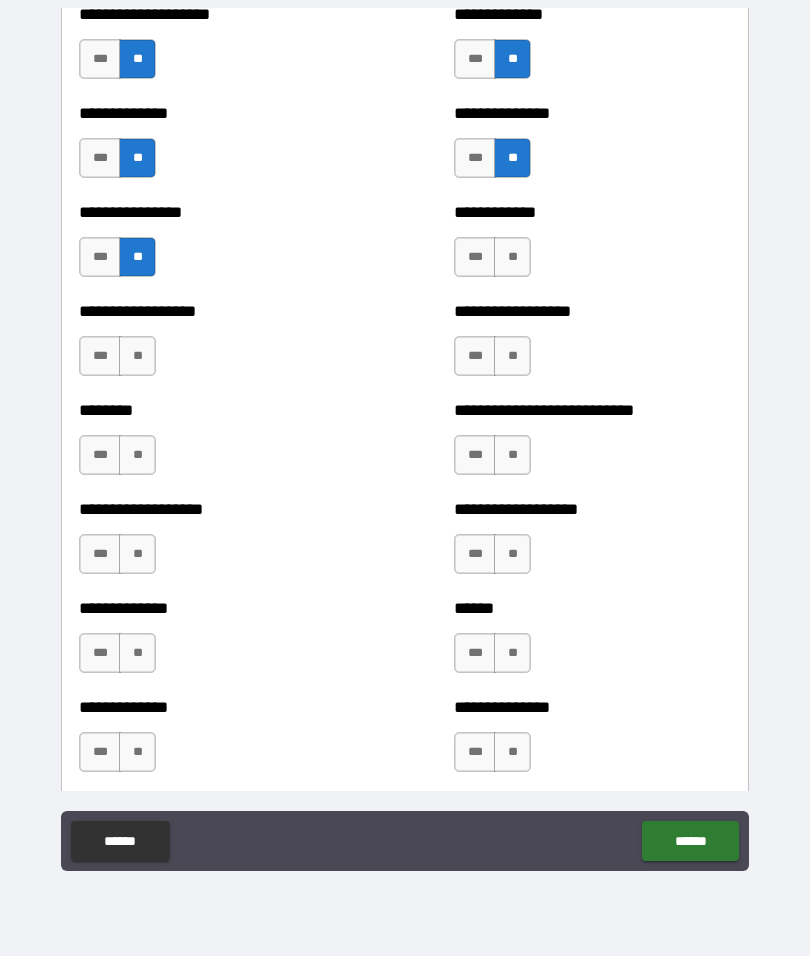 click on "**" at bounding box center [137, 356] 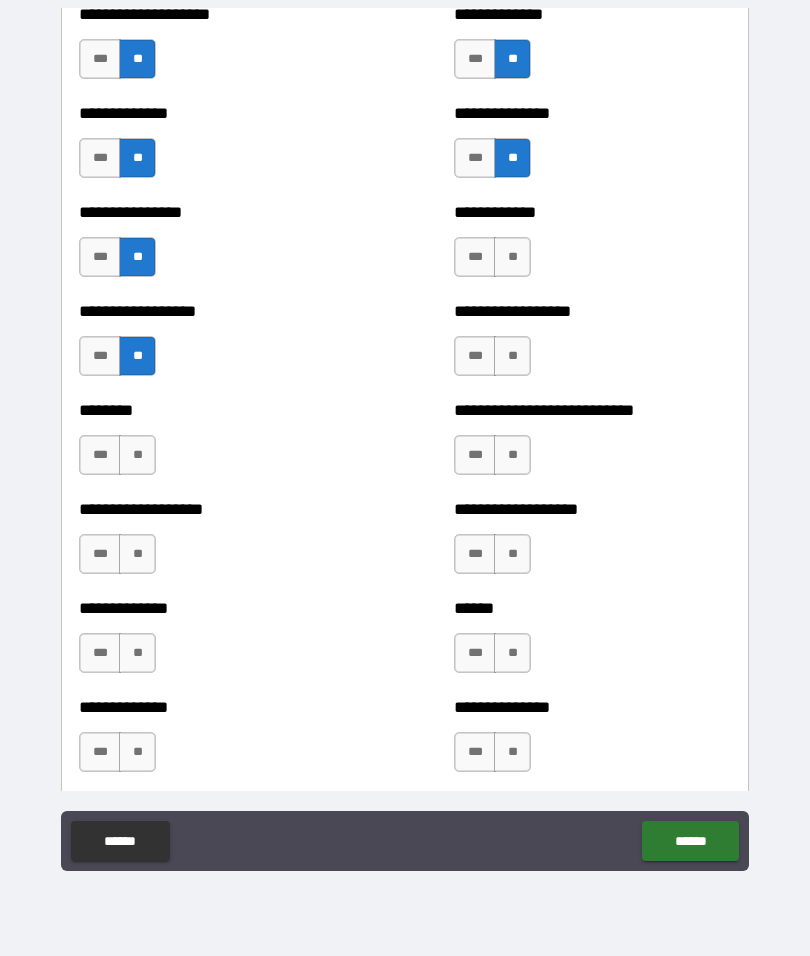 click on "******** *** **" at bounding box center (217, 445) 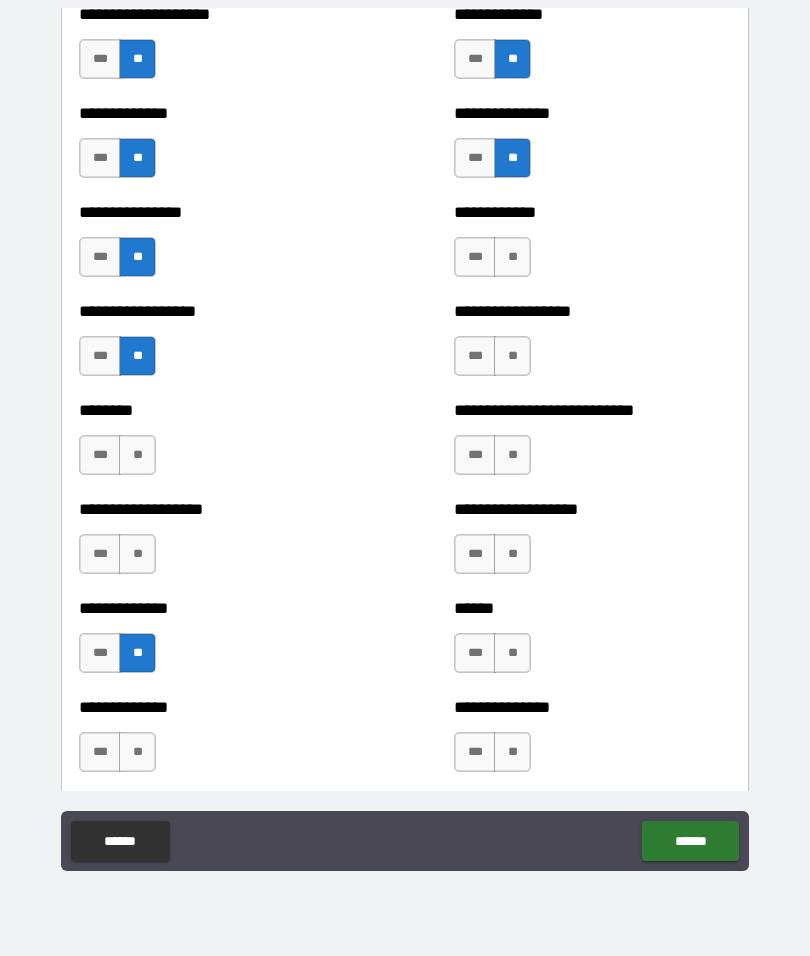 click on "**" at bounding box center [137, 554] 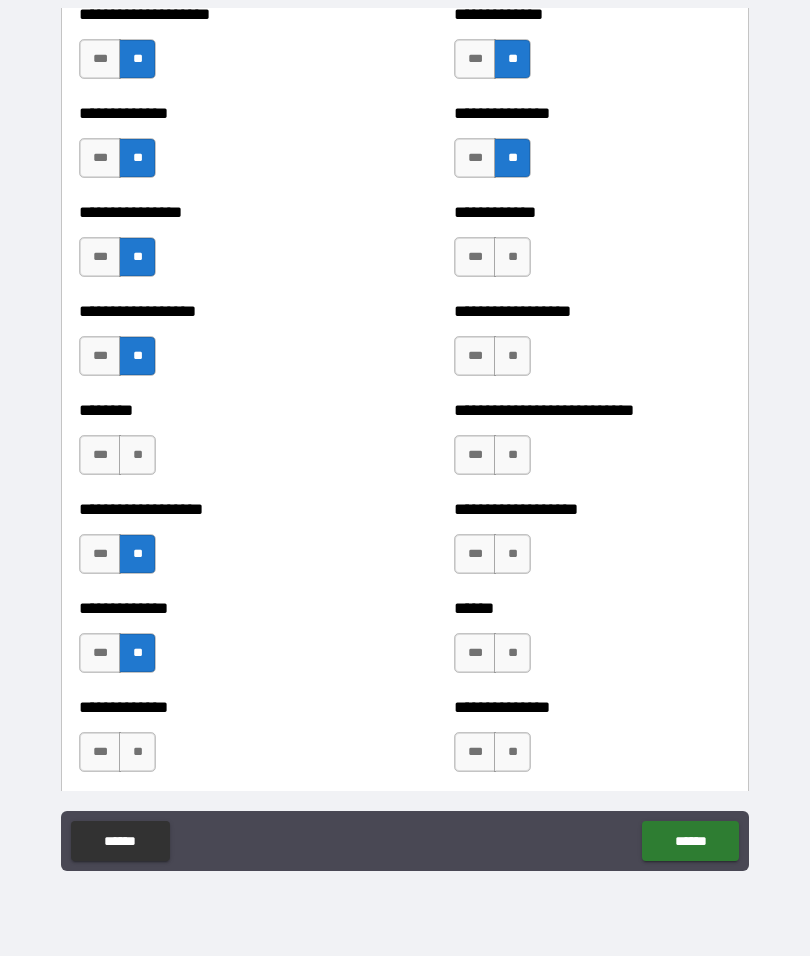 click on "**" at bounding box center (137, 455) 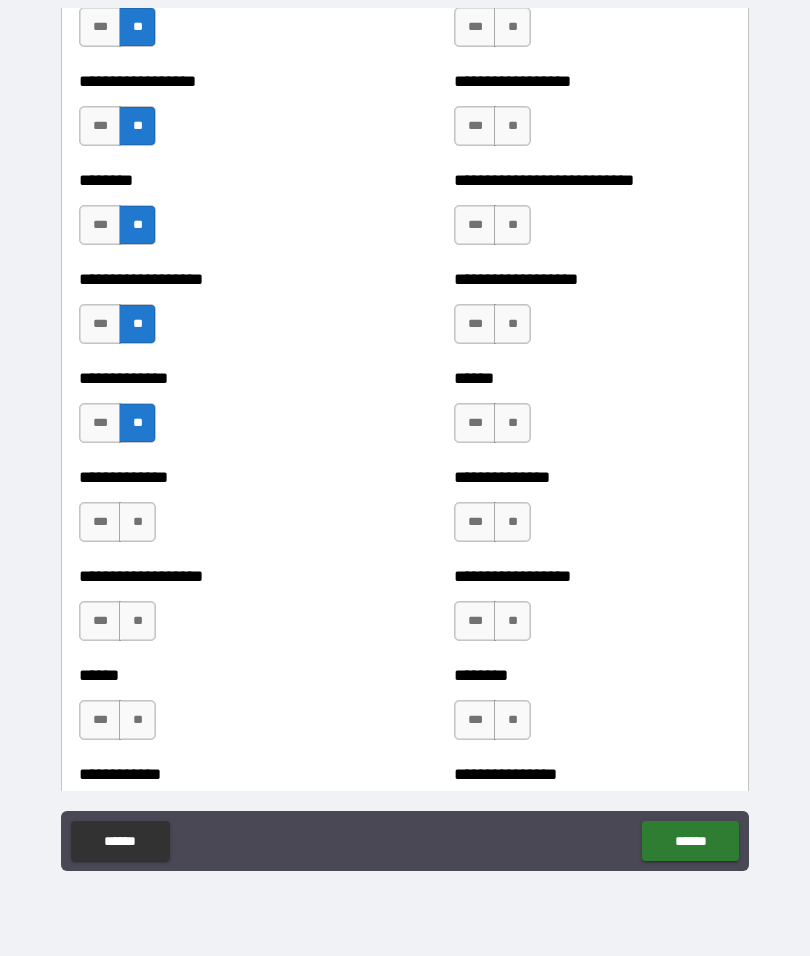 scroll, scrollTop: 4391, scrollLeft: 0, axis: vertical 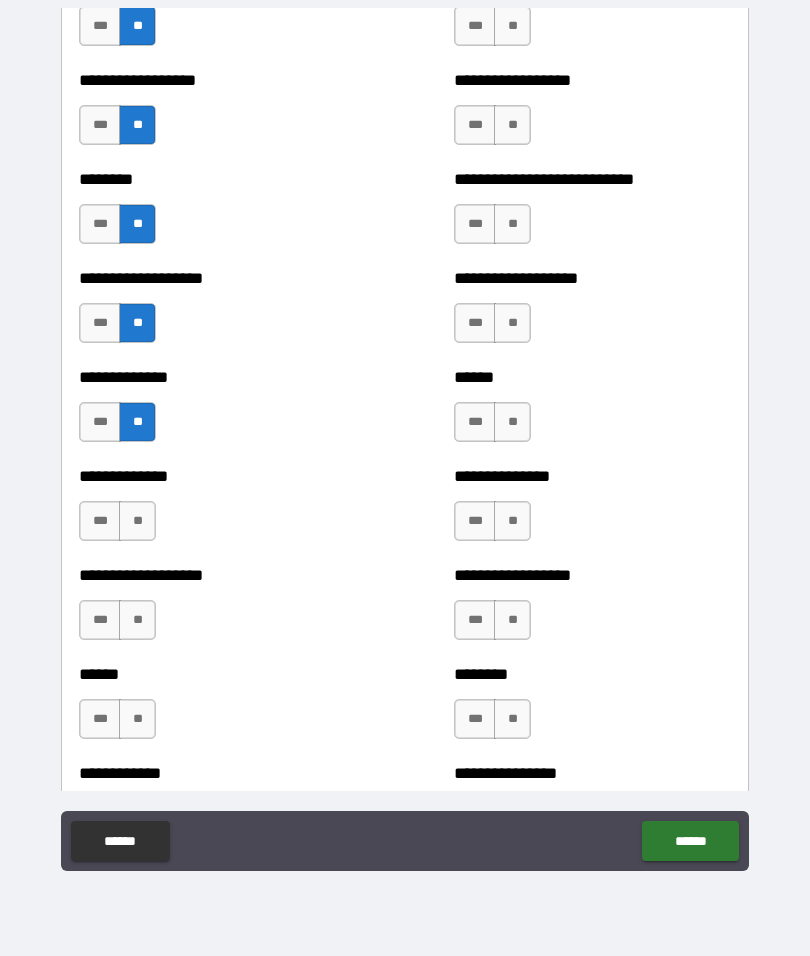 click on "**********" at bounding box center (217, 511) 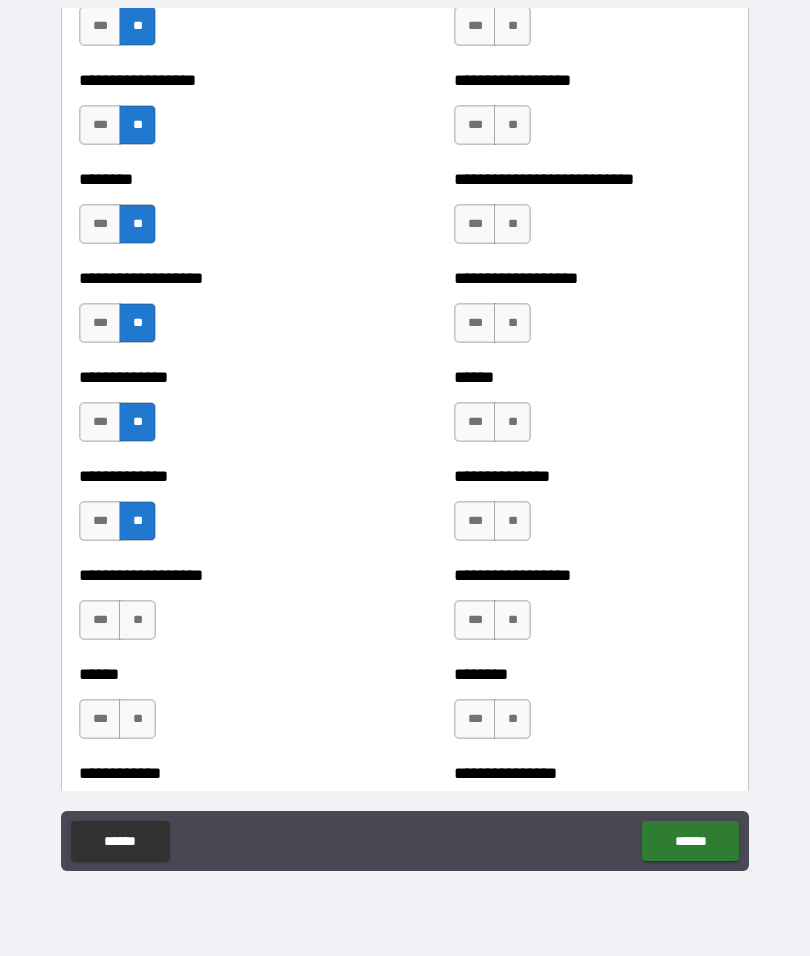 click on "**" at bounding box center [137, 620] 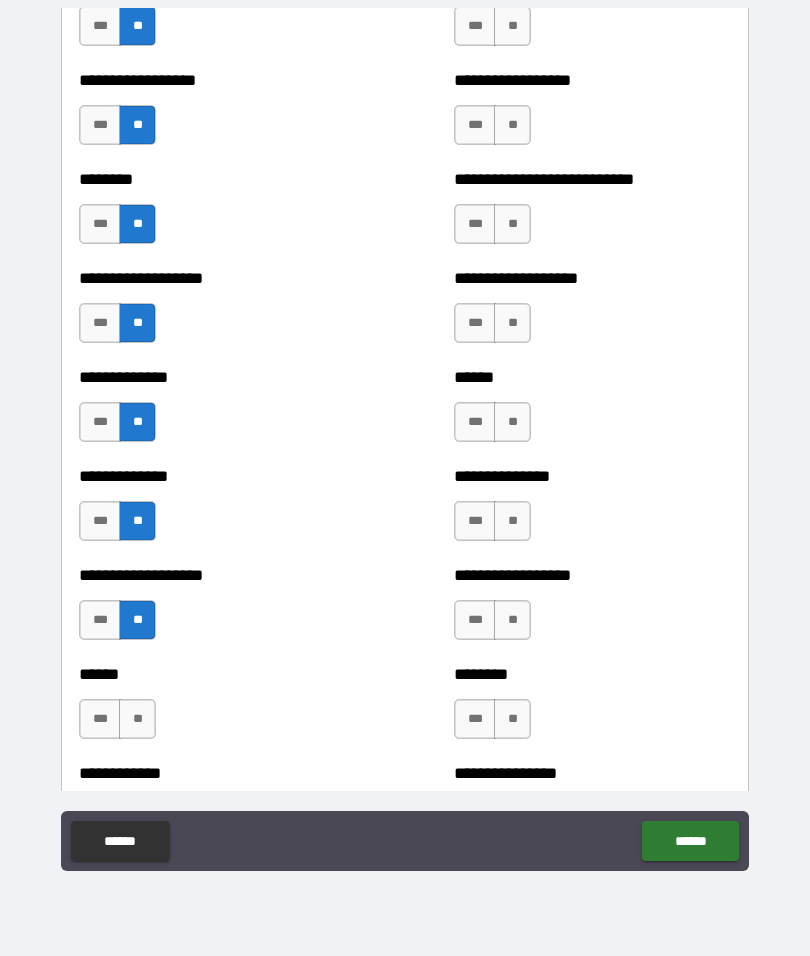 click on "**" at bounding box center (137, 719) 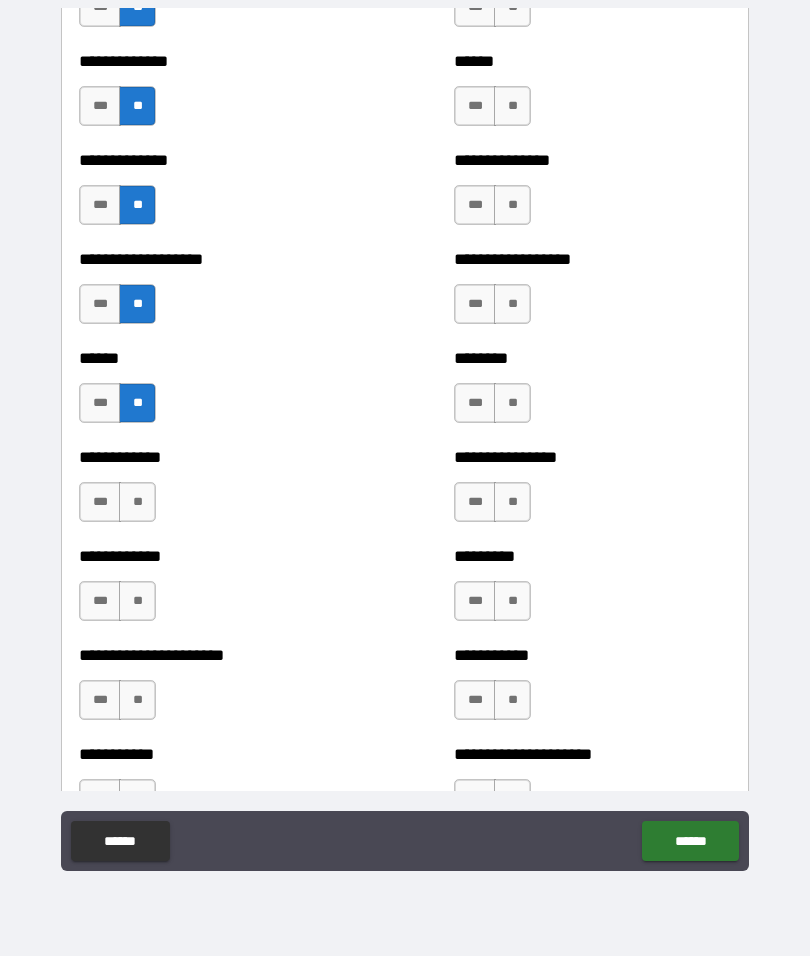 scroll, scrollTop: 4716, scrollLeft: 0, axis: vertical 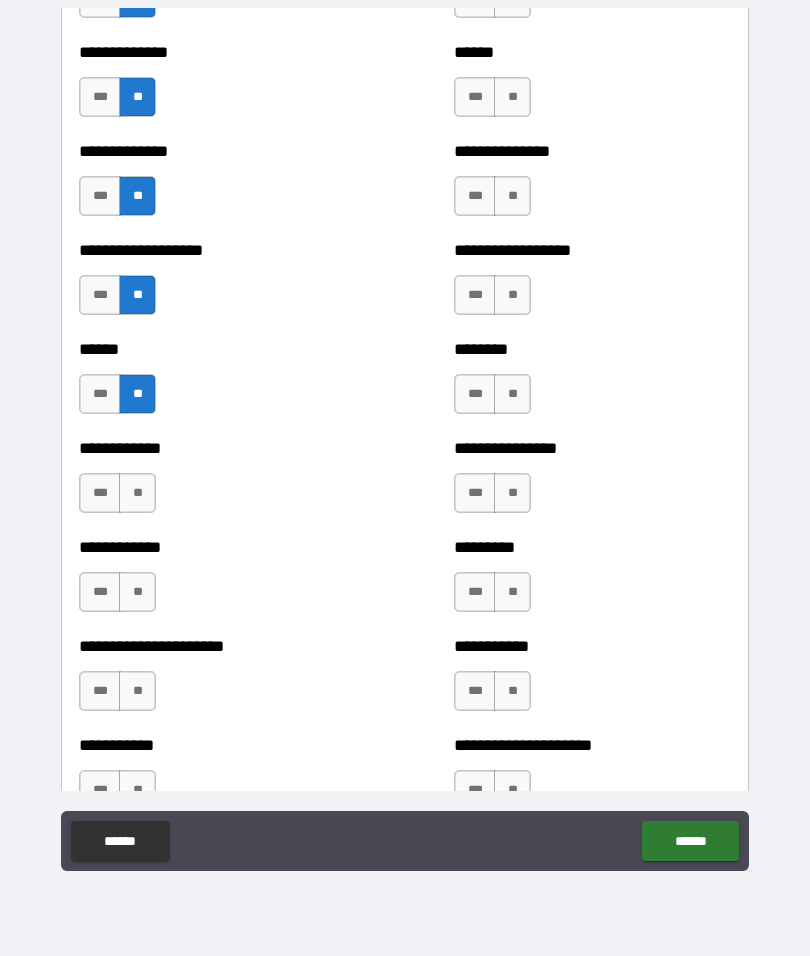 click on "**" at bounding box center [137, 493] 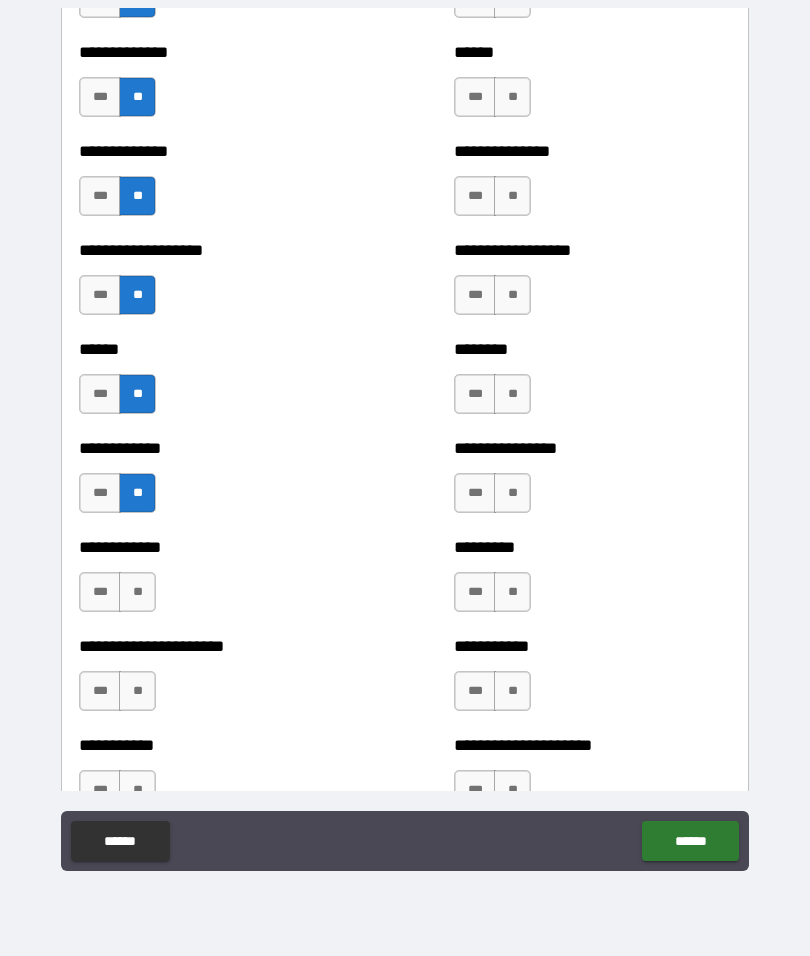 click on "**" at bounding box center (137, 691) 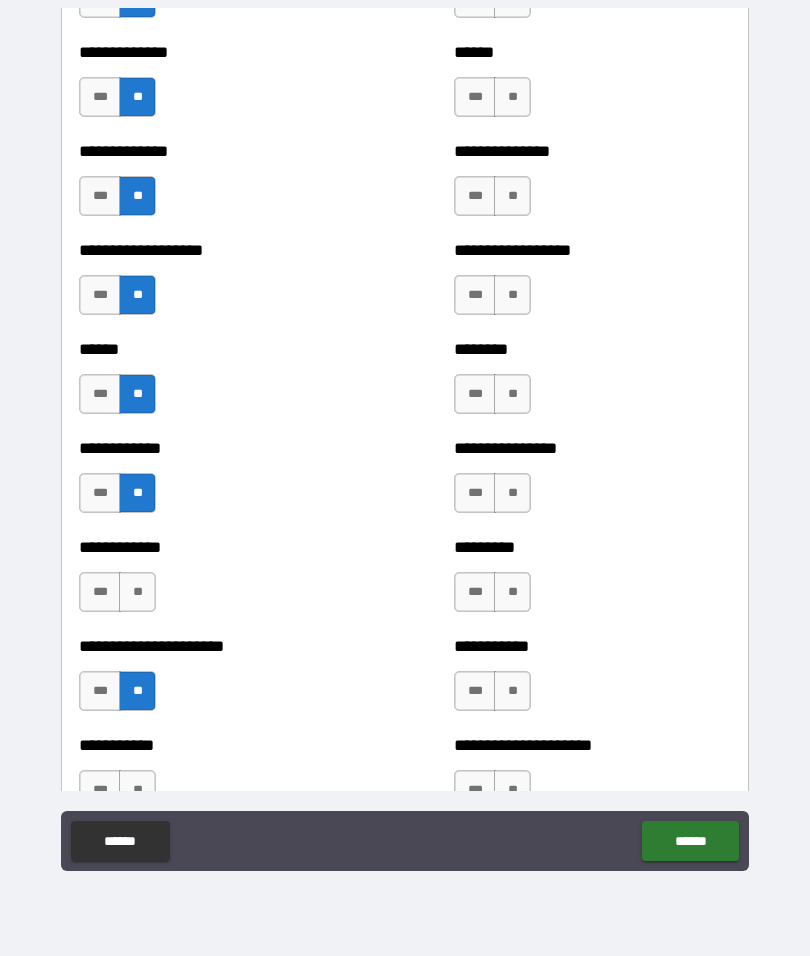 click on "**" at bounding box center [137, 592] 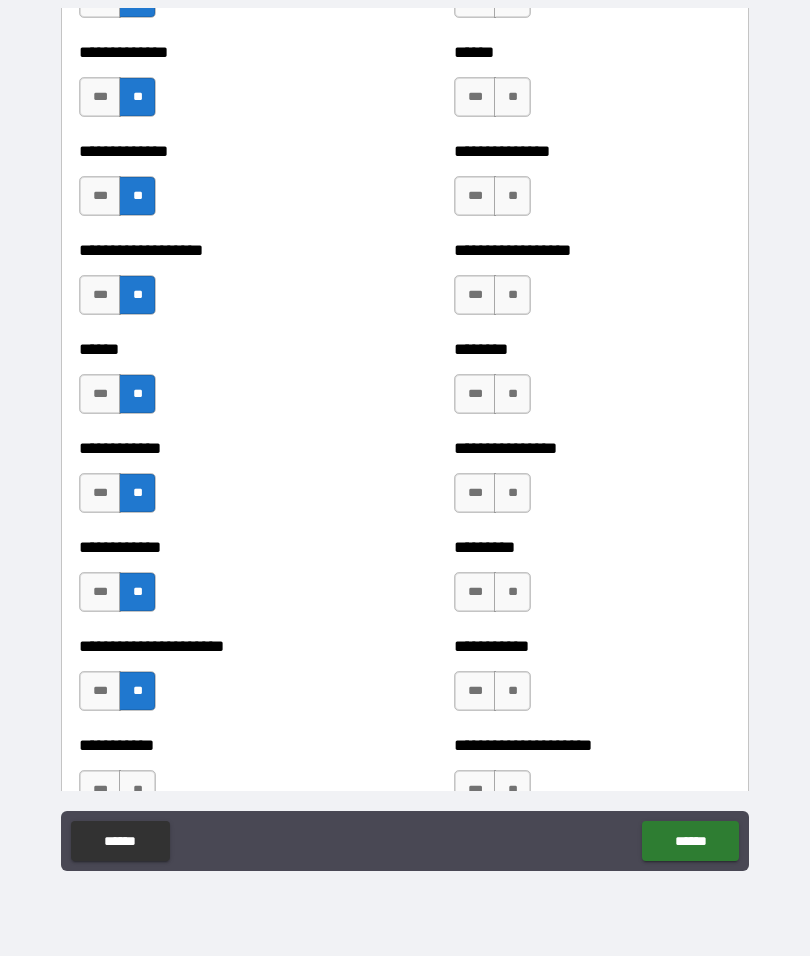 click on "**" at bounding box center (137, 790) 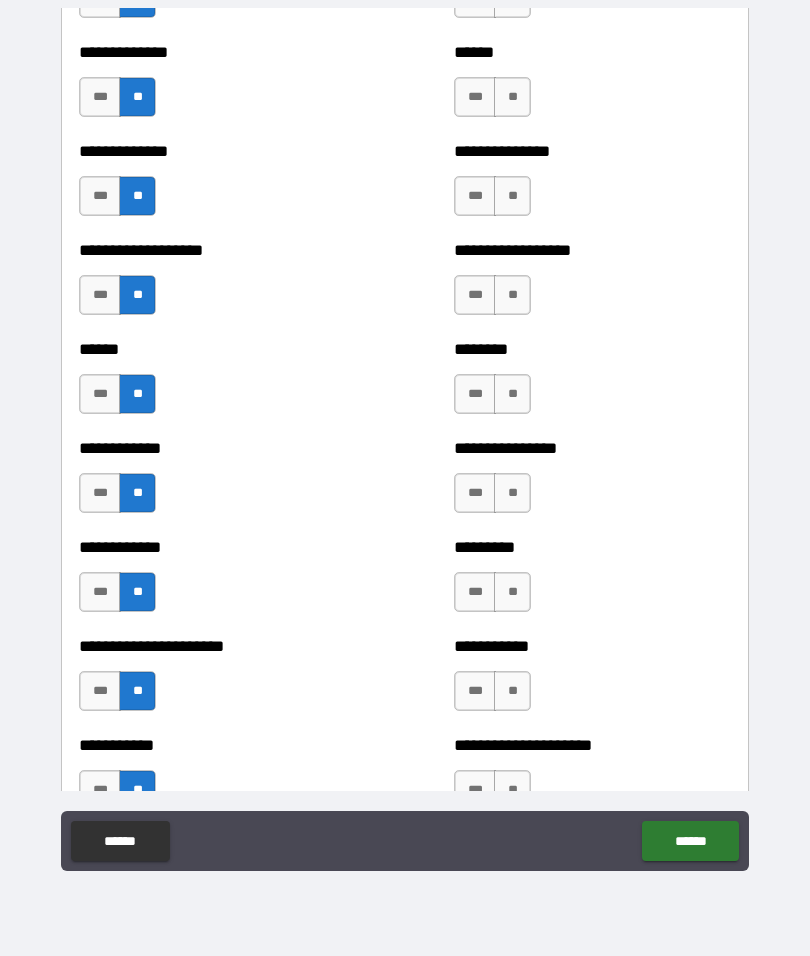 click on "**" at bounding box center (512, 790) 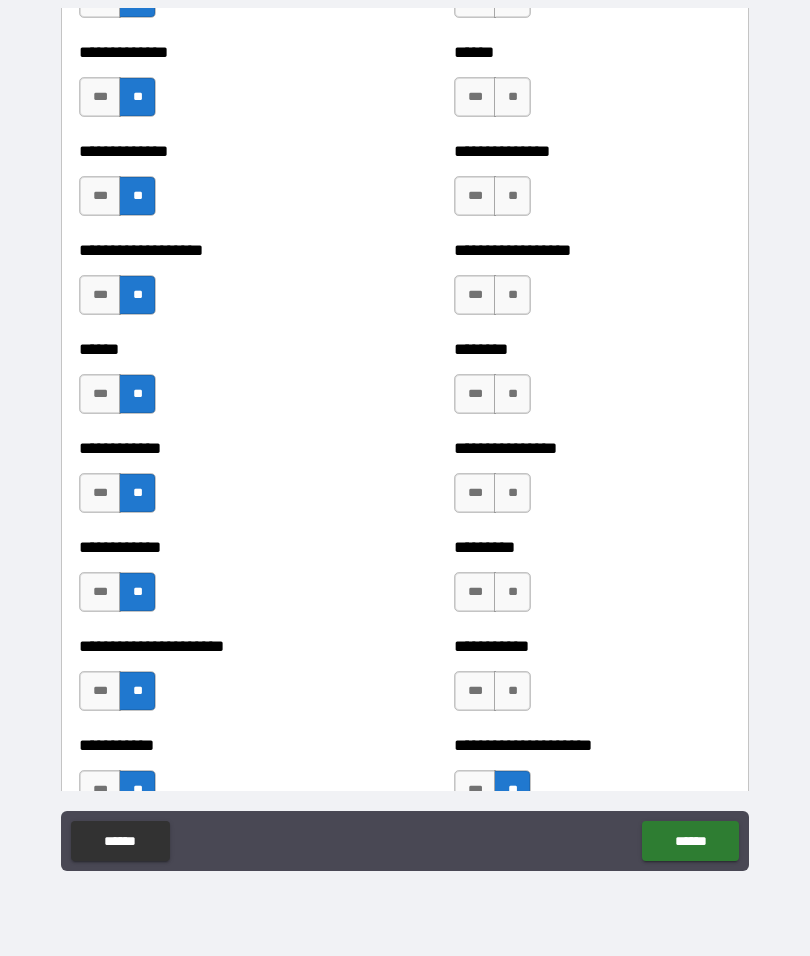 click on "**" at bounding box center [512, 691] 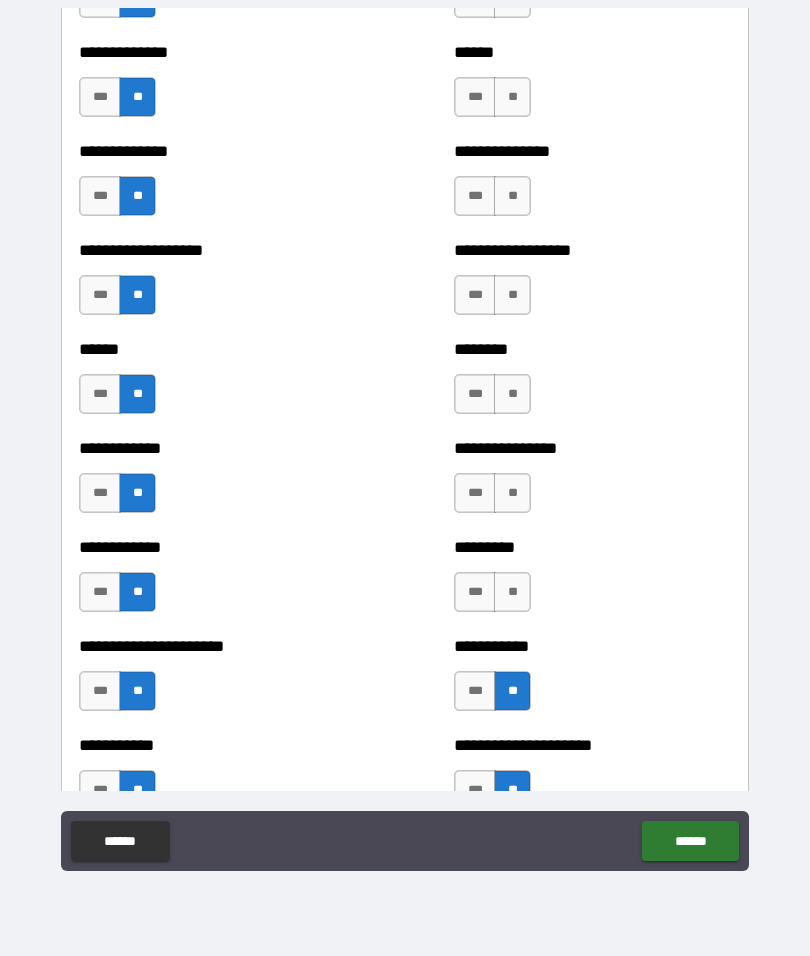 click on "**" at bounding box center [512, 592] 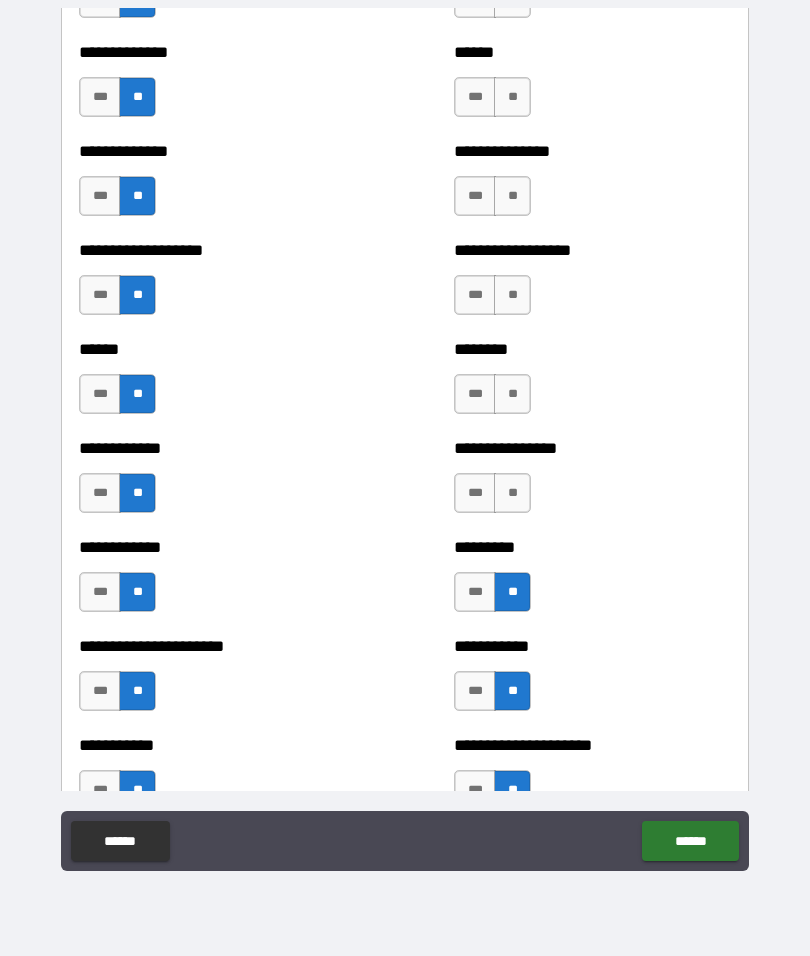click on "**" at bounding box center (512, 493) 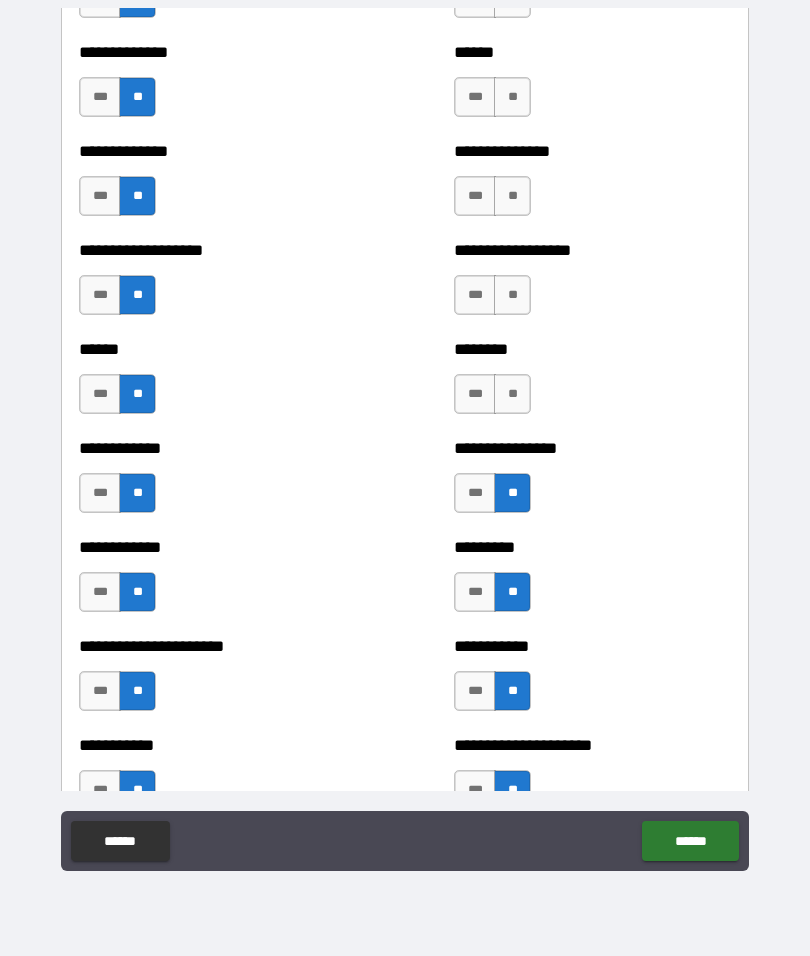 click on "**" at bounding box center (512, 394) 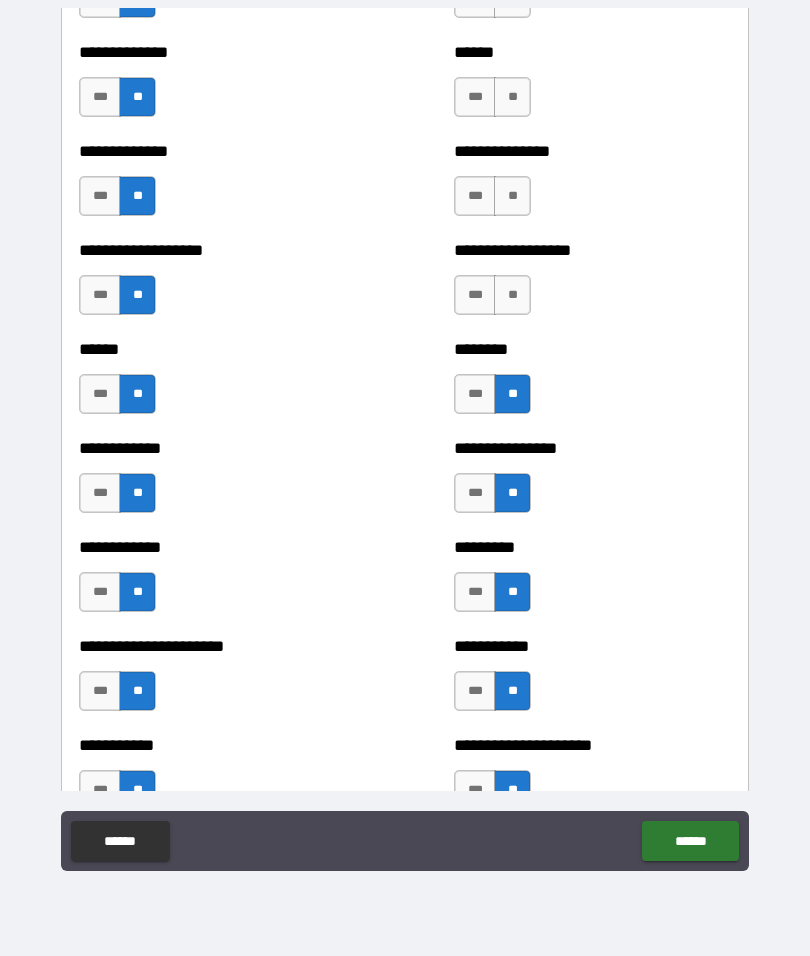 click on "**" at bounding box center [512, 295] 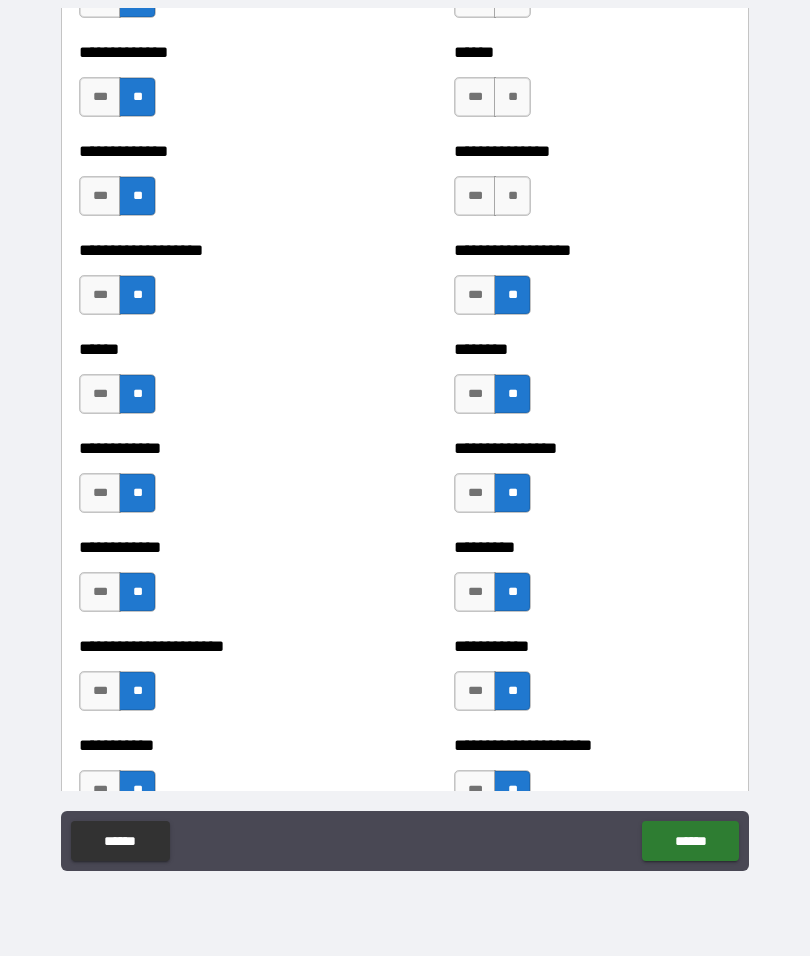 click on "**" at bounding box center (512, 196) 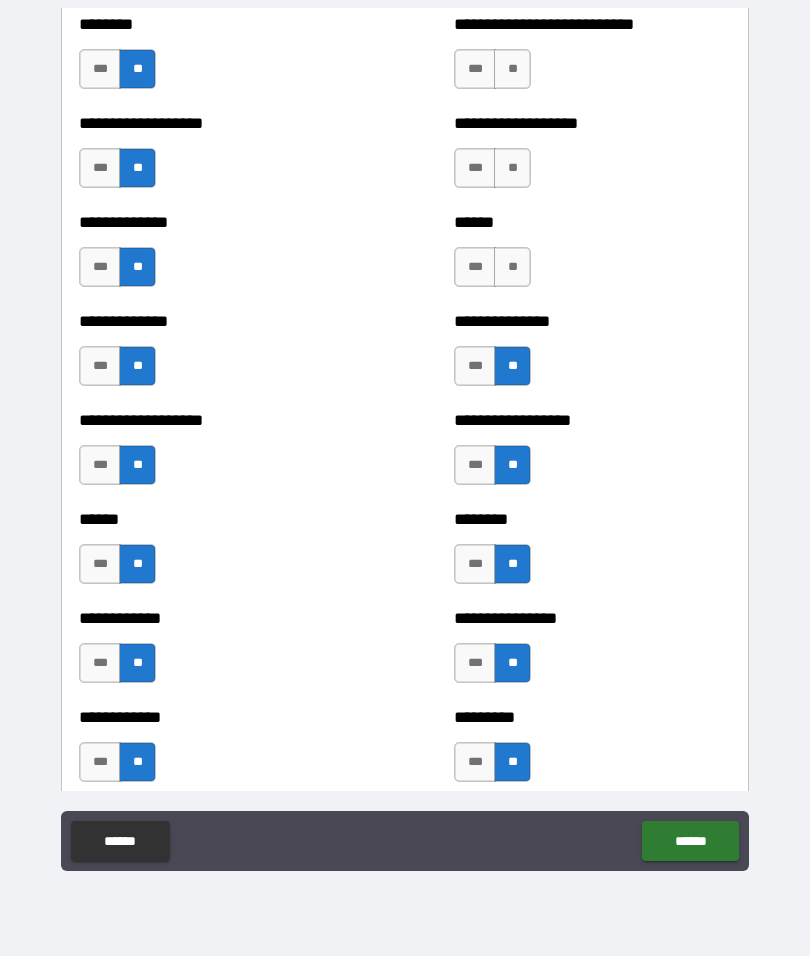 scroll, scrollTop: 4540, scrollLeft: 0, axis: vertical 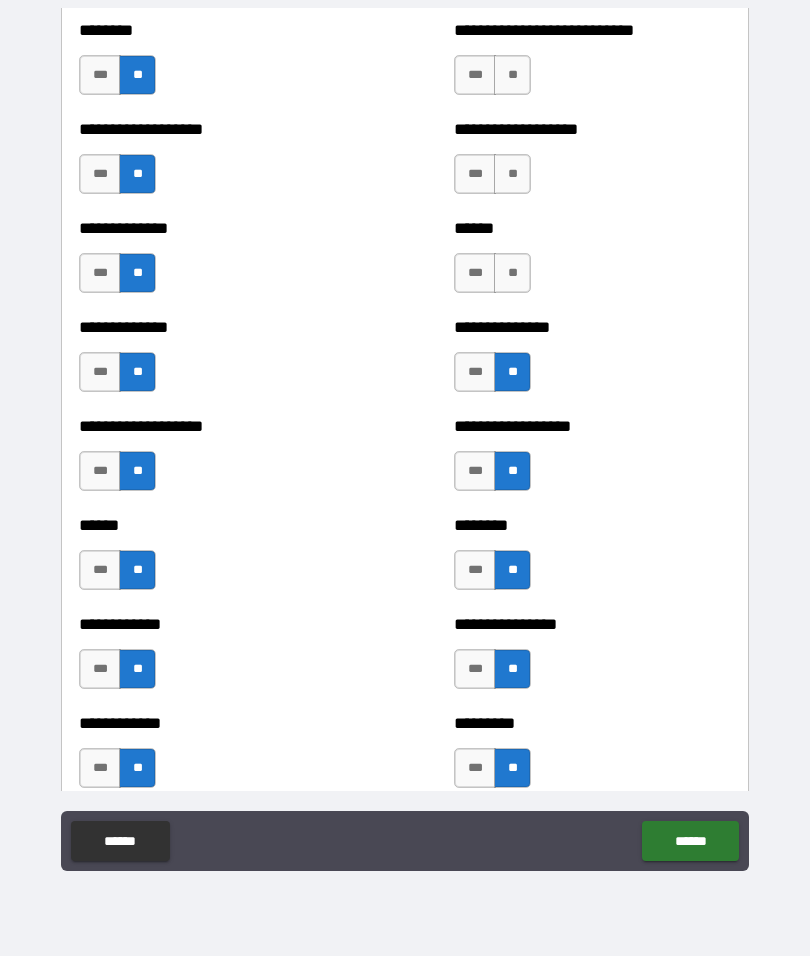 click on "**" at bounding box center (512, 273) 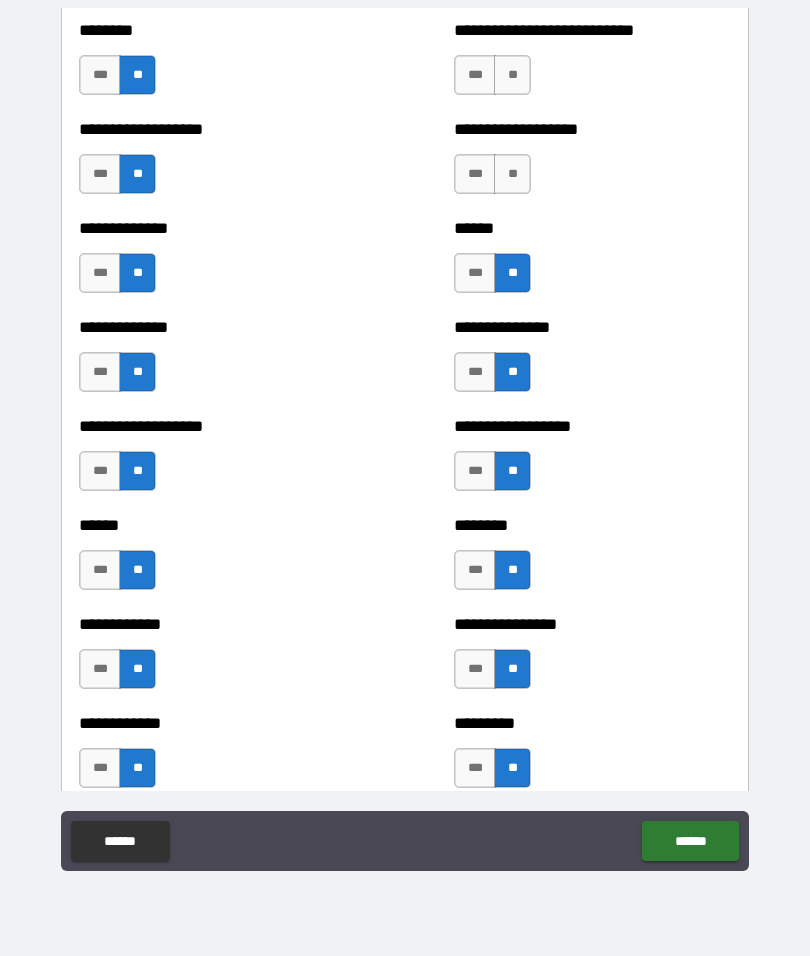 click on "**" at bounding box center [512, 174] 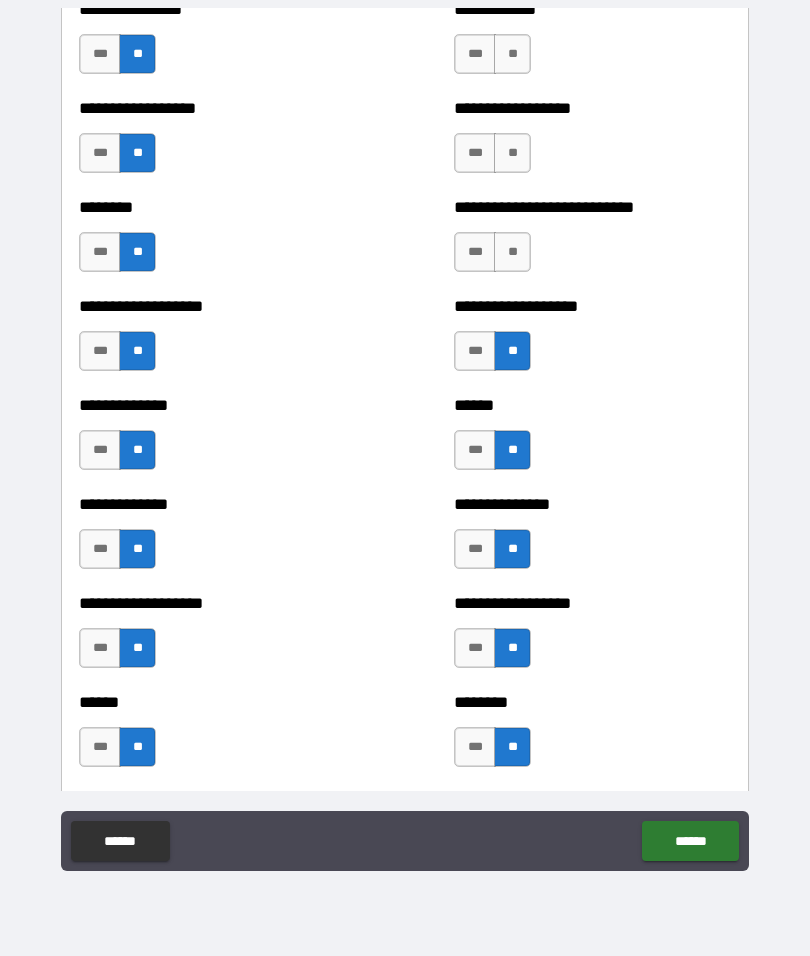 click on "***" at bounding box center [475, 351] 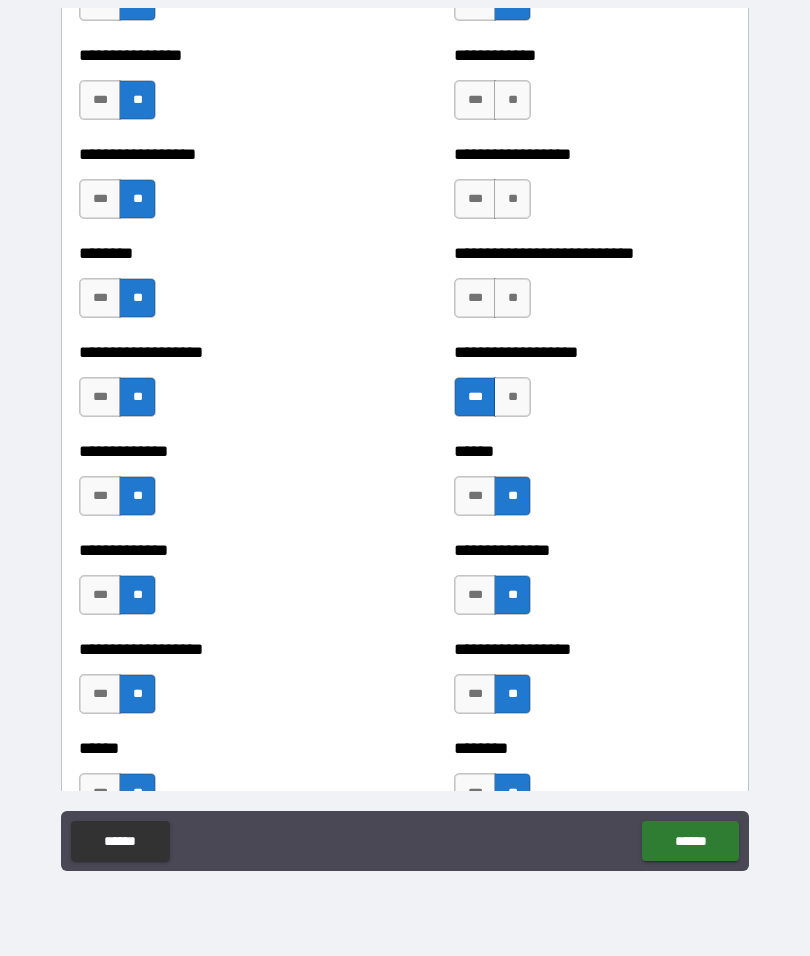 scroll, scrollTop: 4313, scrollLeft: 0, axis: vertical 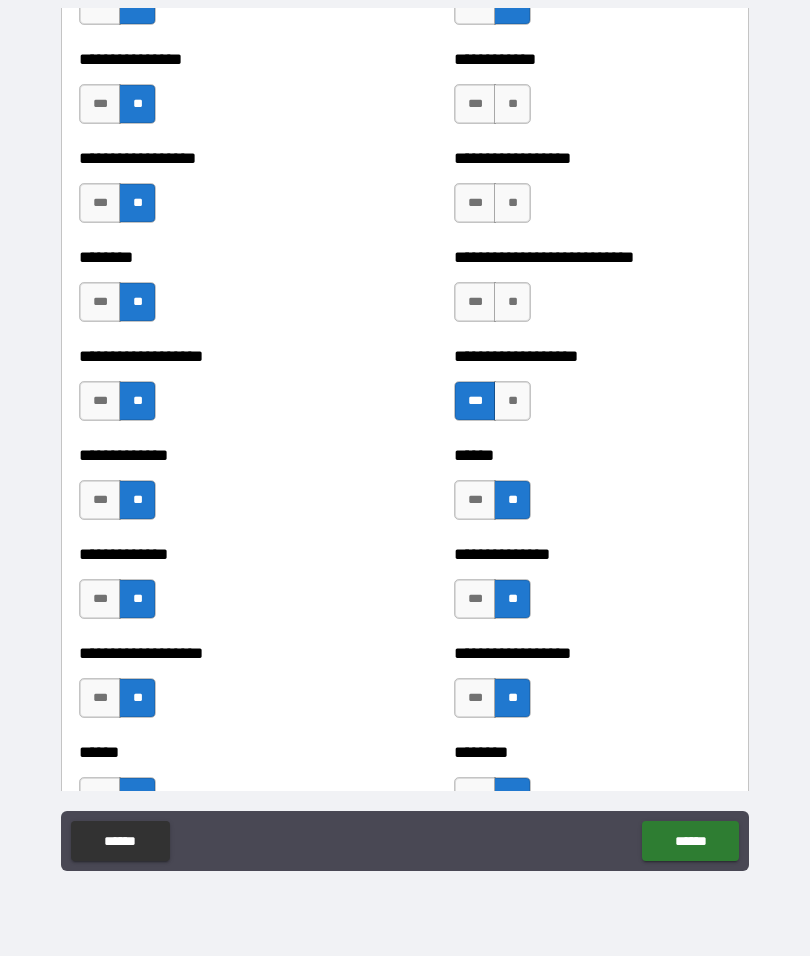 click on "**" at bounding box center [512, 302] 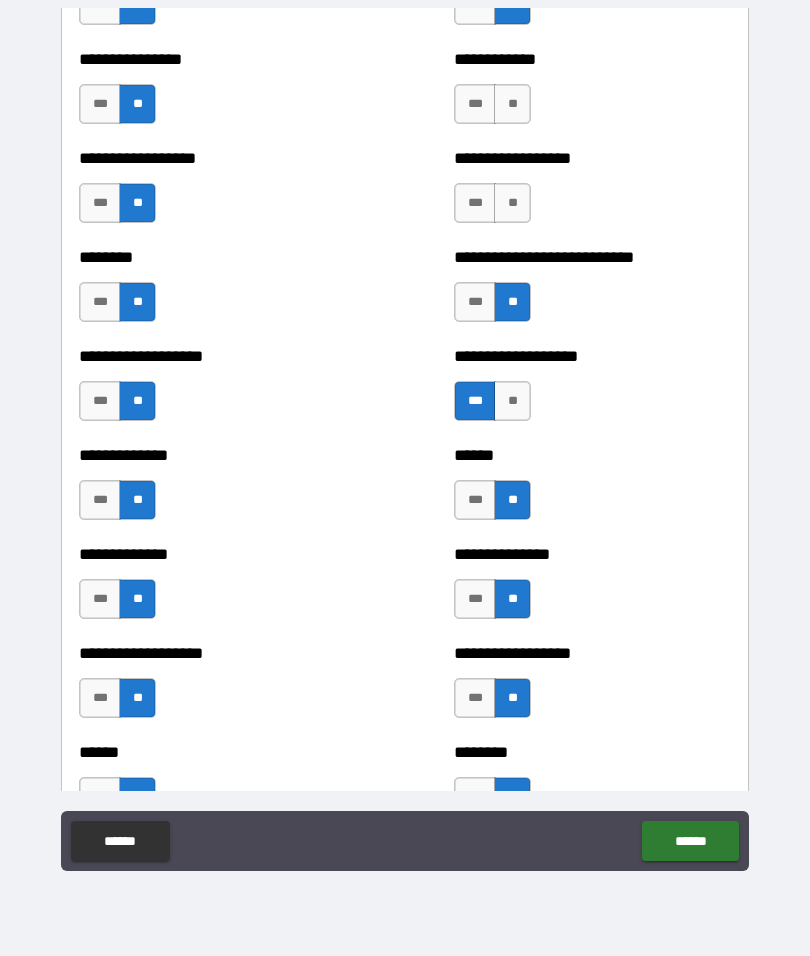 click on "**" at bounding box center [512, 203] 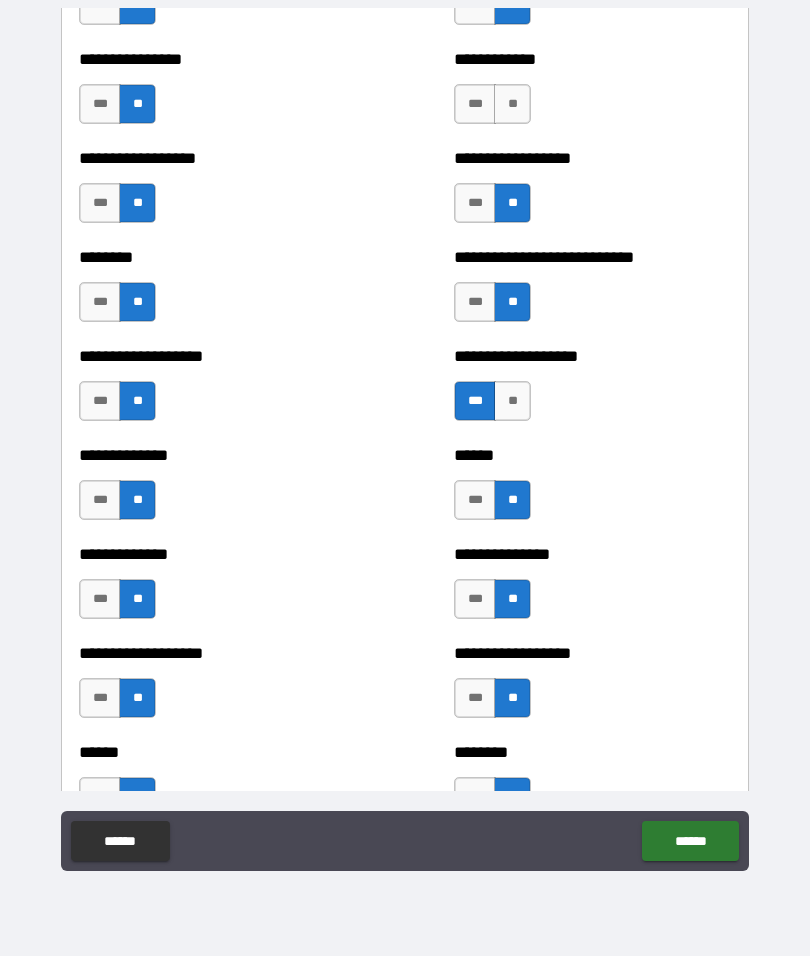 click on "**" at bounding box center (512, 104) 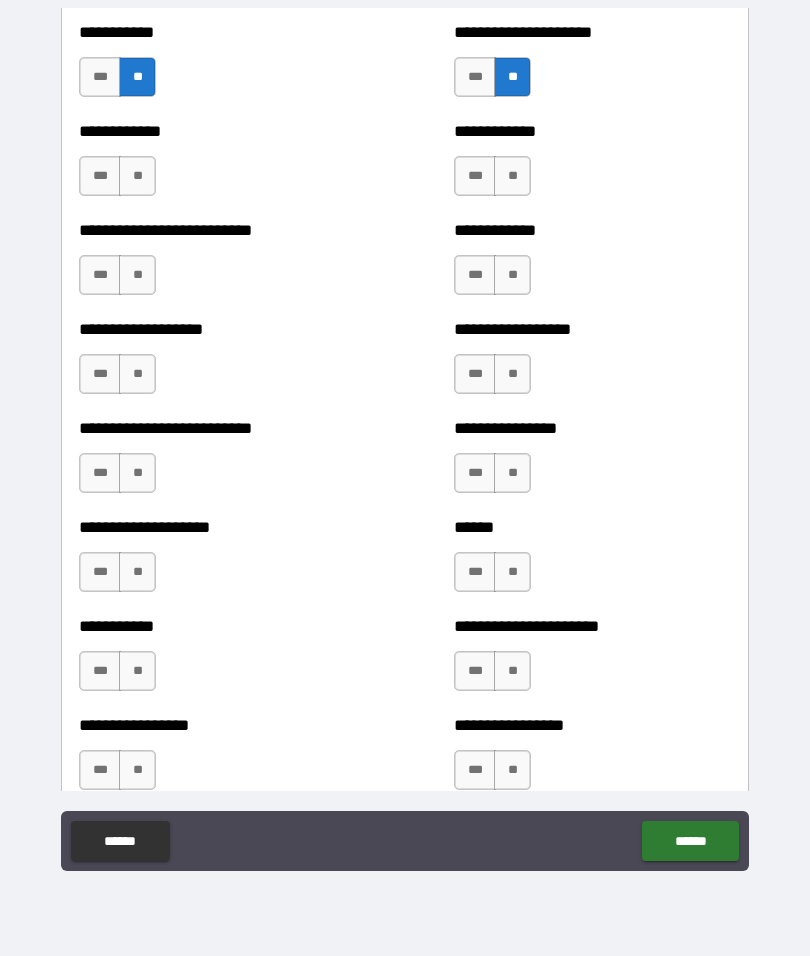scroll, scrollTop: 5412, scrollLeft: 0, axis: vertical 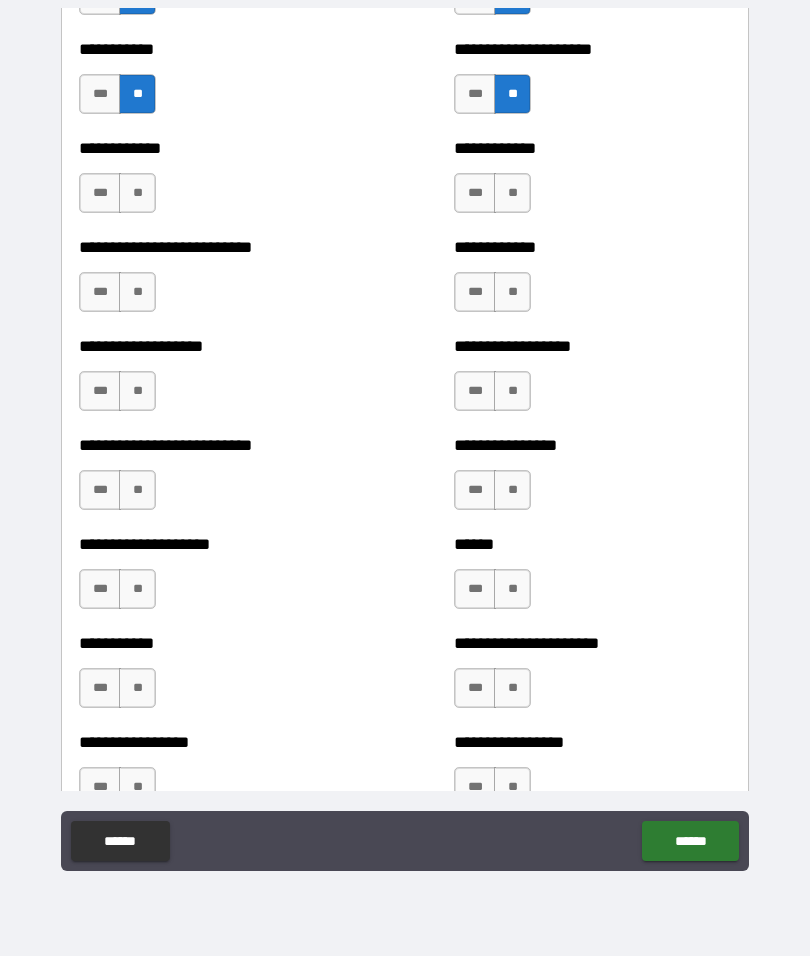 click on "**" at bounding box center (137, 193) 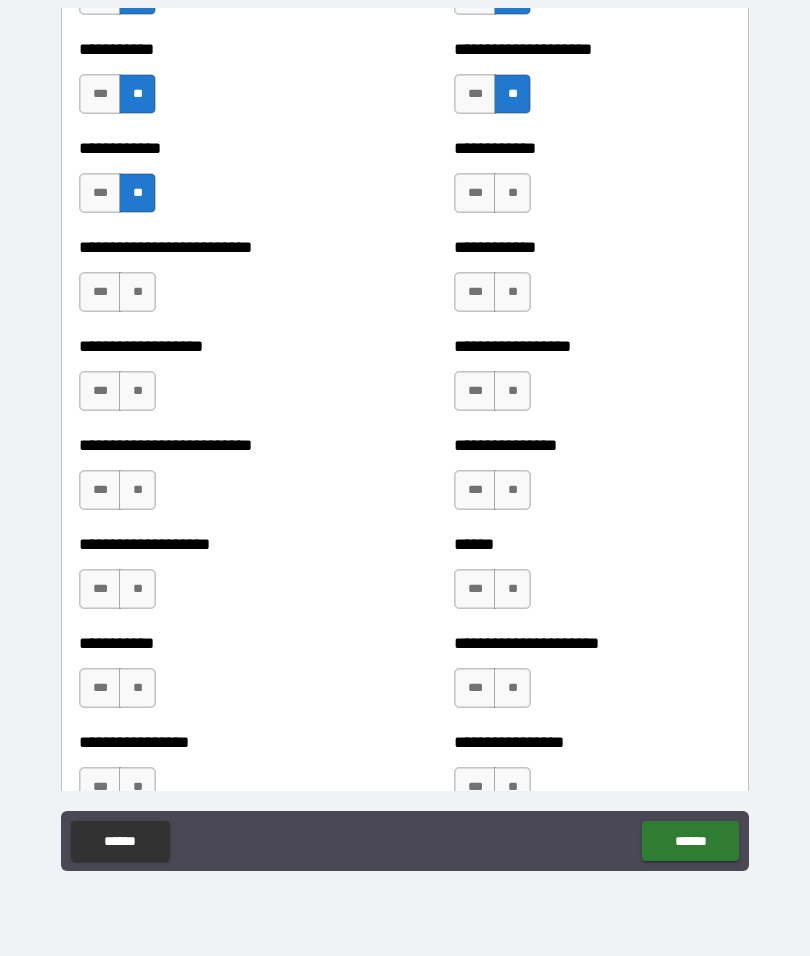 click on "**" at bounding box center [137, 292] 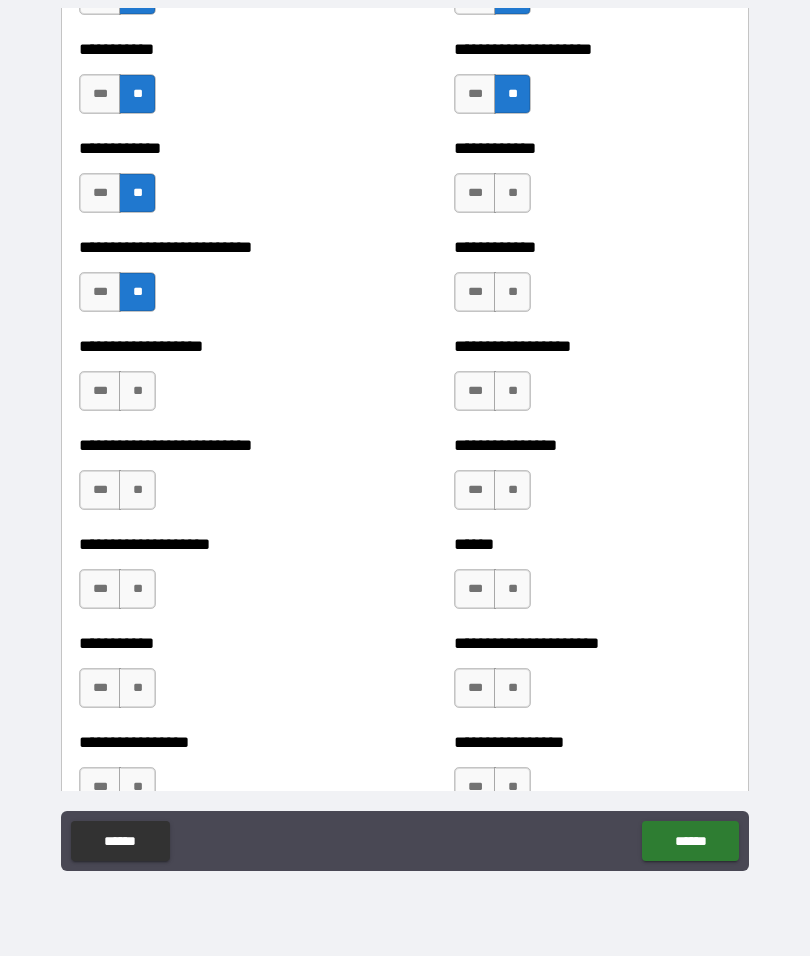 click on "***" at bounding box center (100, 292) 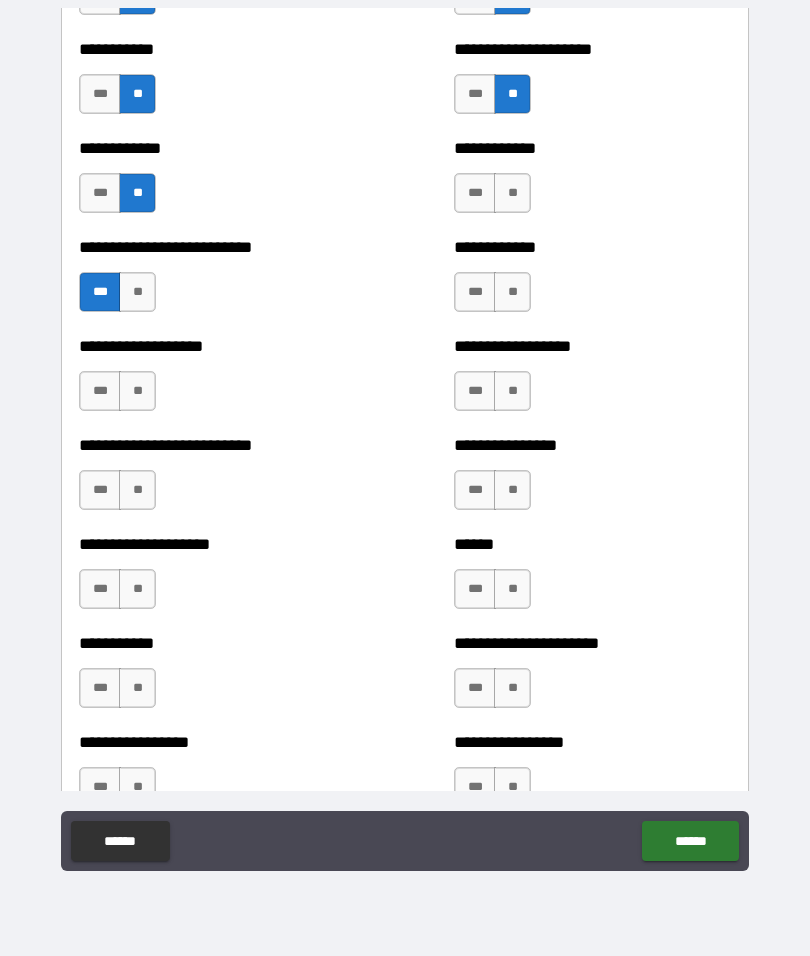 click on "**" at bounding box center (512, 193) 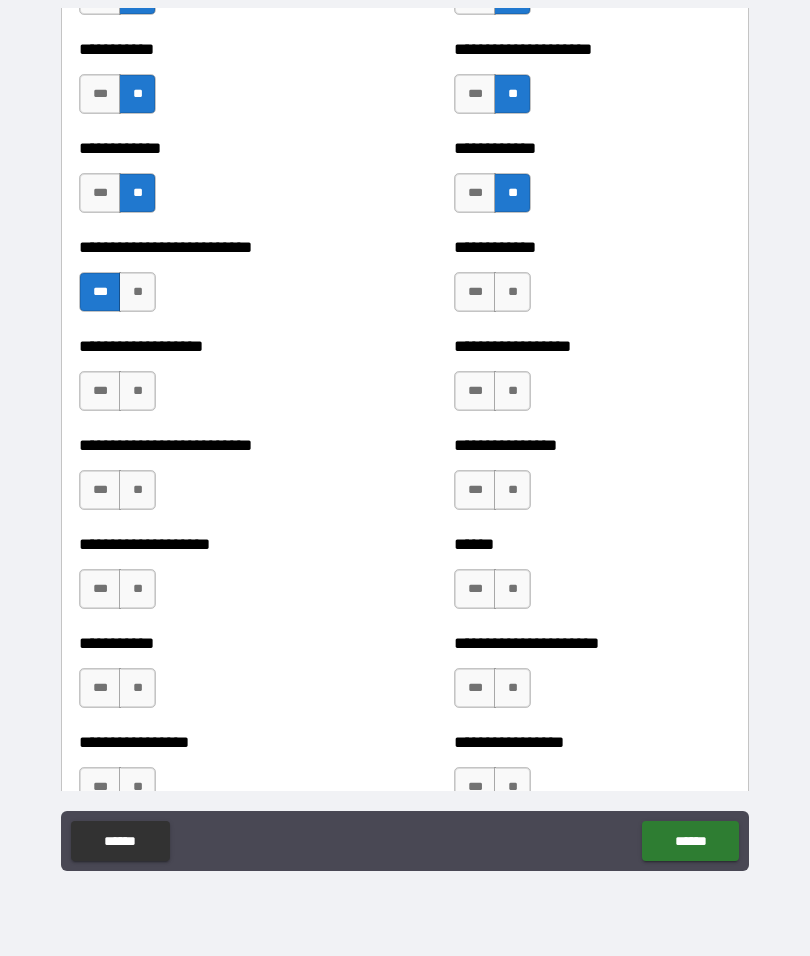 click on "**" at bounding box center (512, 292) 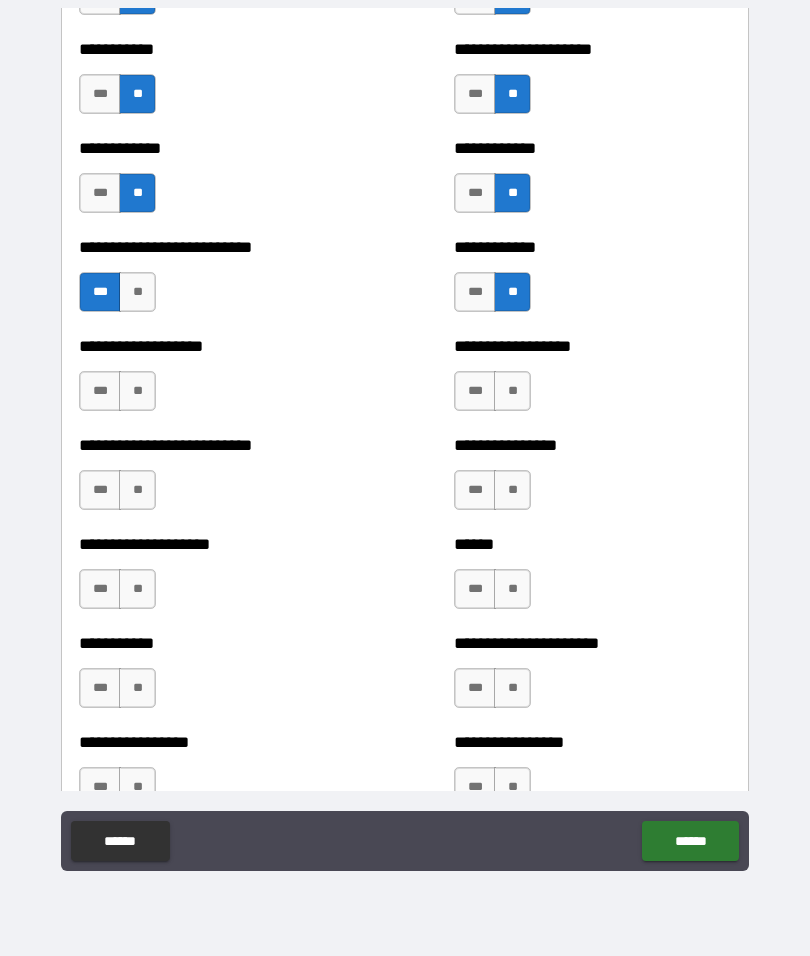click on "**" at bounding box center (512, 391) 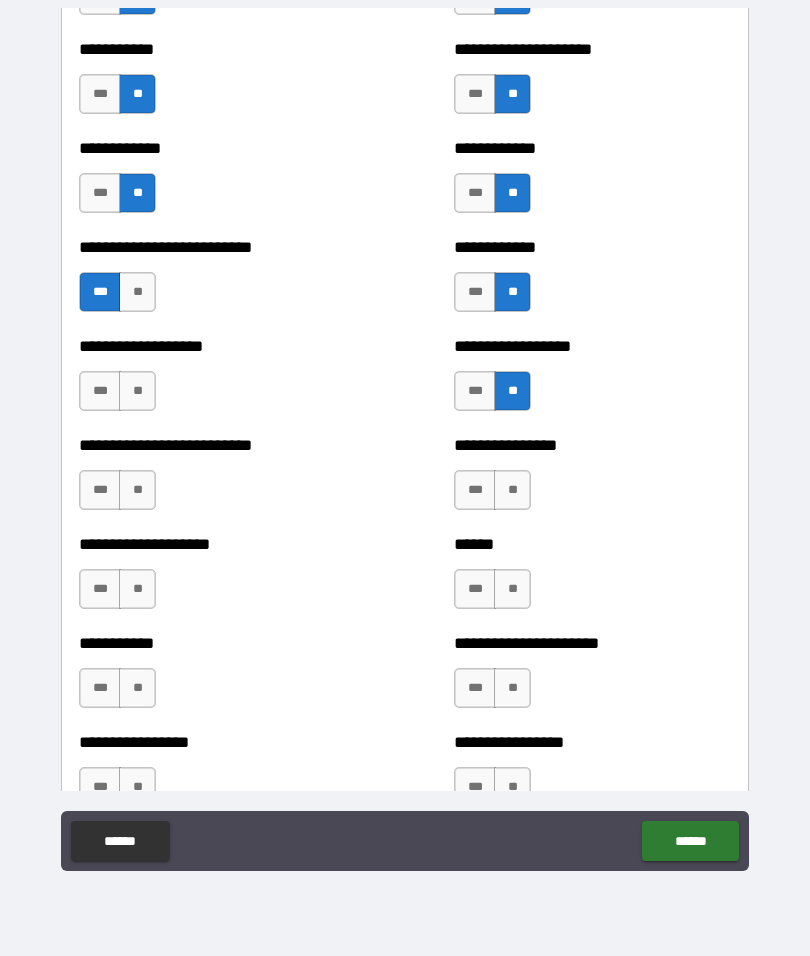 click on "**" at bounding box center (137, 391) 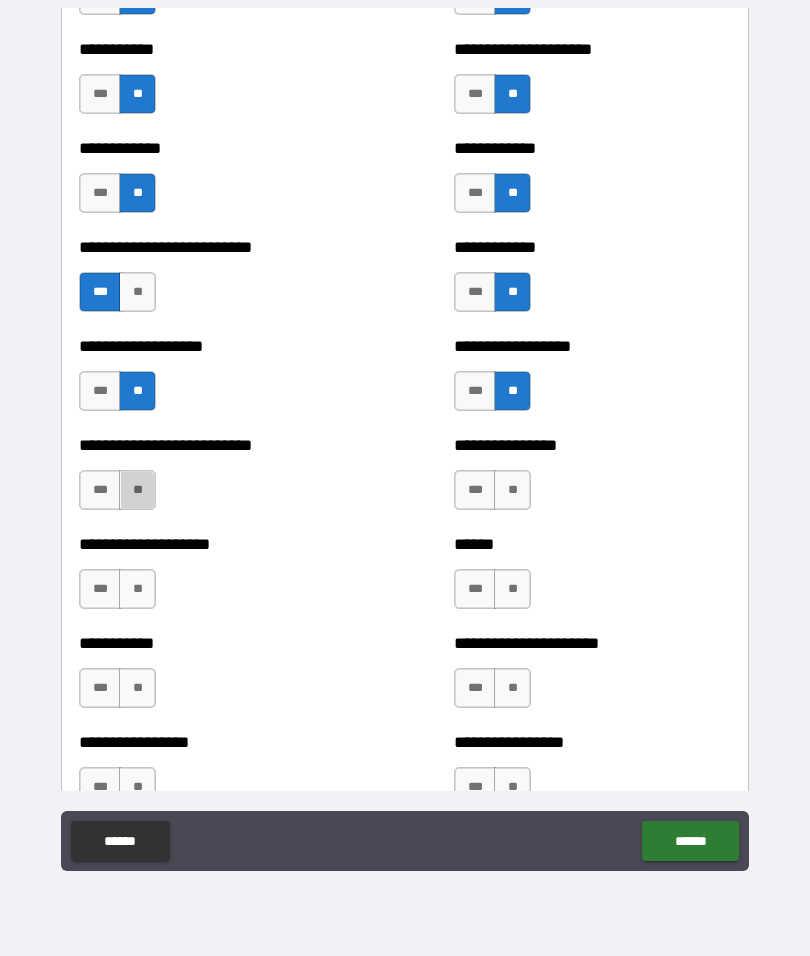 click on "**" at bounding box center (137, 490) 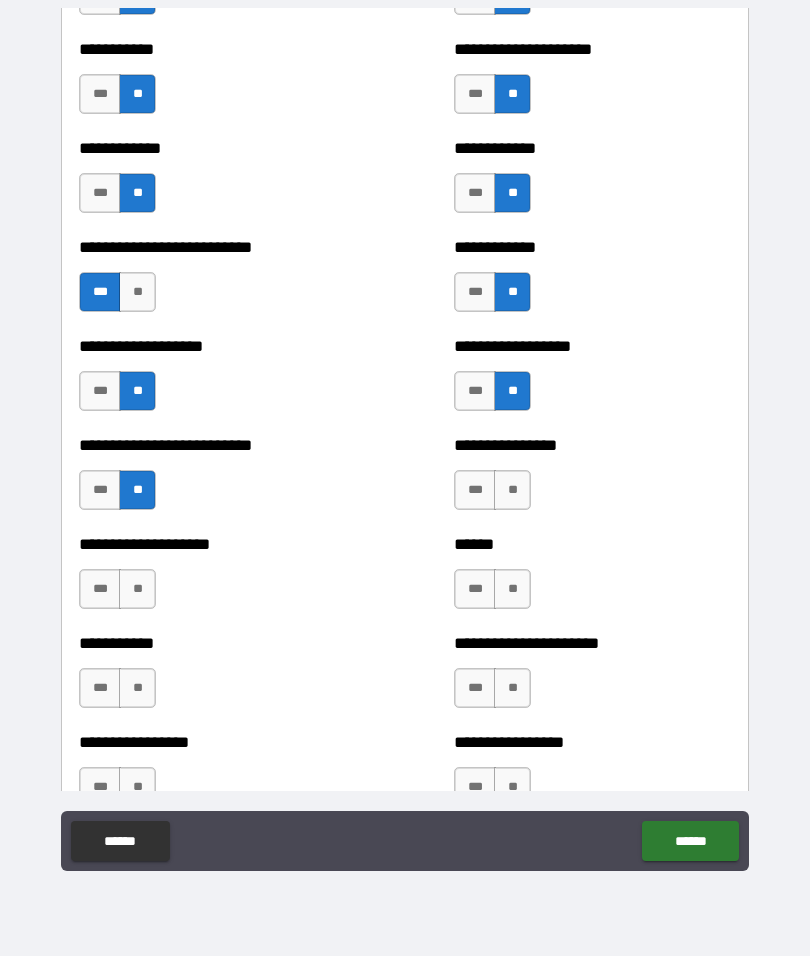 click on "**" at bounding box center [512, 490] 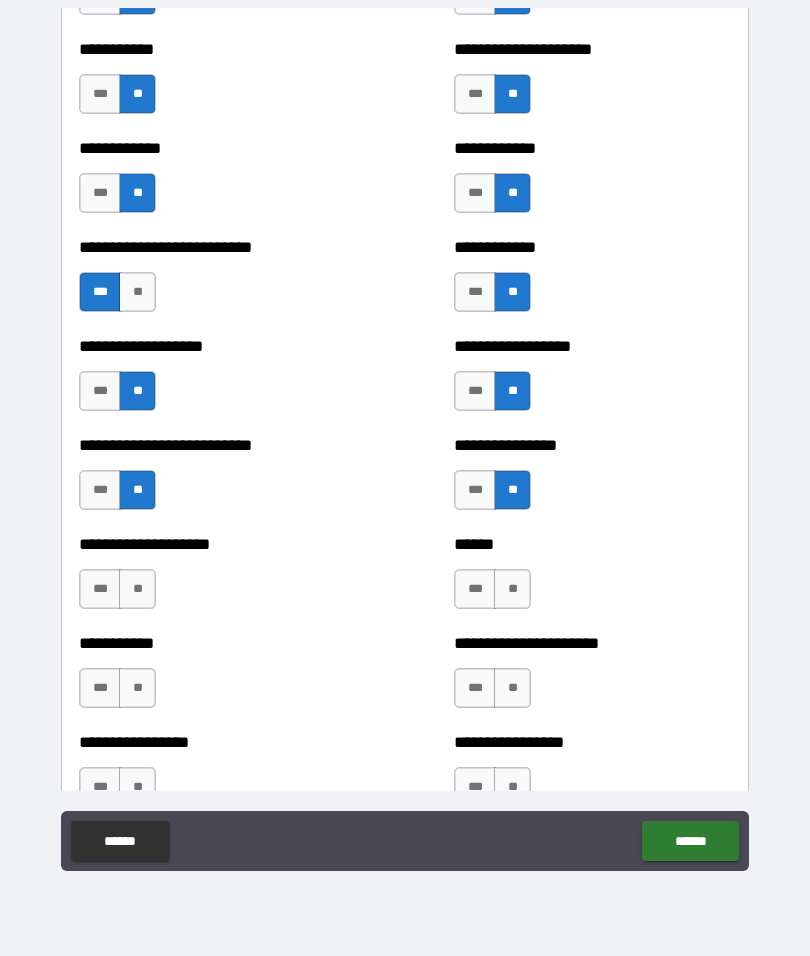 click on "**" at bounding box center (512, 589) 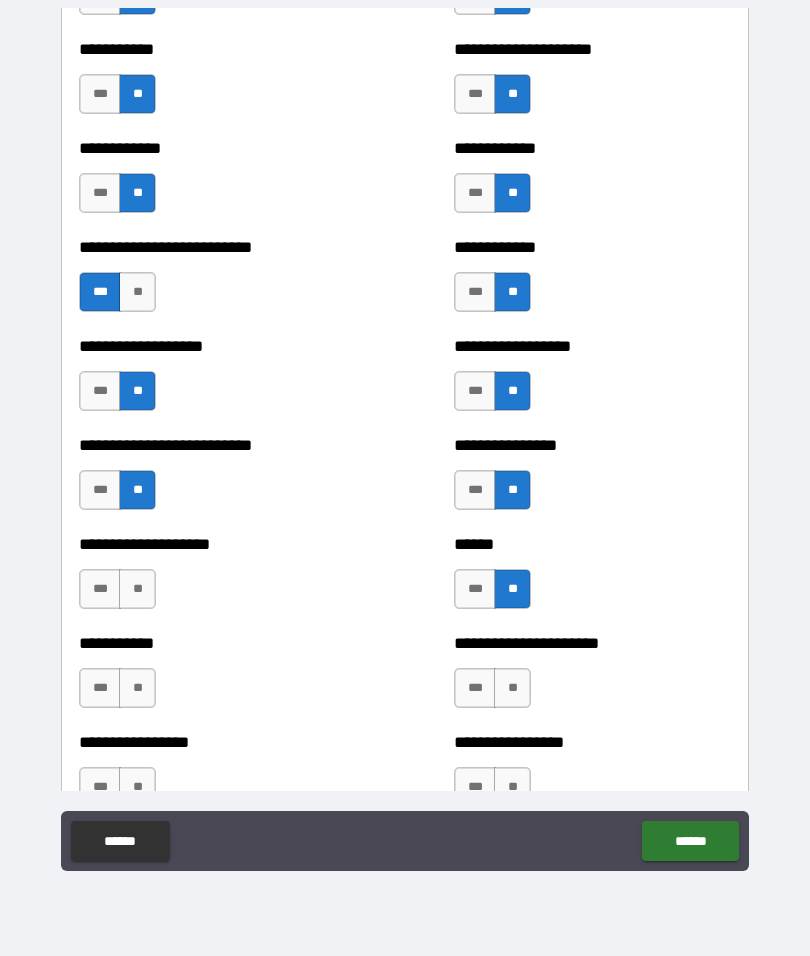 click on "**" at bounding box center [137, 589] 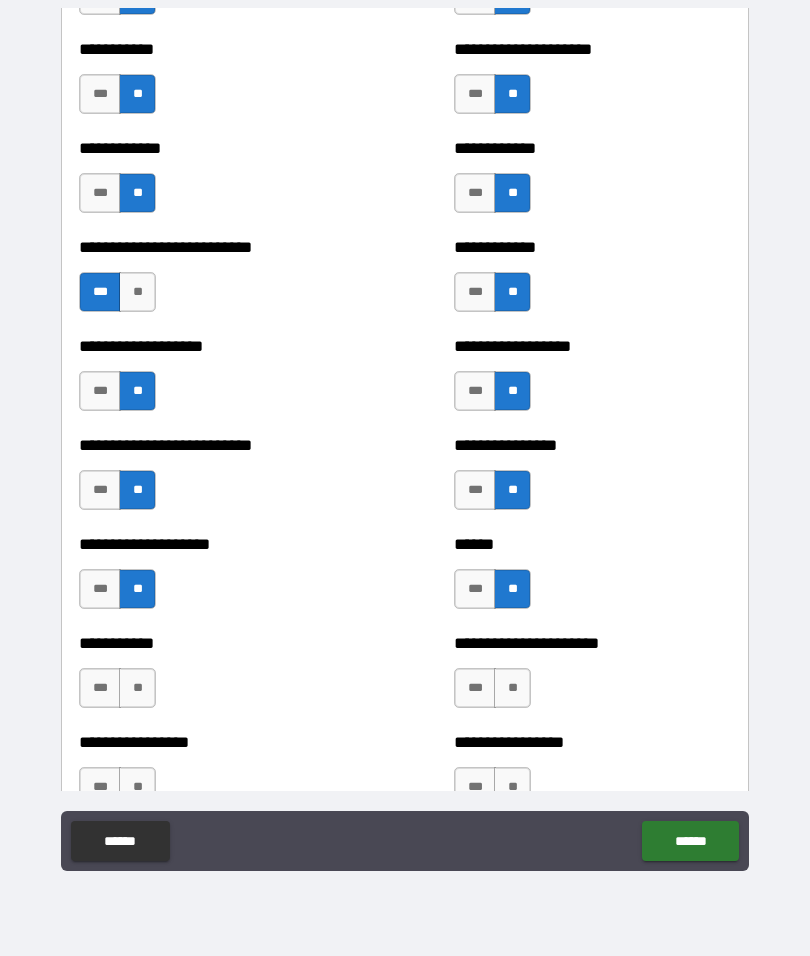 click on "**" at bounding box center [137, 688] 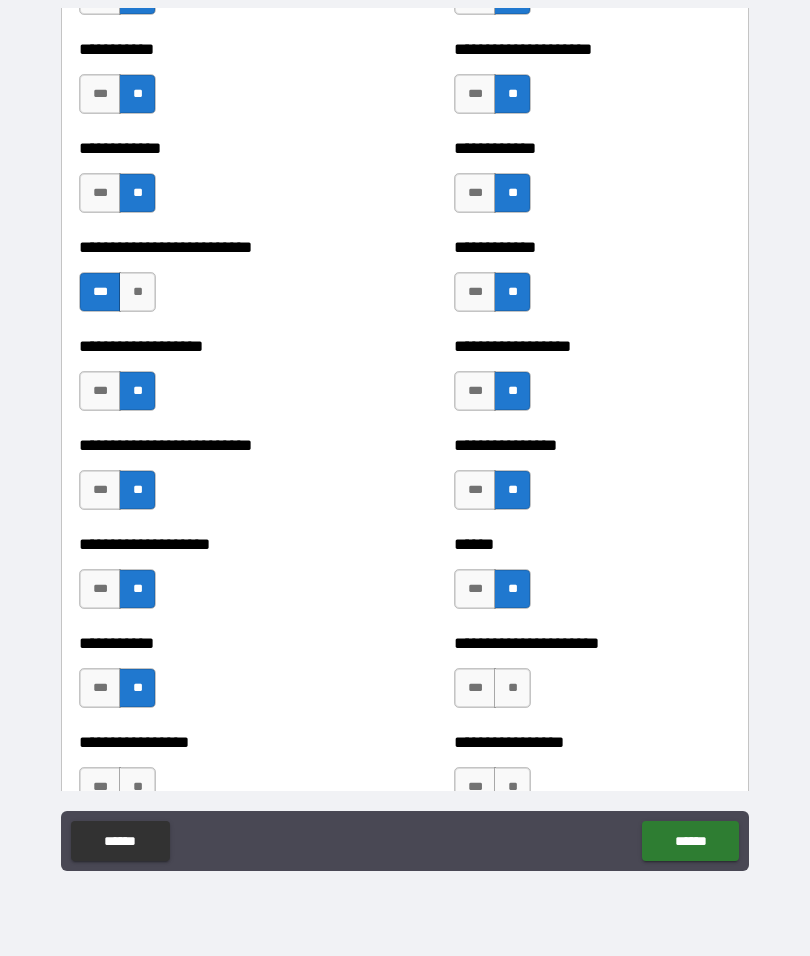 click on "**" at bounding box center [512, 688] 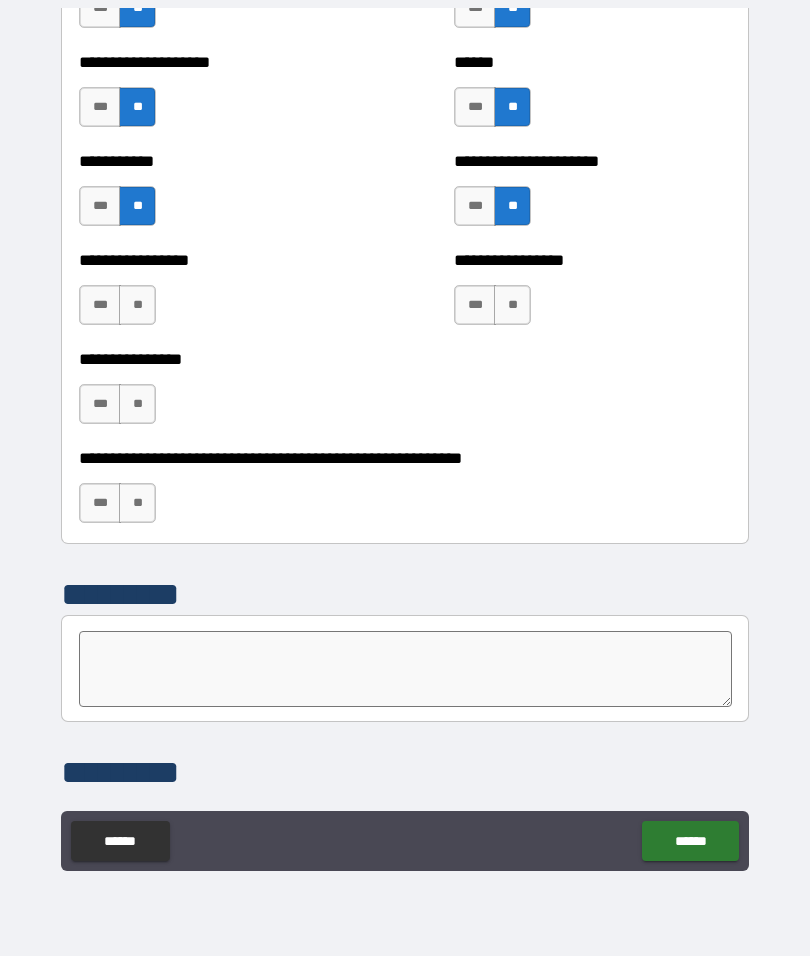 scroll, scrollTop: 5866, scrollLeft: 0, axis: vertical 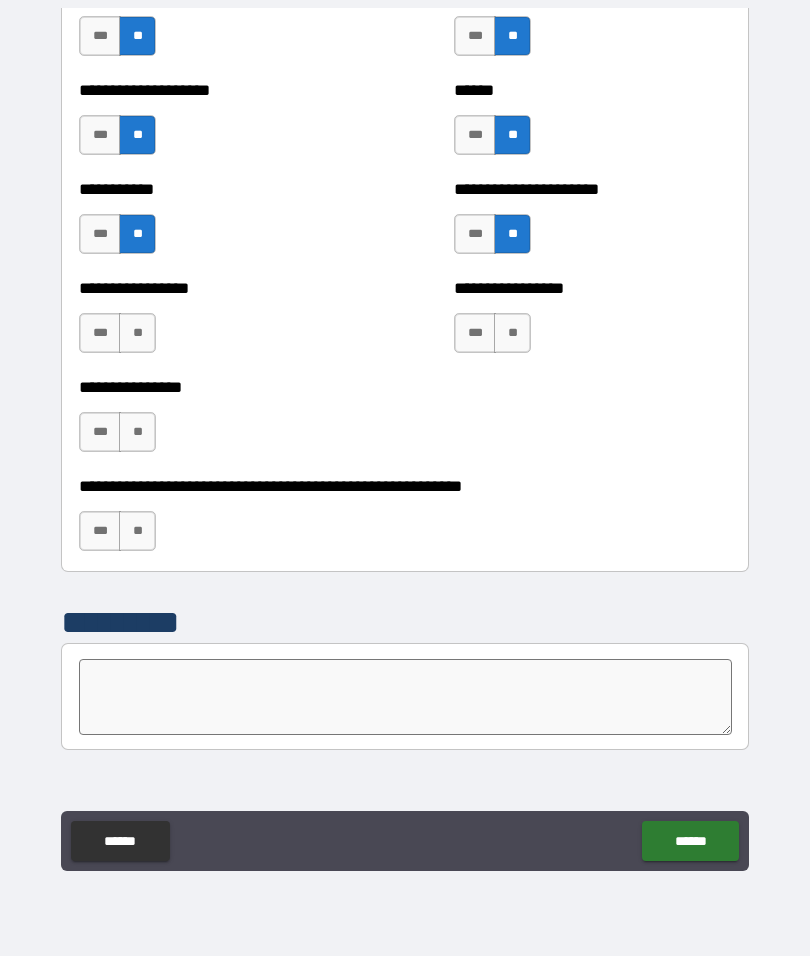 click on "**" at bounding box center [137, 333] 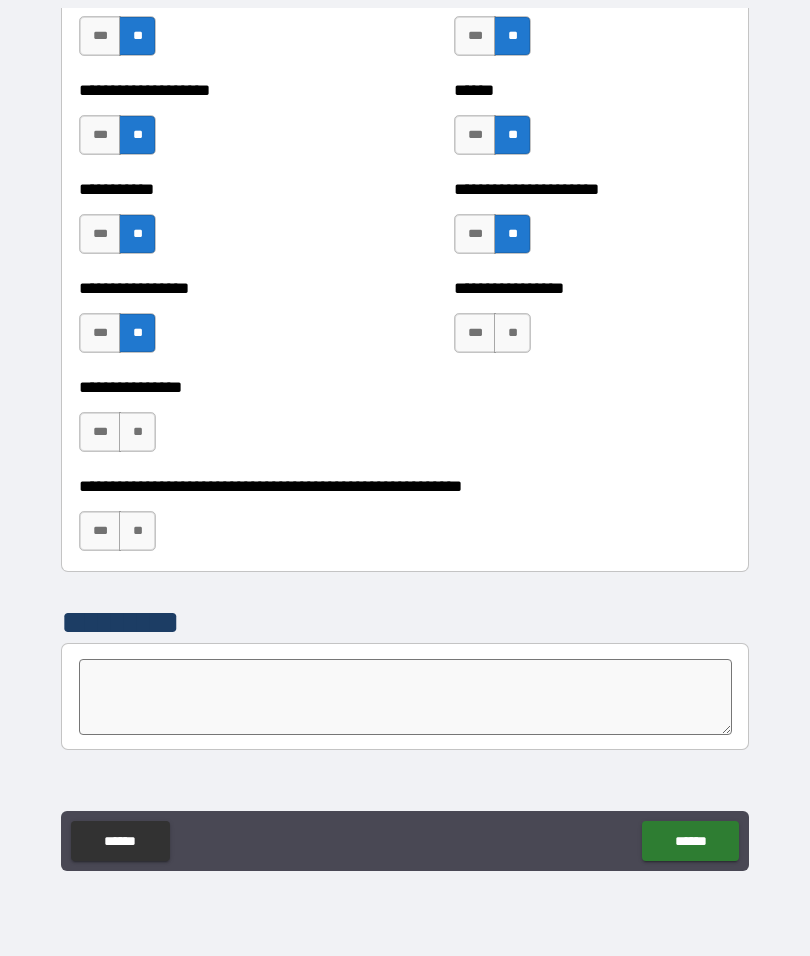 click on "**" at bounding box center [137, 432] 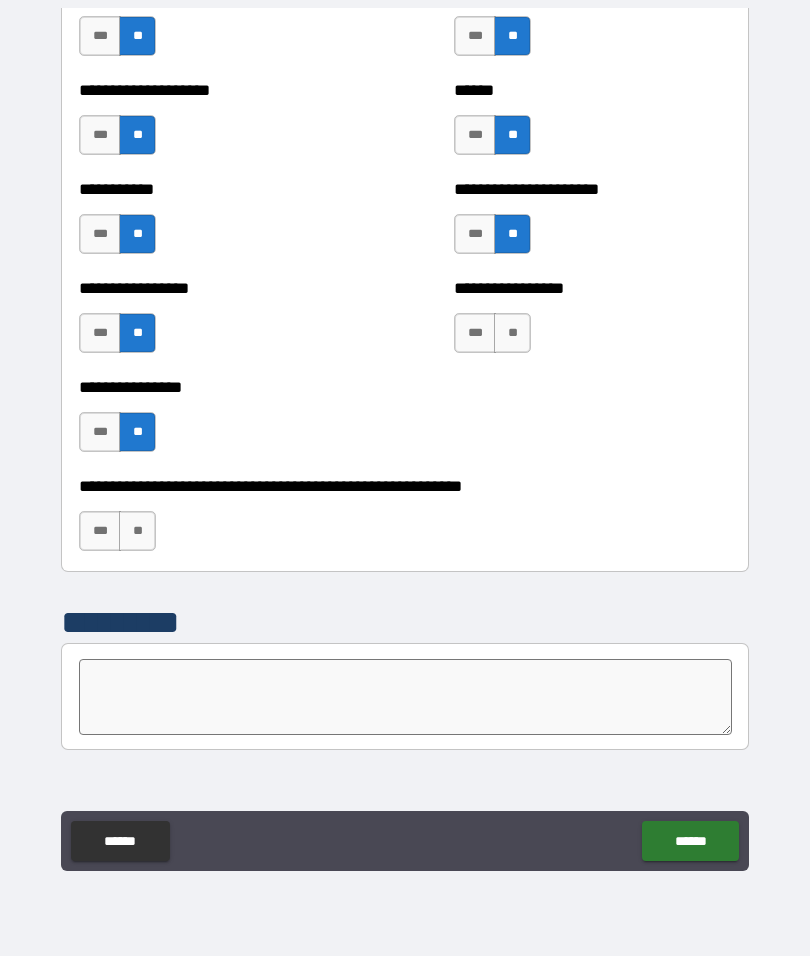 click on "**" at bounding box center (512, 333) 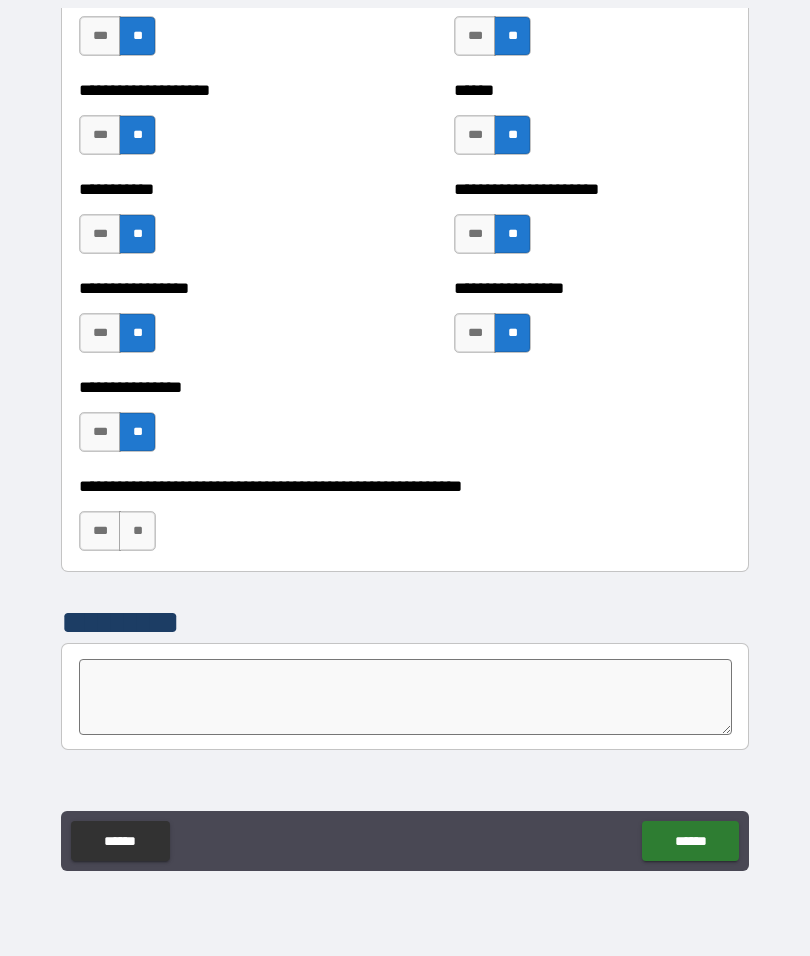 click on "**" at bounding box center (137, 531) 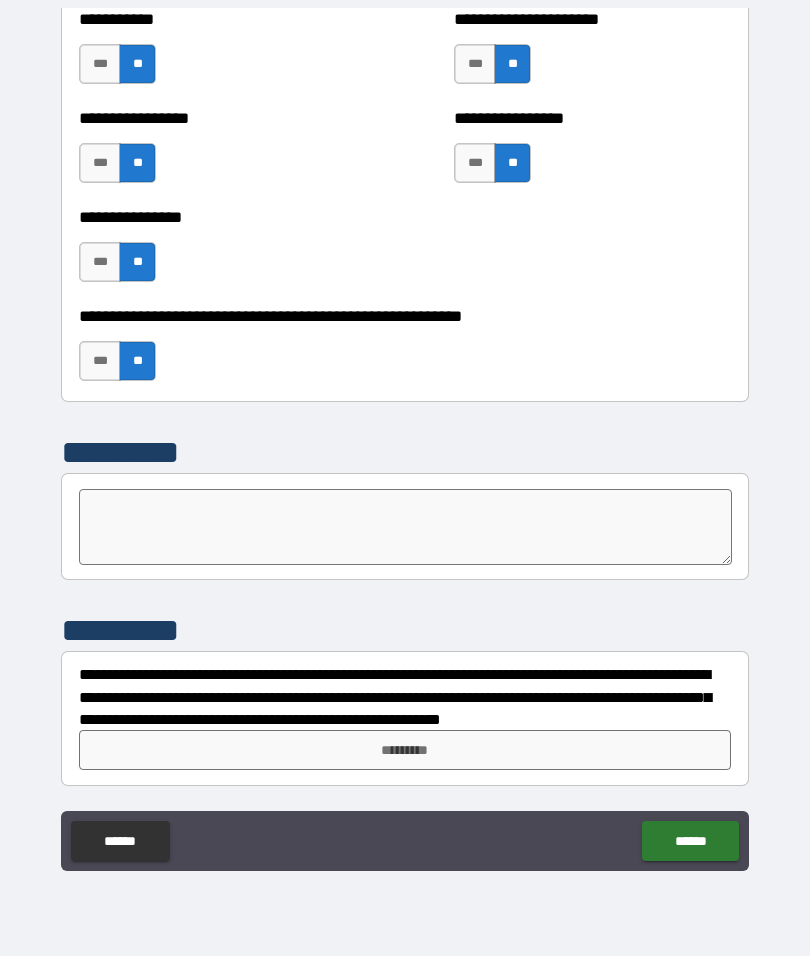 scroll, scrollTop: 6036, scrollLeft: 0, axis: vertical 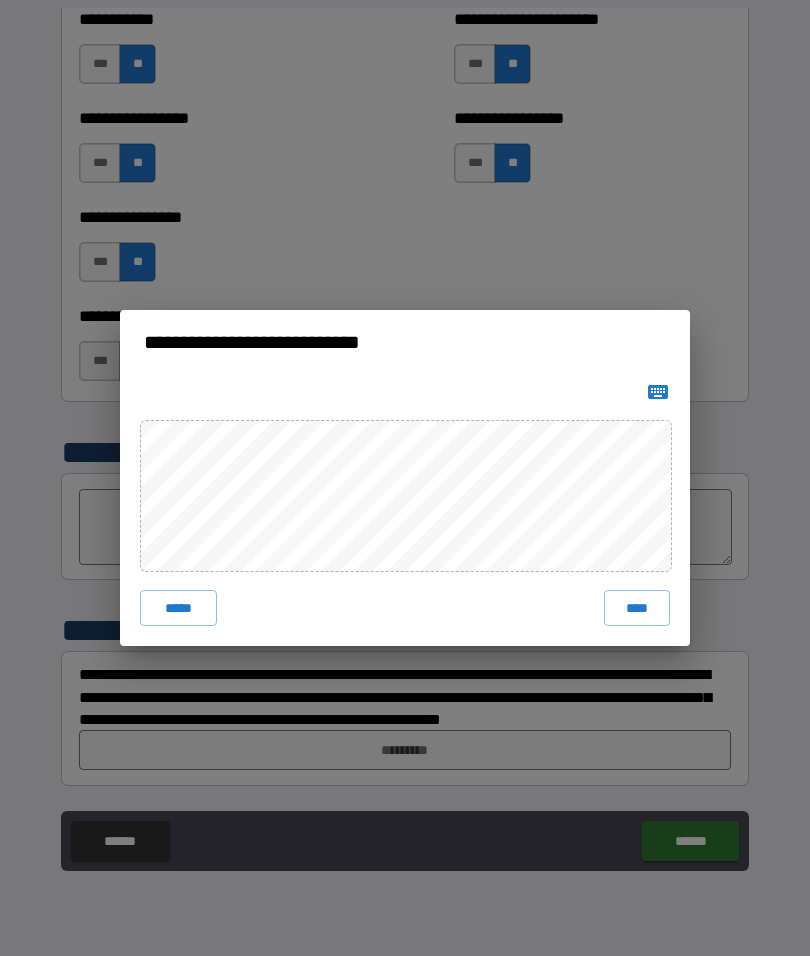 click on "****" at bounding box center (637, 608) 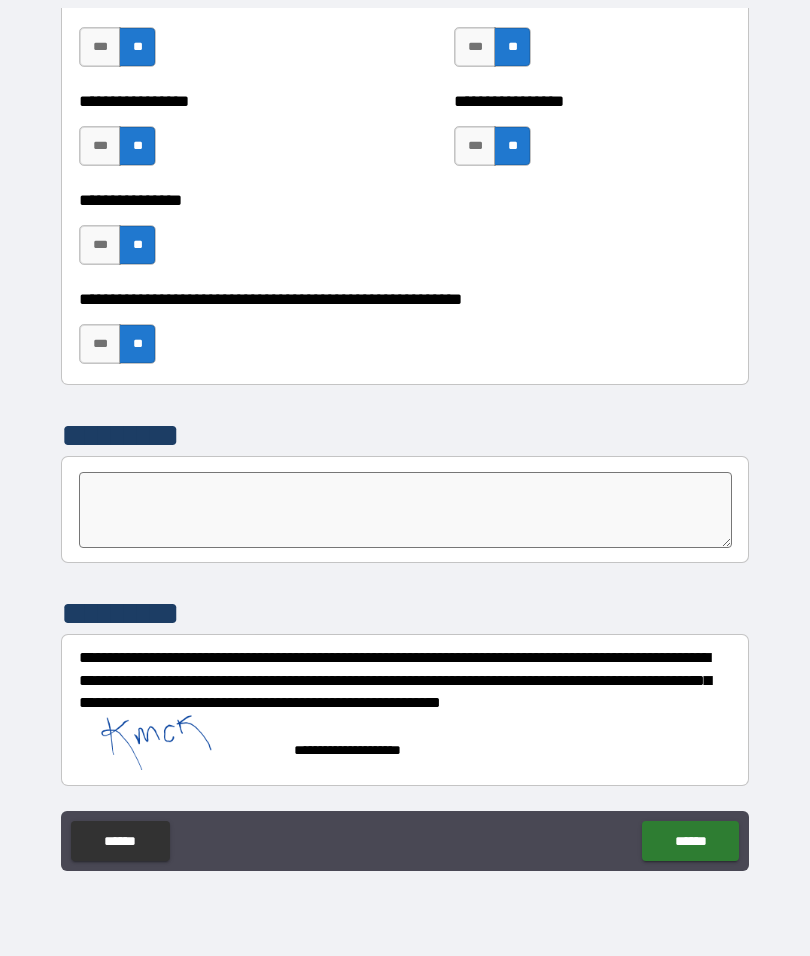 scroll, scrollTop: 6053, scrollLeft: 0, axis: vertical 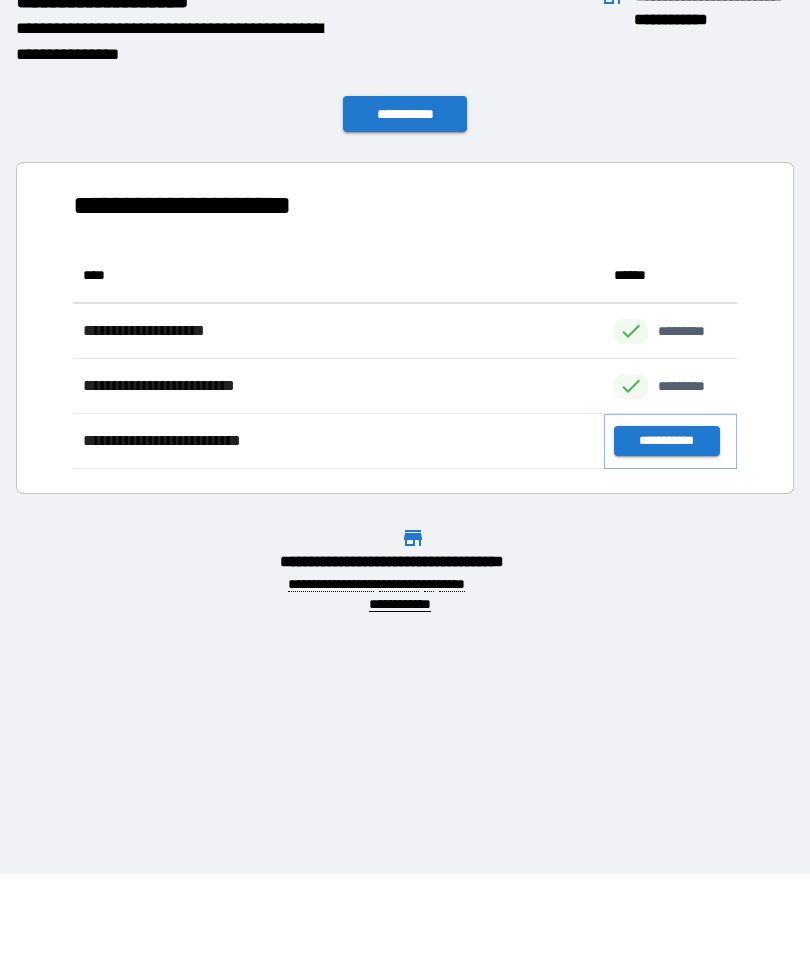 click on "**********" at bounding box center [666, 441] 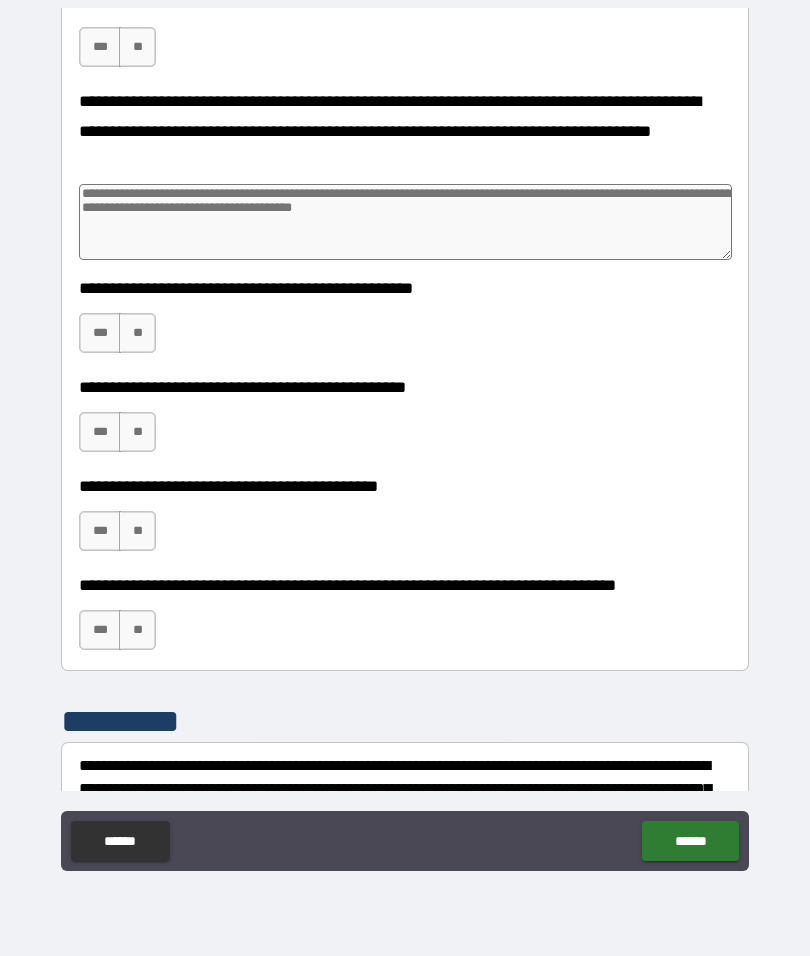 scroll, scrollTop: 4290, scrollLeft: 0, axis: vertical 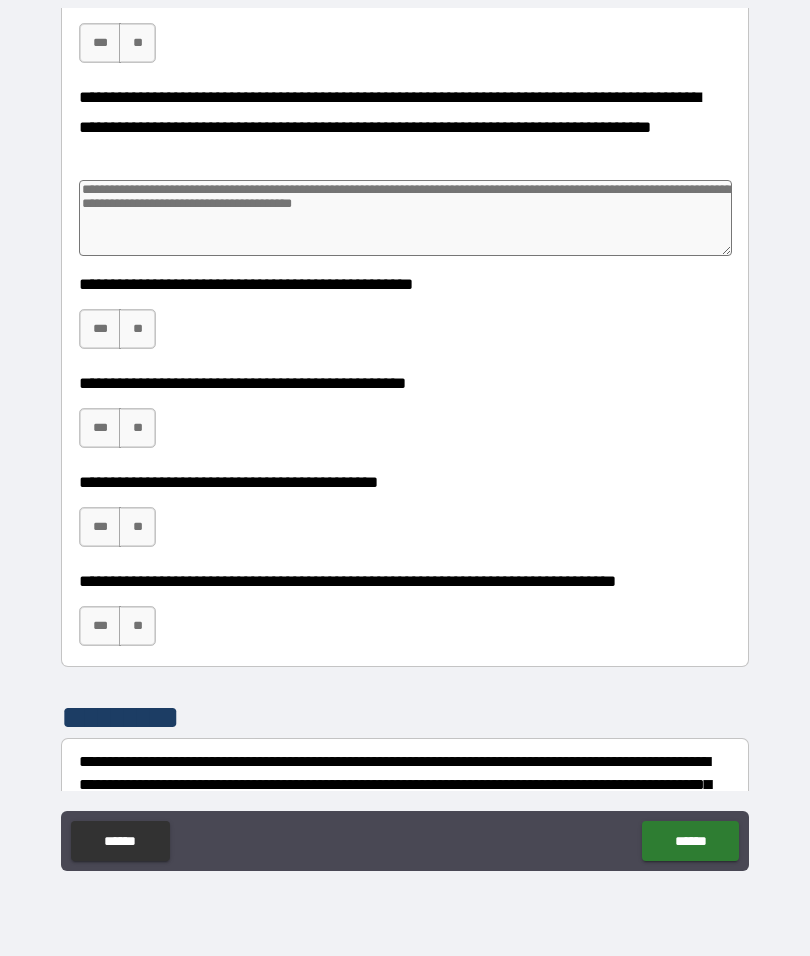 click on "***" at bounding box center [100, 43] 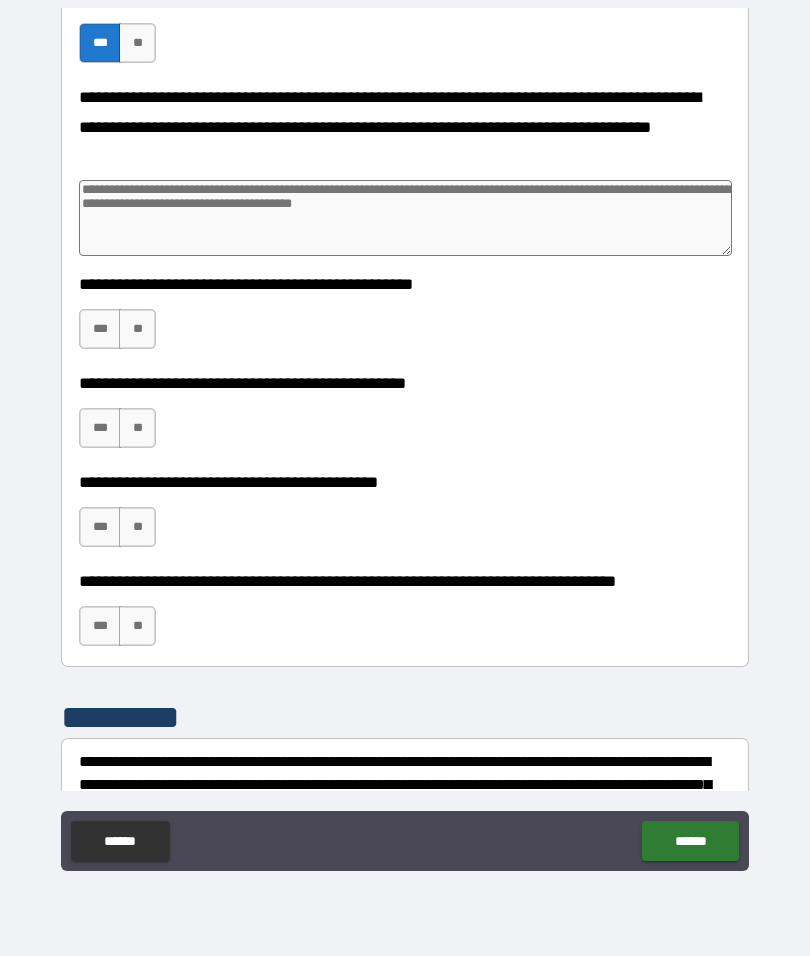 type on "*" 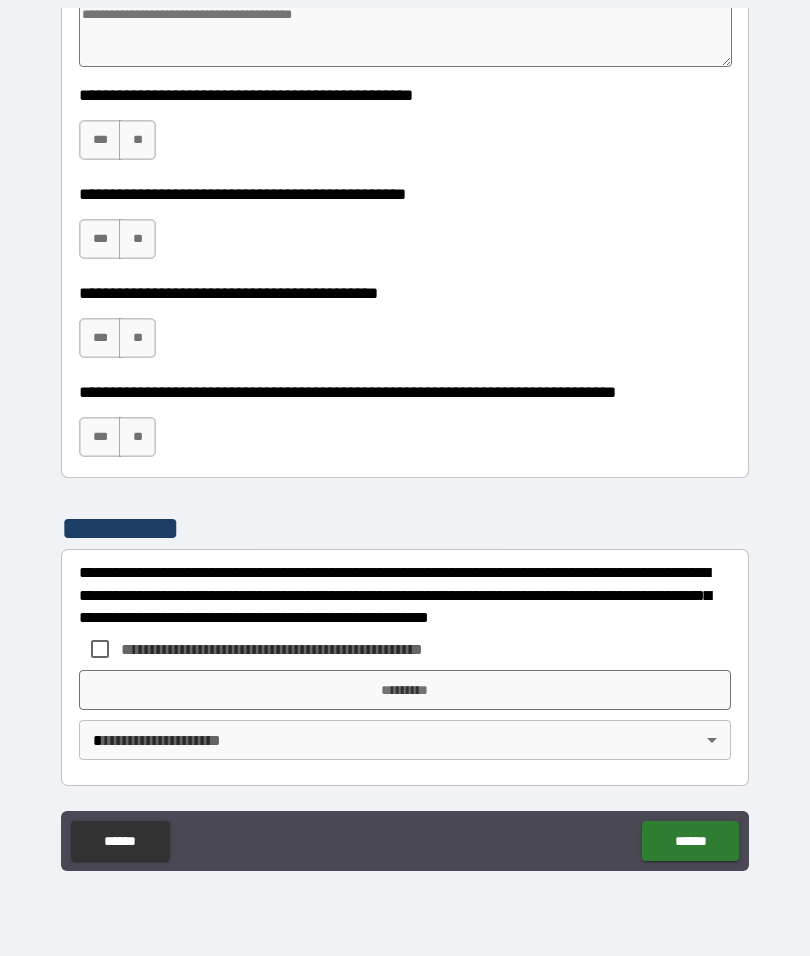 scroll, scrollTop: 4584, scrollLeft: 0, axis: vertical 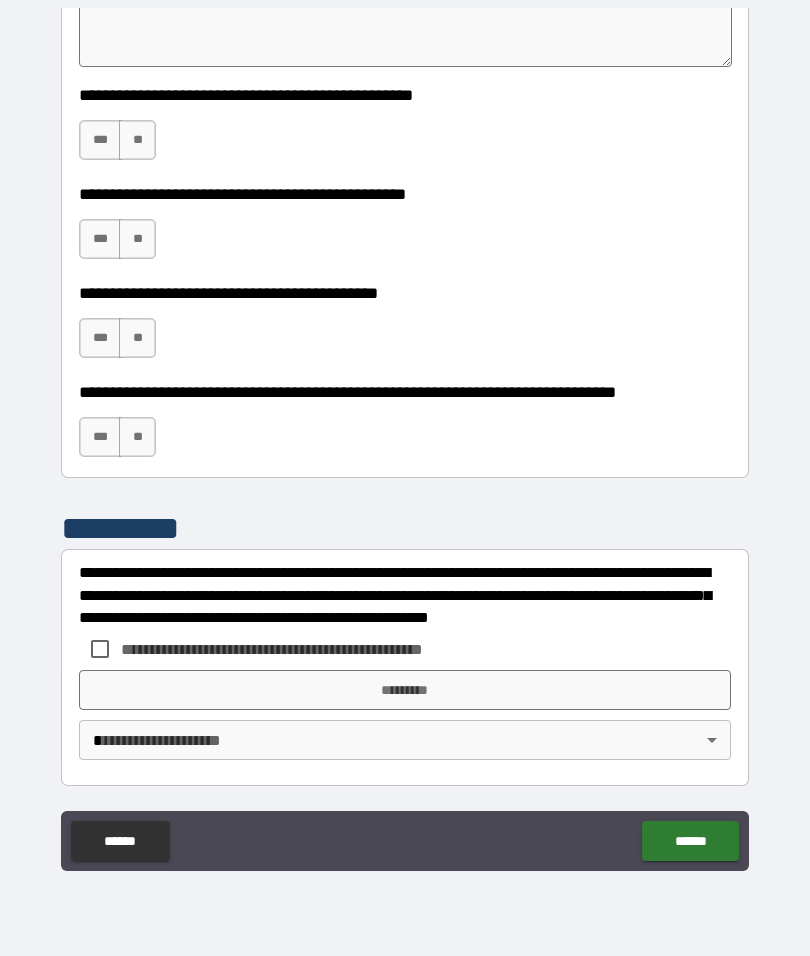 type on "*" 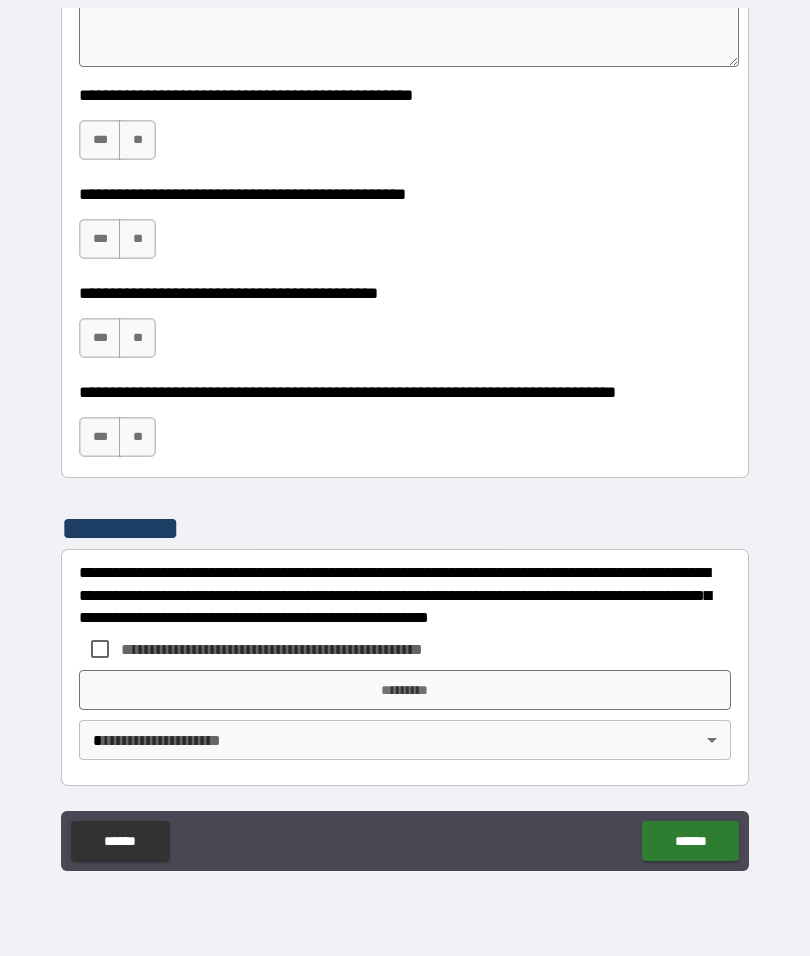 type on "**" 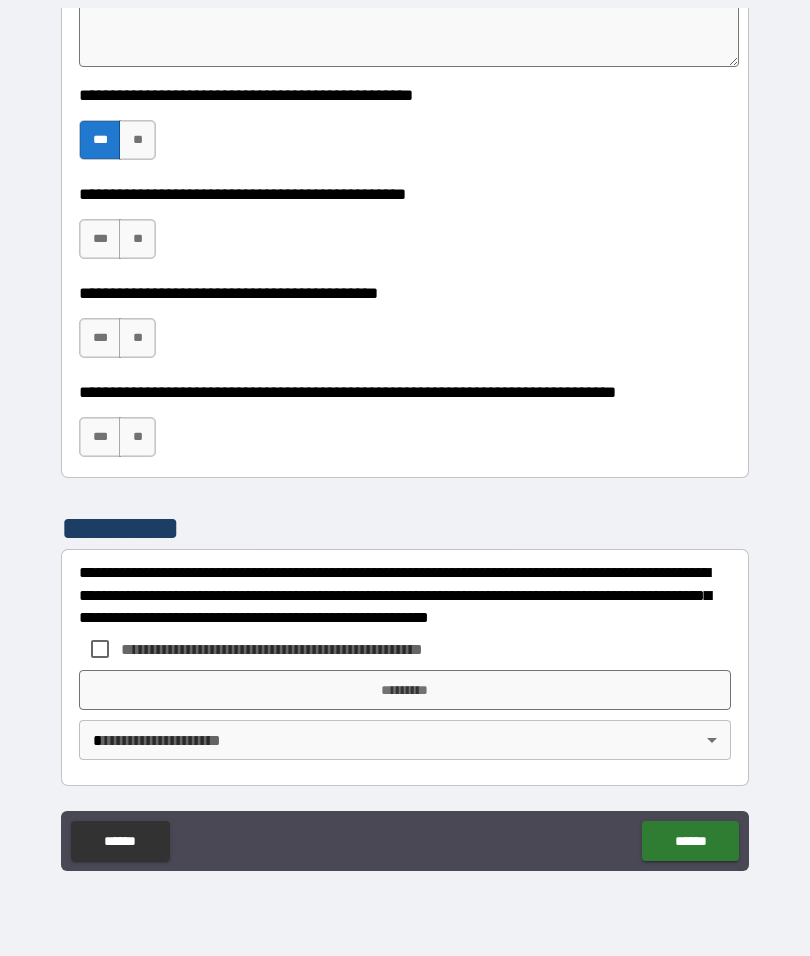 click on "**" at bounding box center (137, 239) 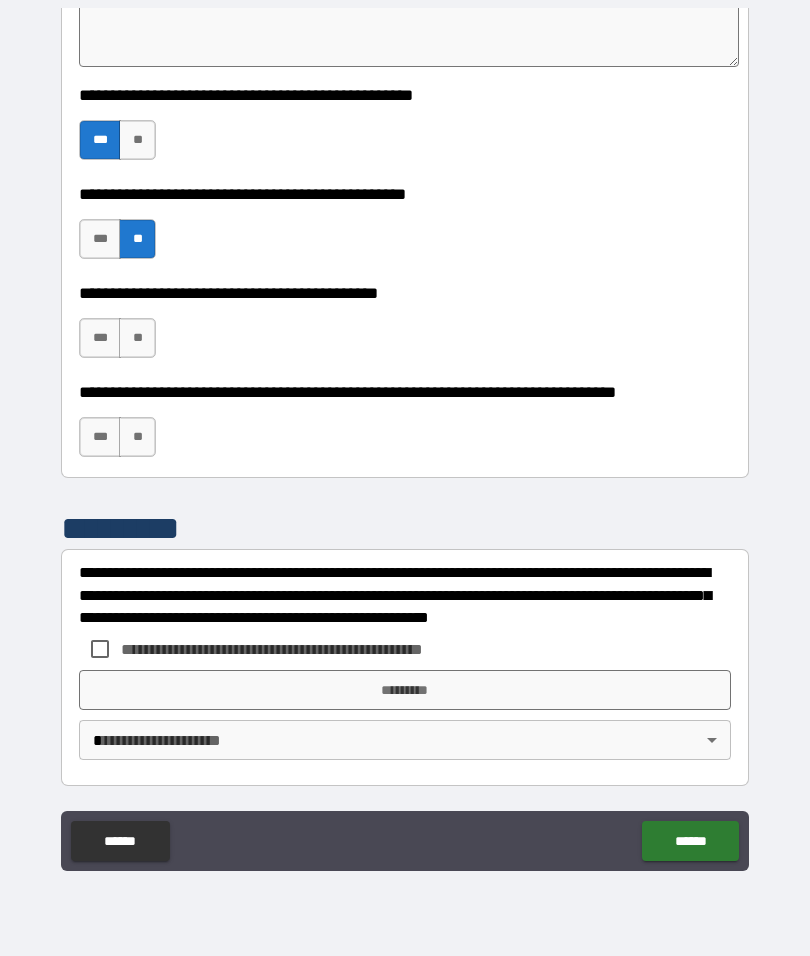 click on "***" at bounding box center [100, 338] 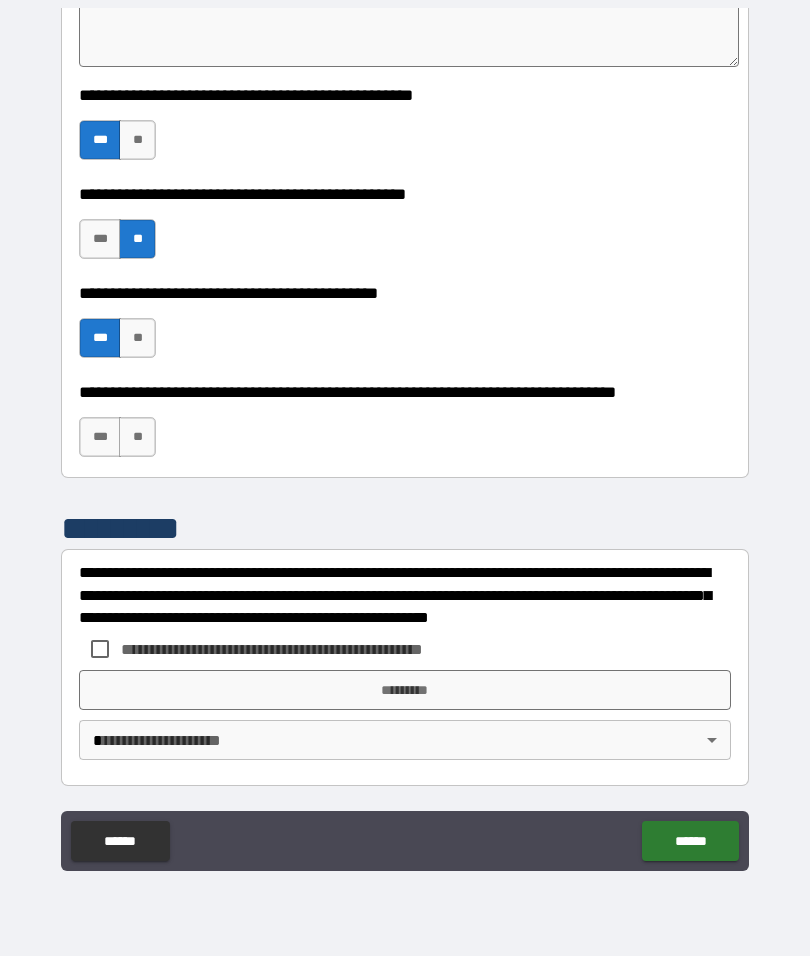 click on "**" at bounding box center (137, 437) 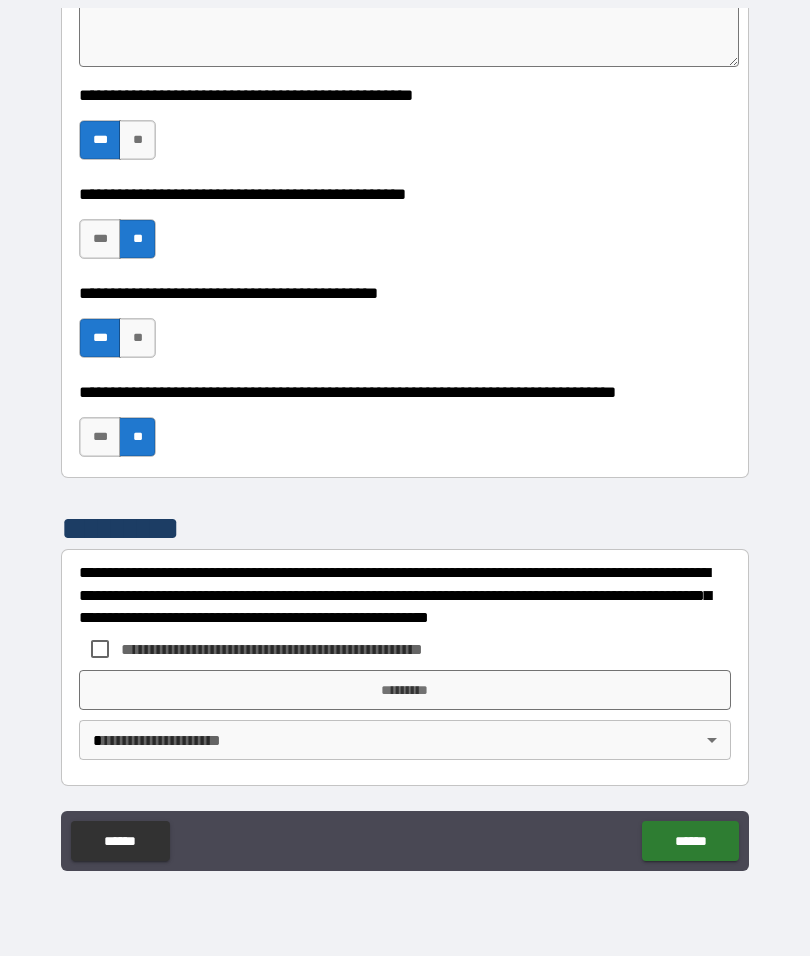 scroll, scrollTop: 4925, scrollLeft: 0, axis: vertical 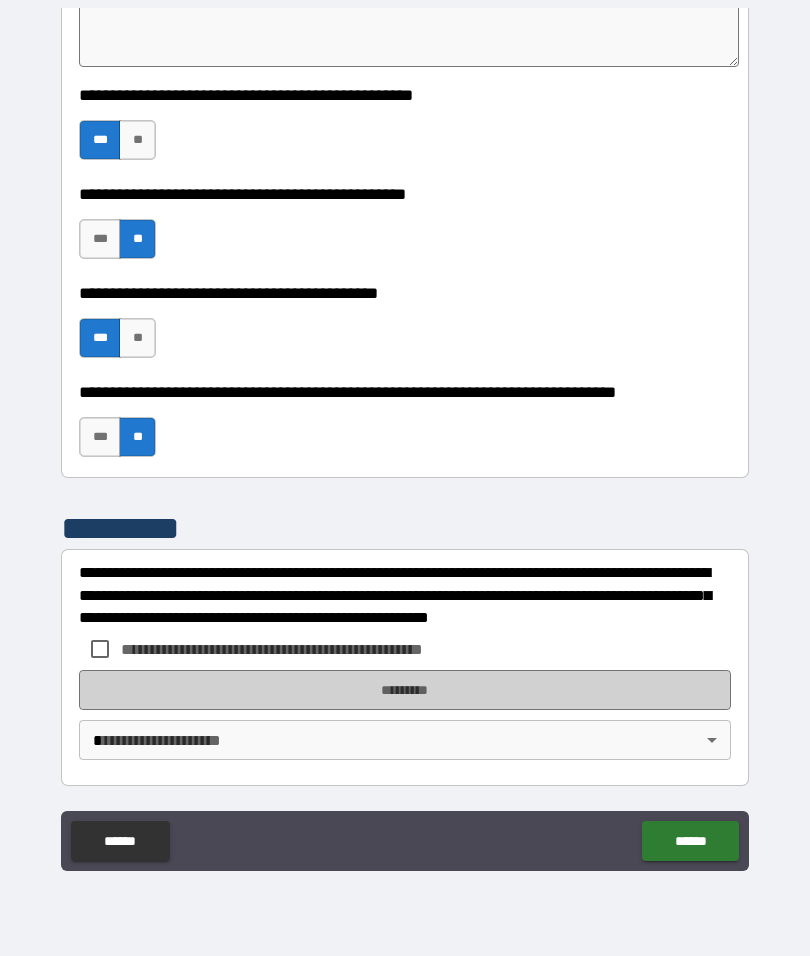 click on "*********" at bounding box center [405, 690] 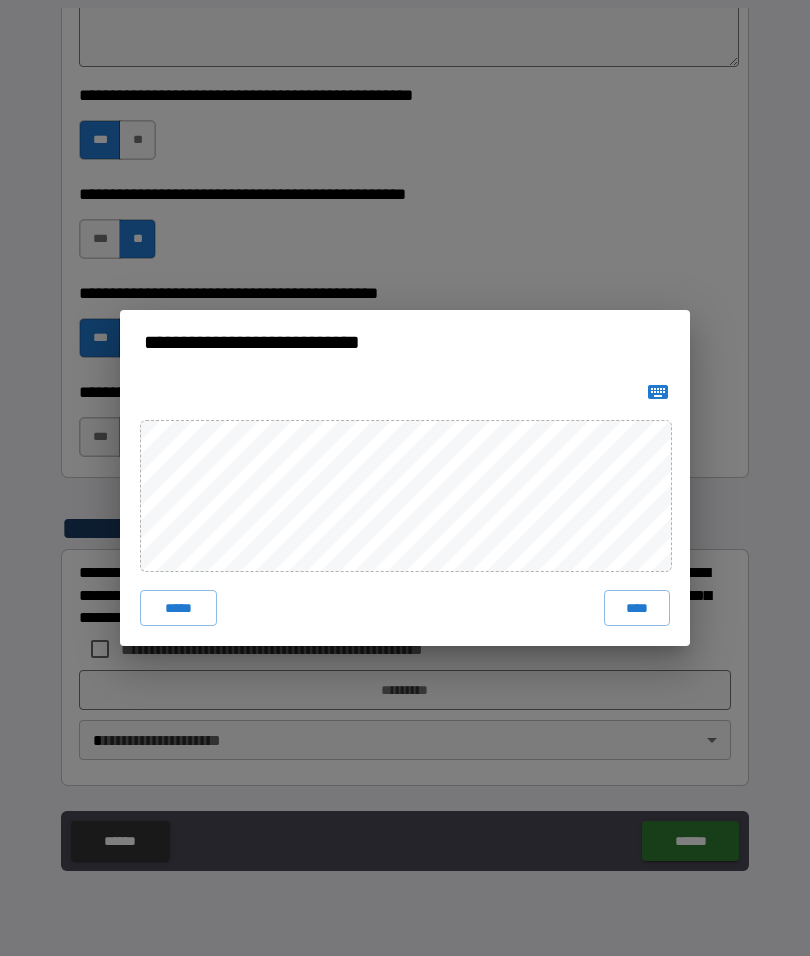 click on "*****" at bounding box center [178, 608] 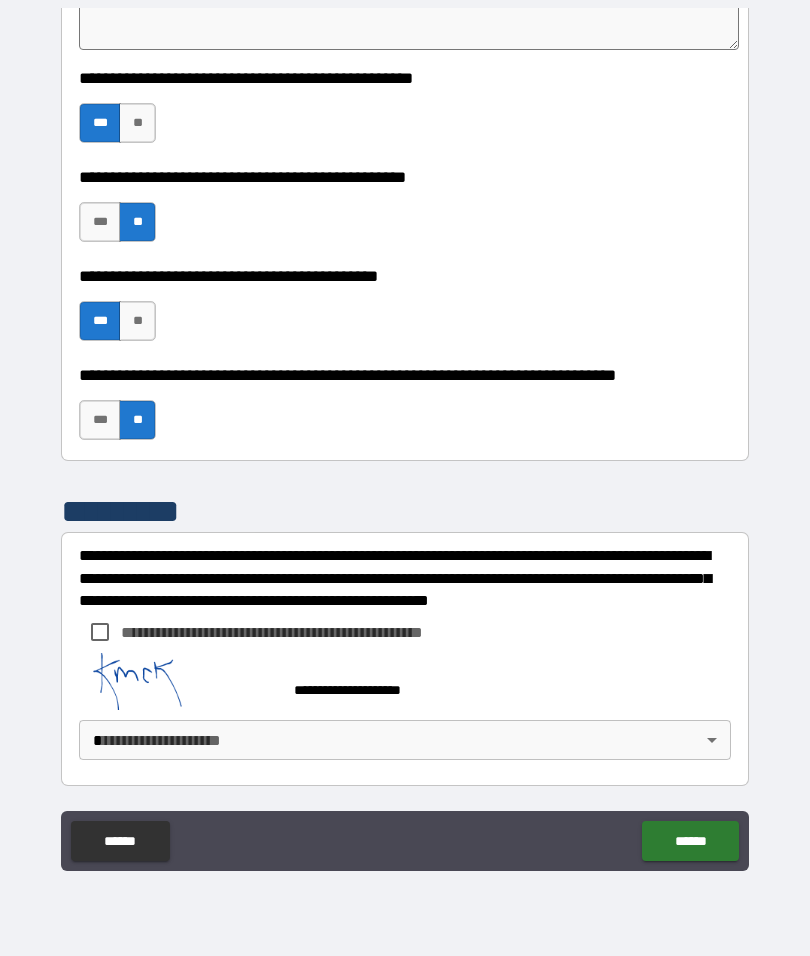 scroll, scrollTop: 4915, scrollLeft: 0, axis: vertical 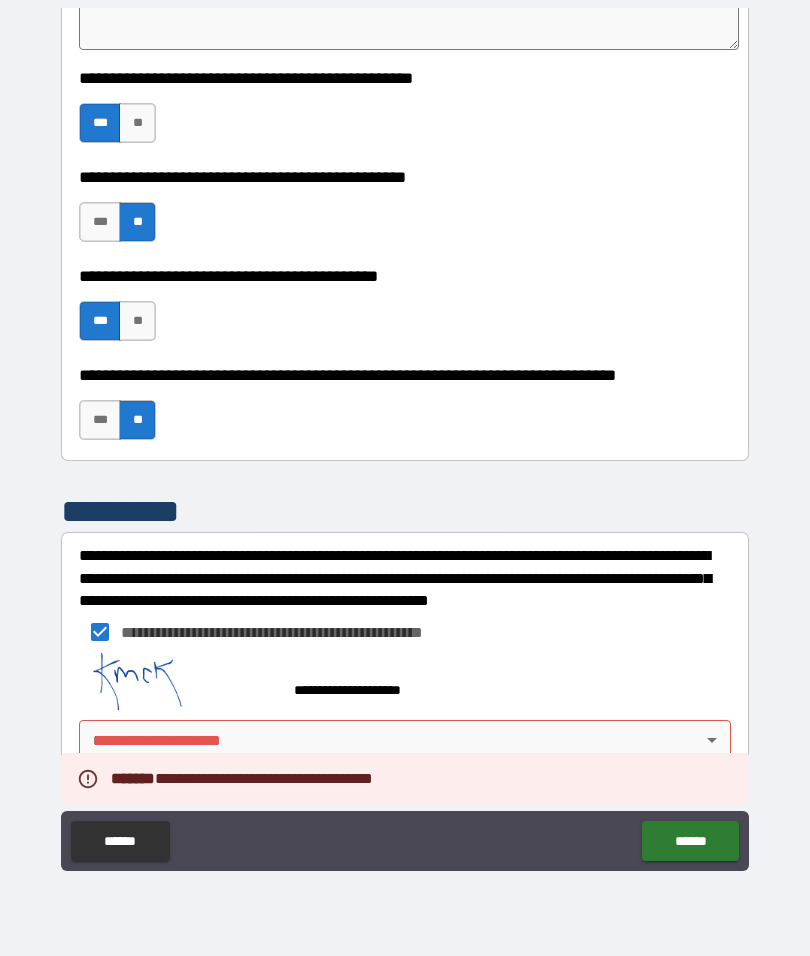 click on "******" at bounding box center (690, 841) 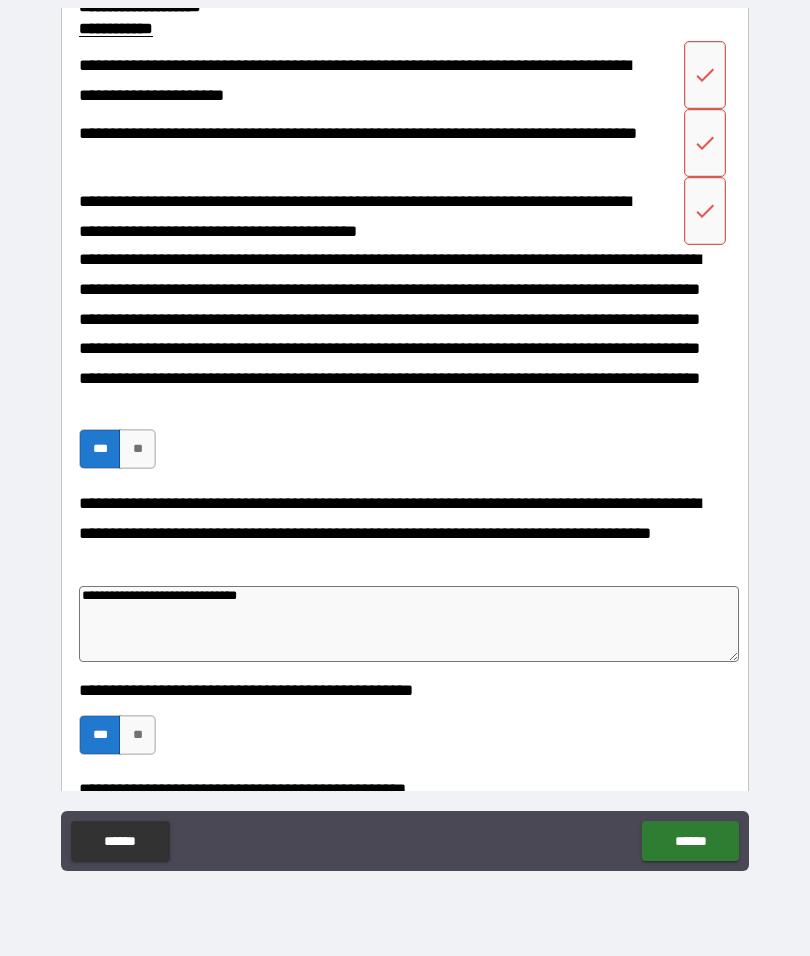 scroll, scrollTop: 3977, scrollLeft: 0, axis: vertical 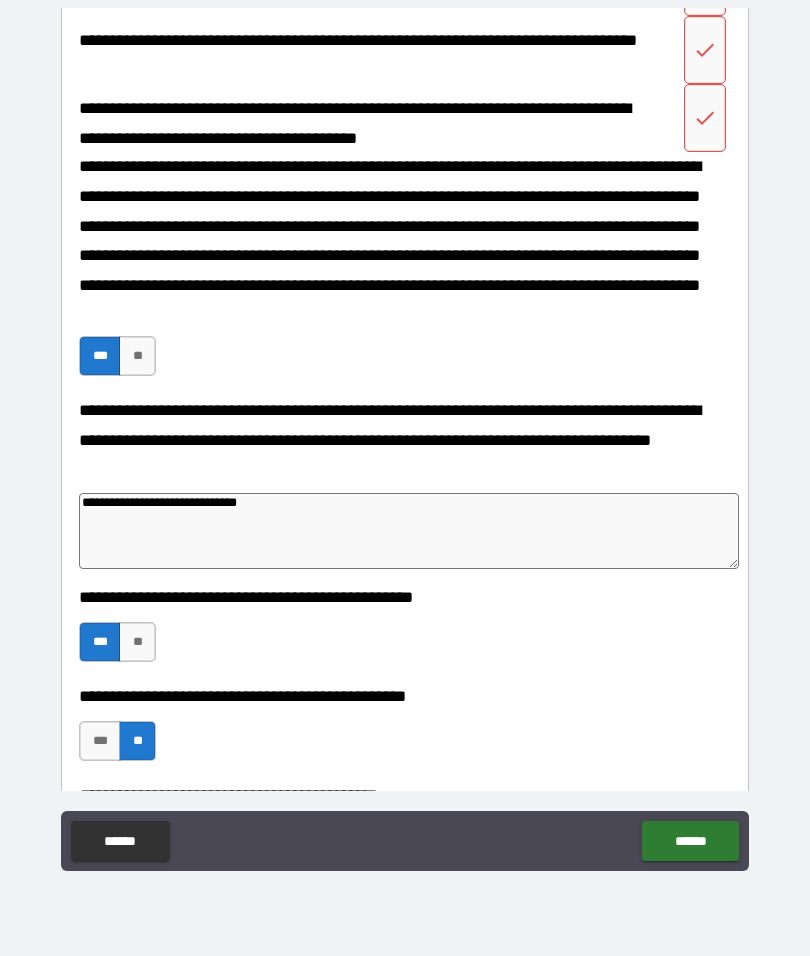 click at bounding box center [705, -18] 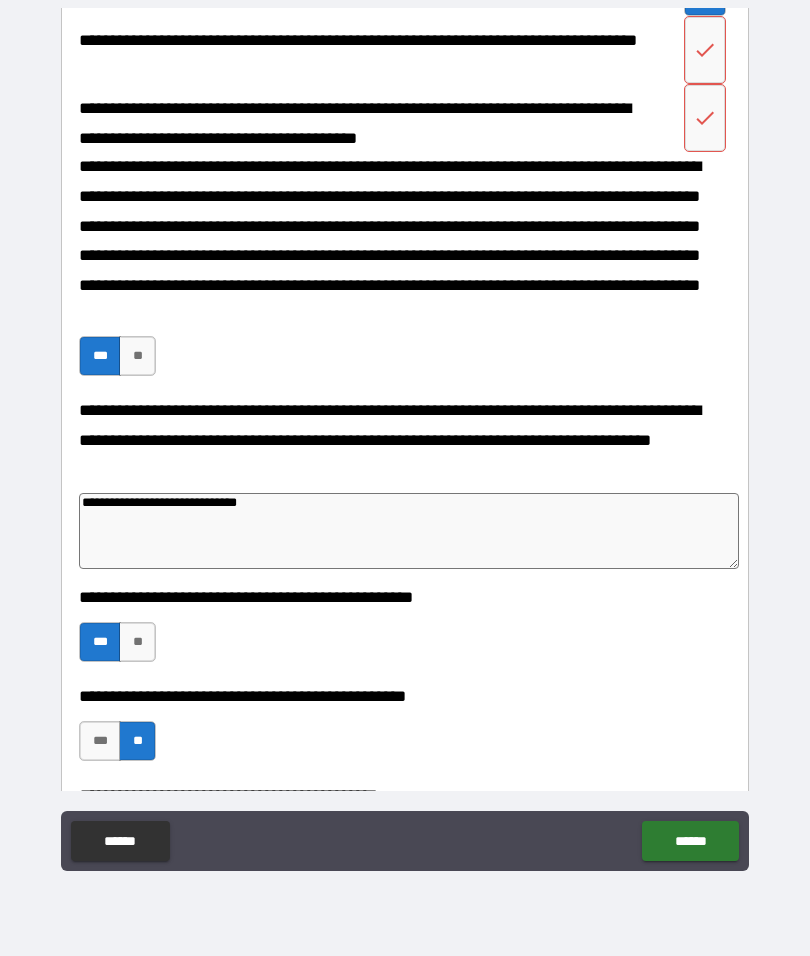 click at bounding box center [705, 50] 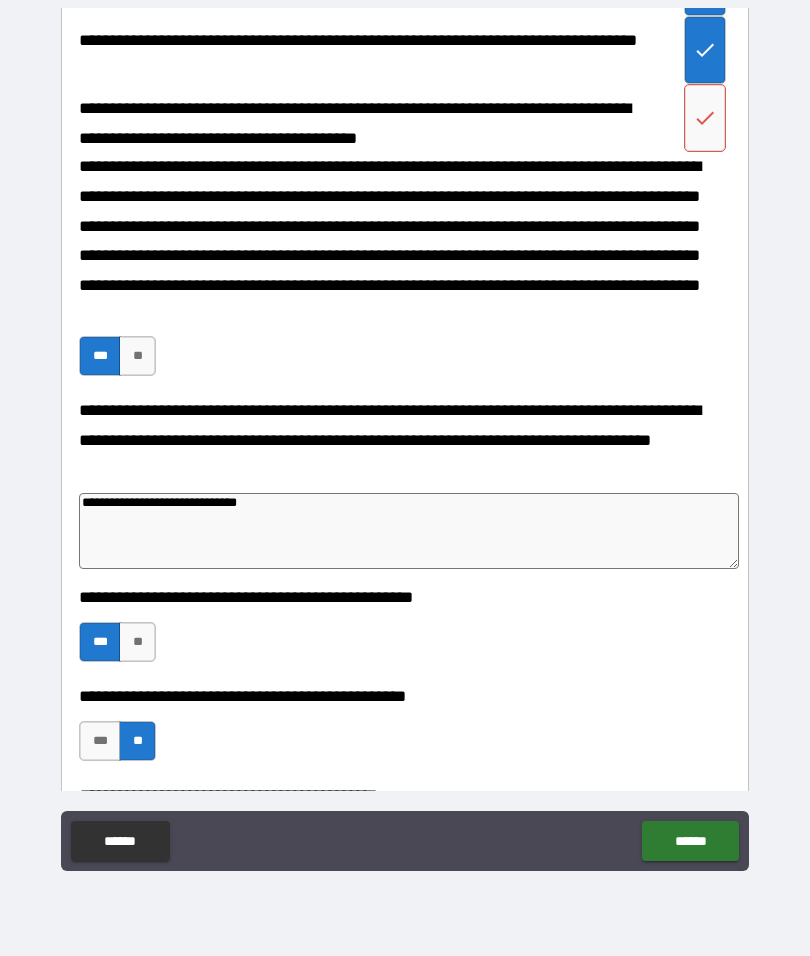 click 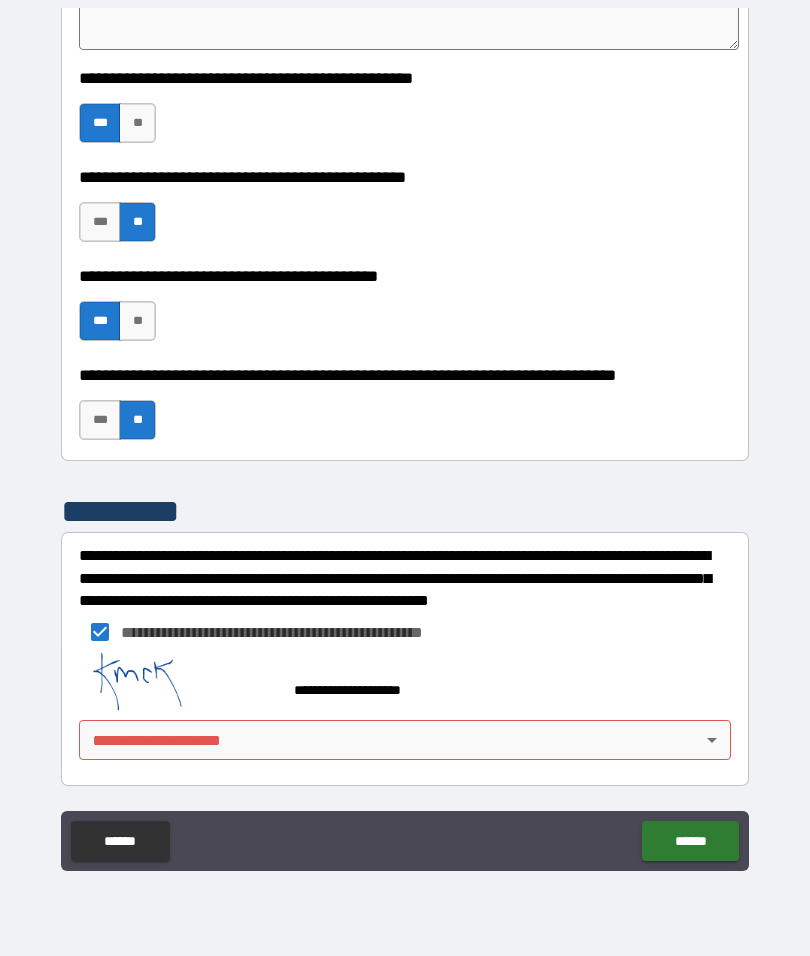 click on "******" at bounding box center [690, 841] 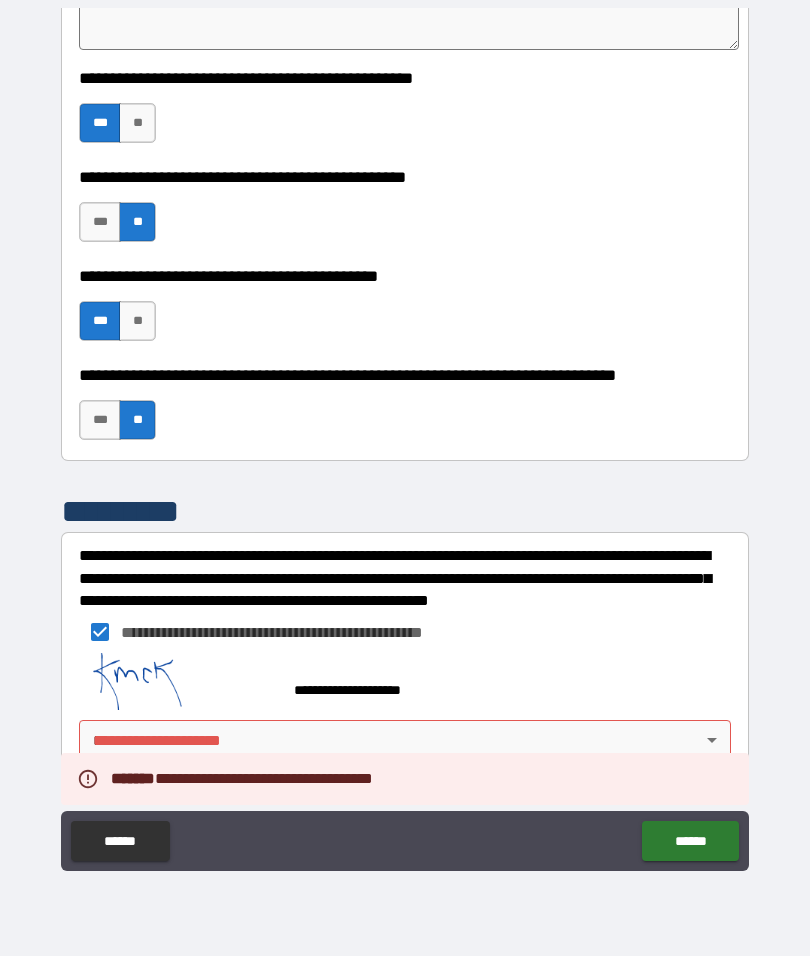 scroll, scrollTop: 4942, scrollLeft: 0, axis: vertical 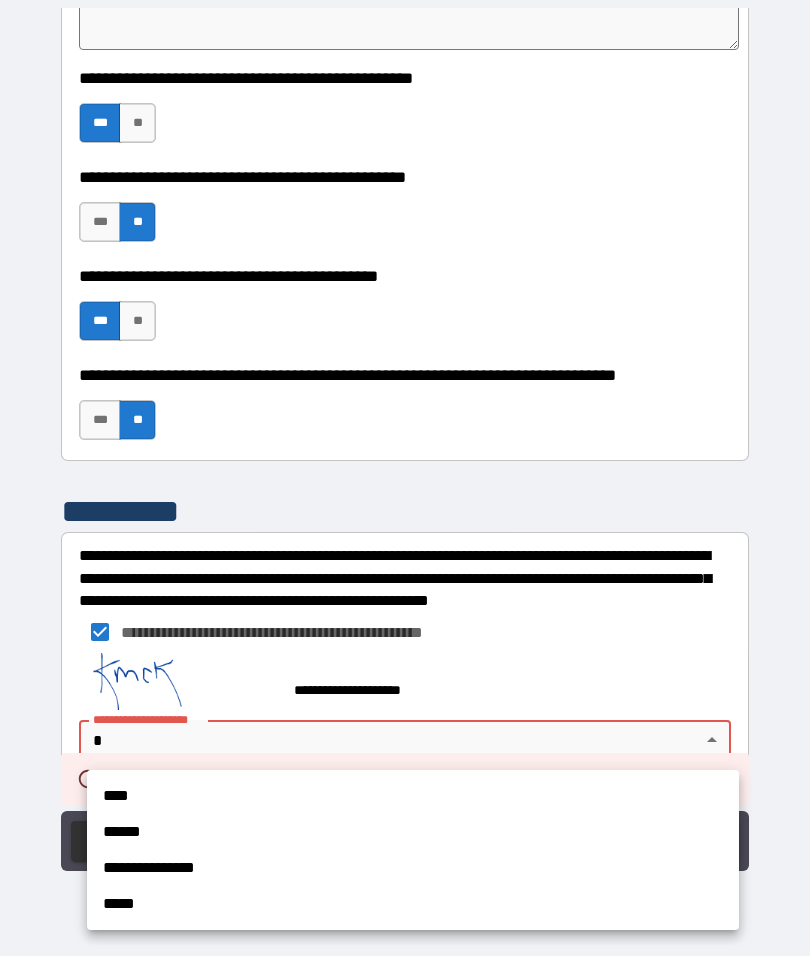 click on "****" at bounding box center [413, 796] 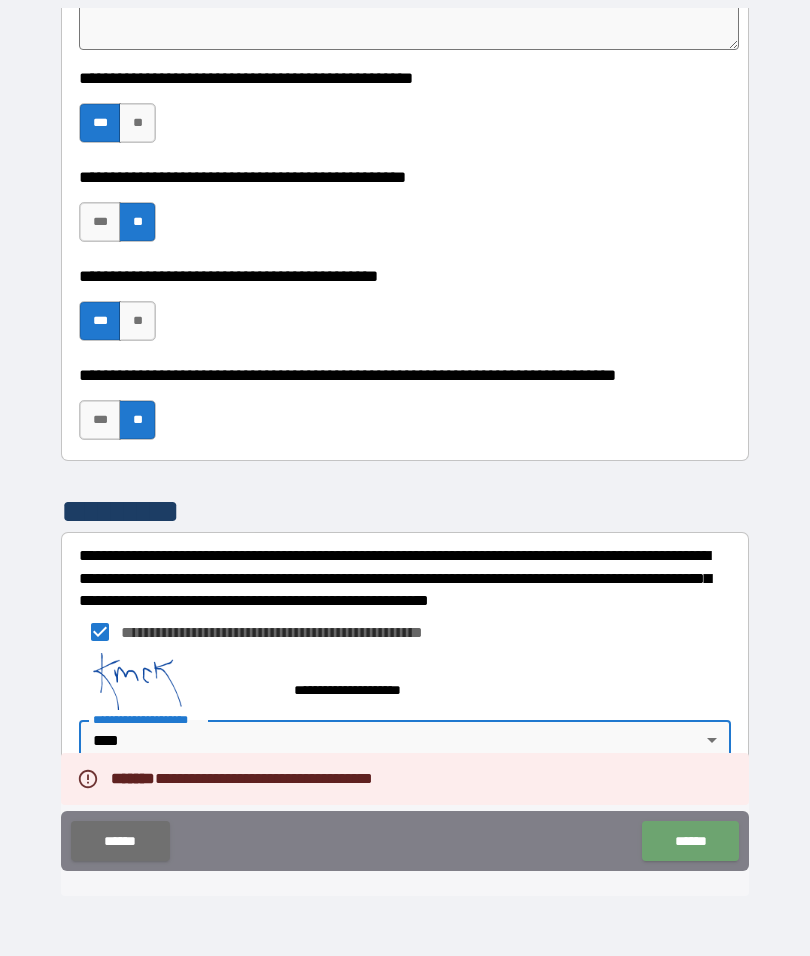 click on "******" at bounding box center (690, 841) 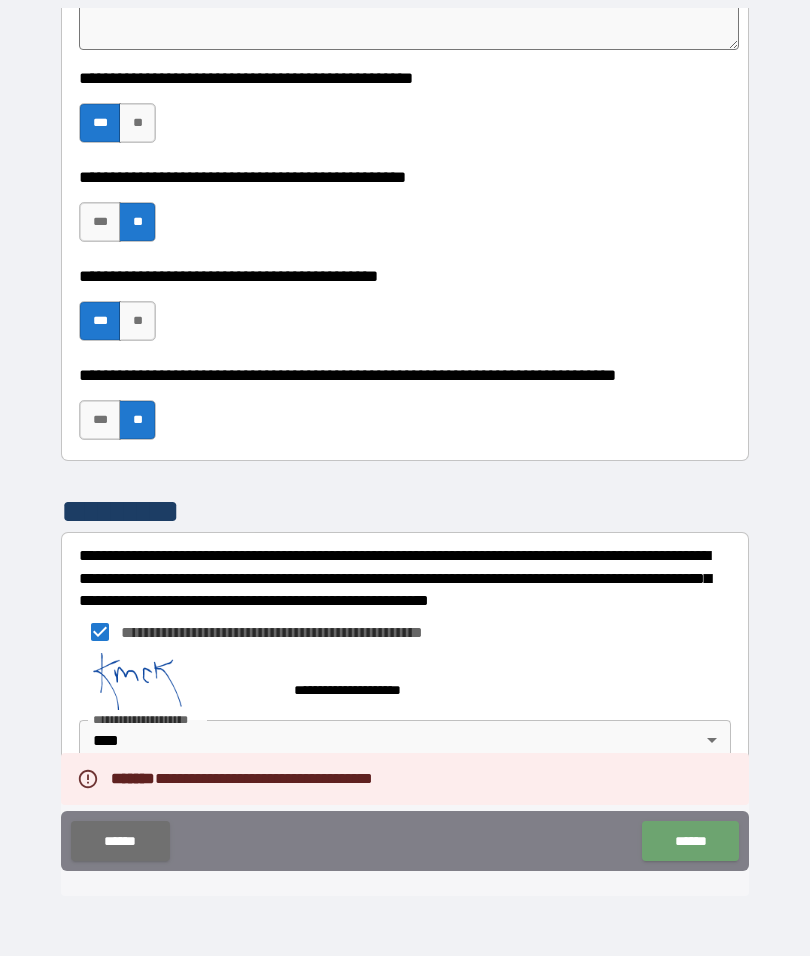 click on "******" at bounding box center (690, 841) 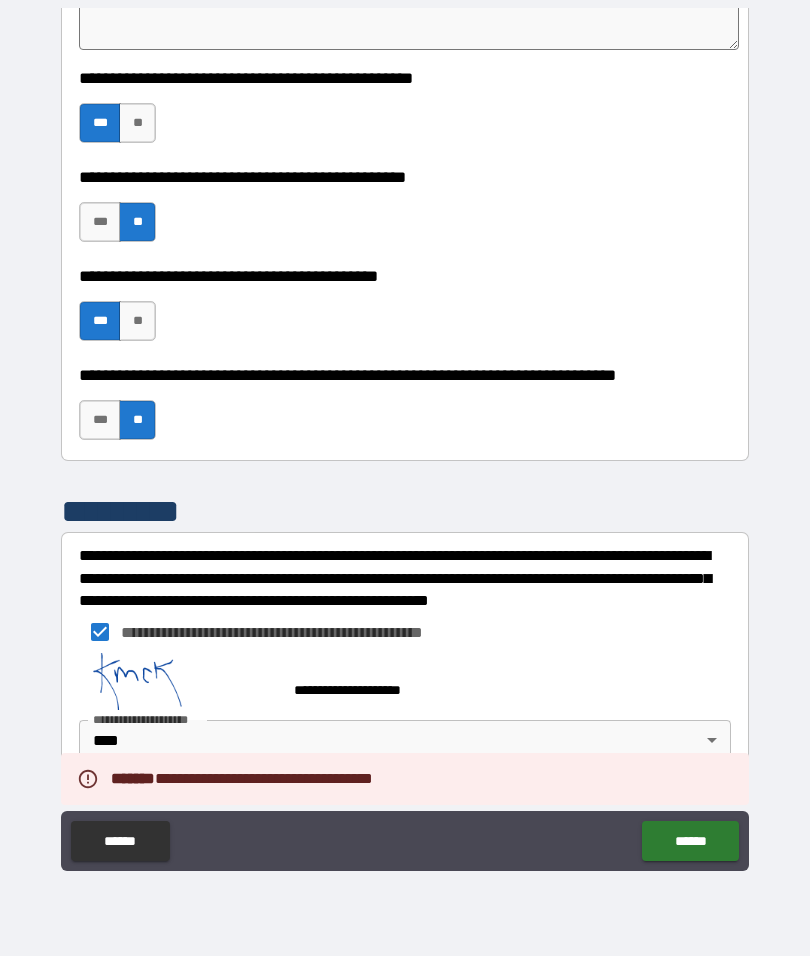 type on "*" 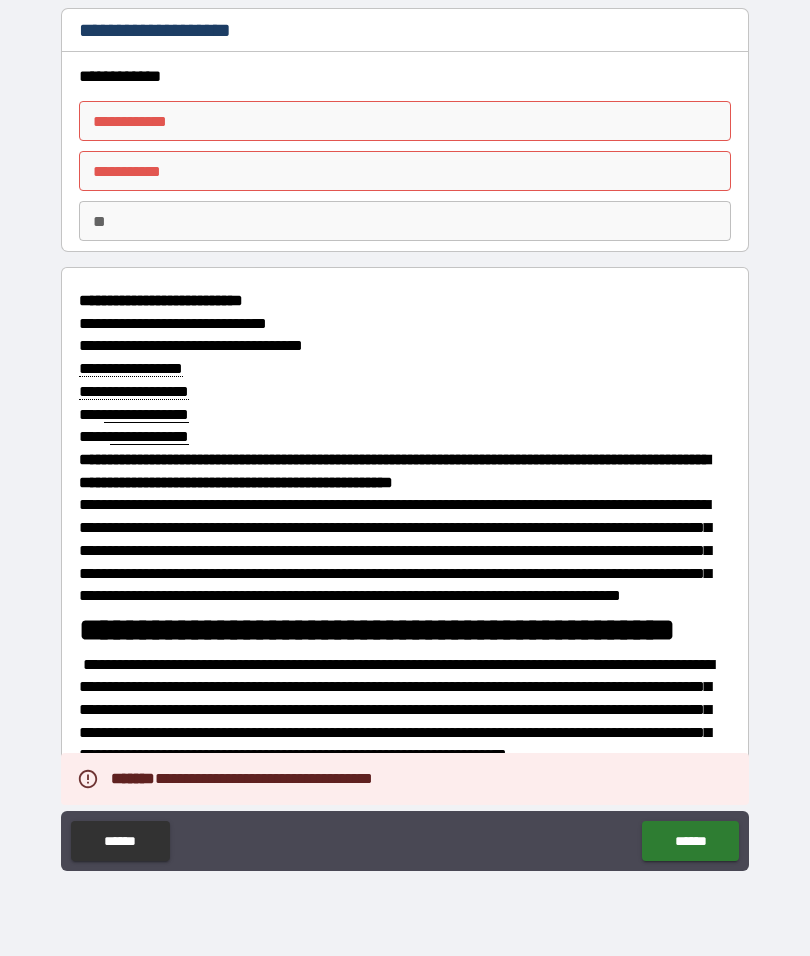 scroll, scrollTop: 0, scrollLeft: 0, axis: both 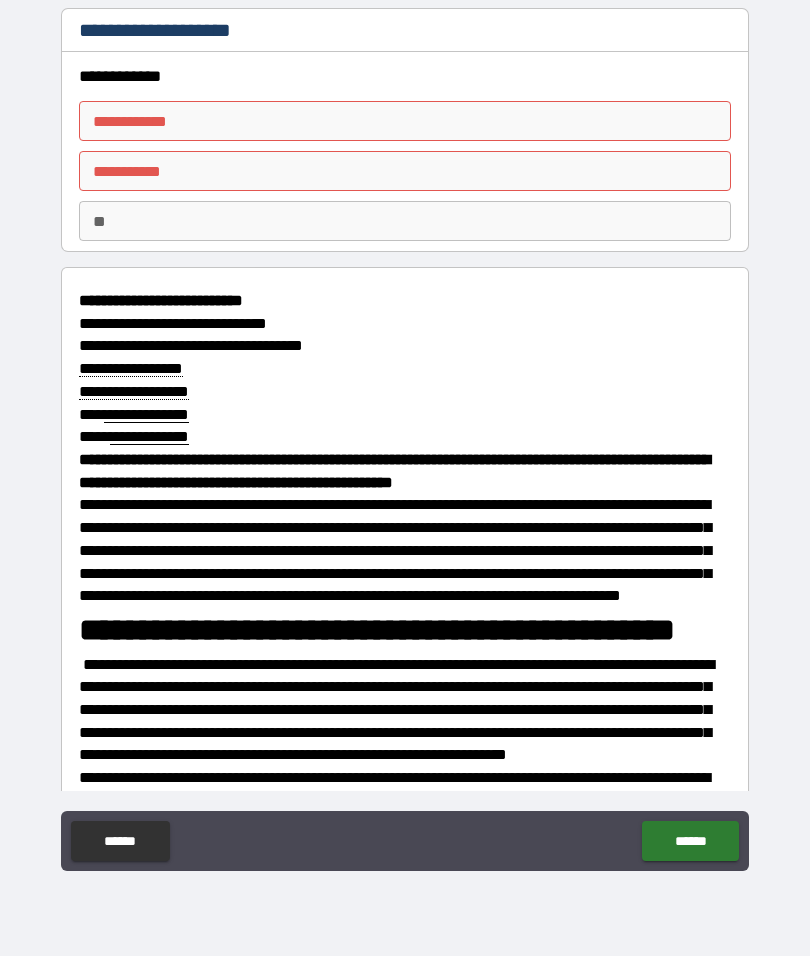 click on "**********" at bounding box center [405, 76] 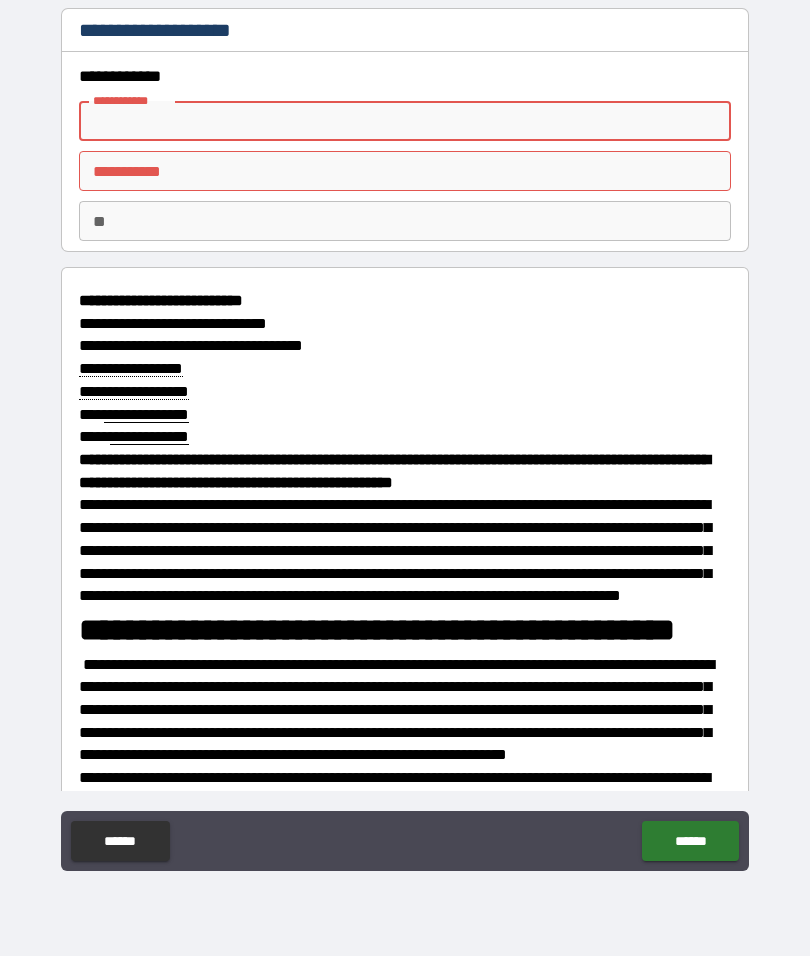 type on "*" 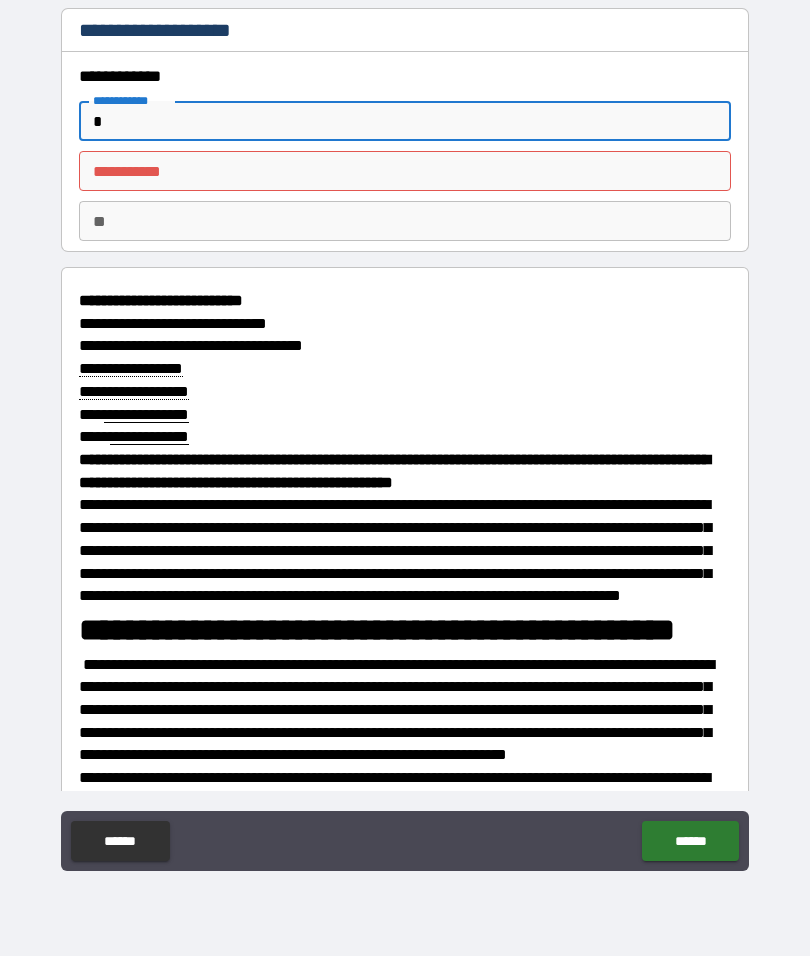 type on "*" 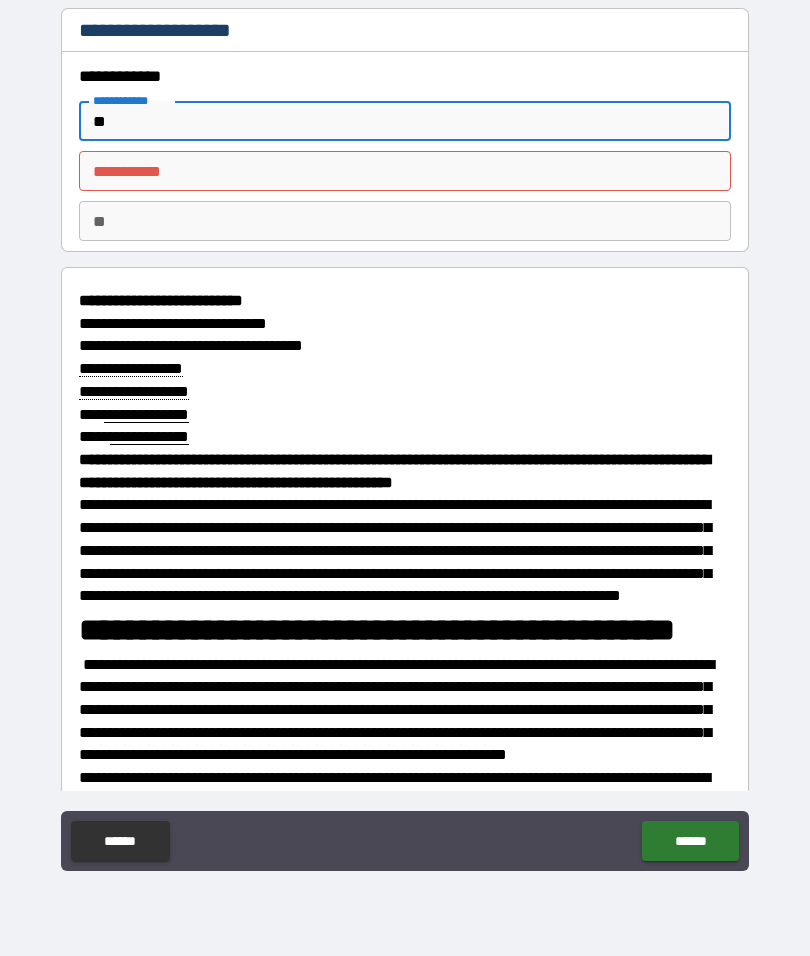 type on "*" 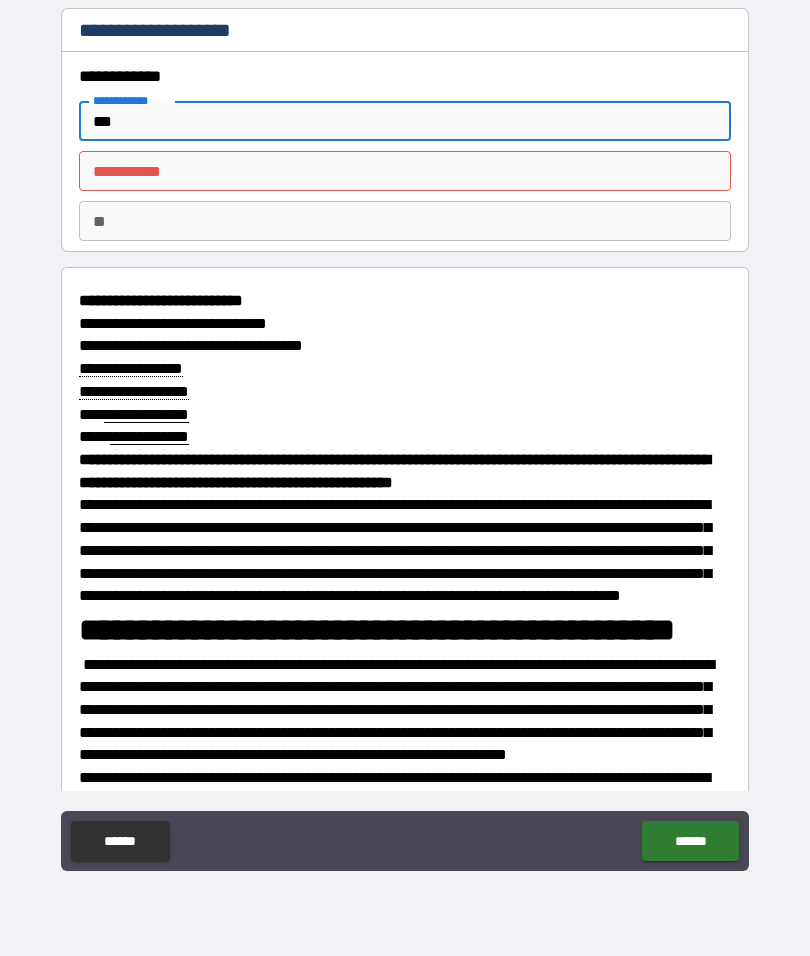 type on "*" 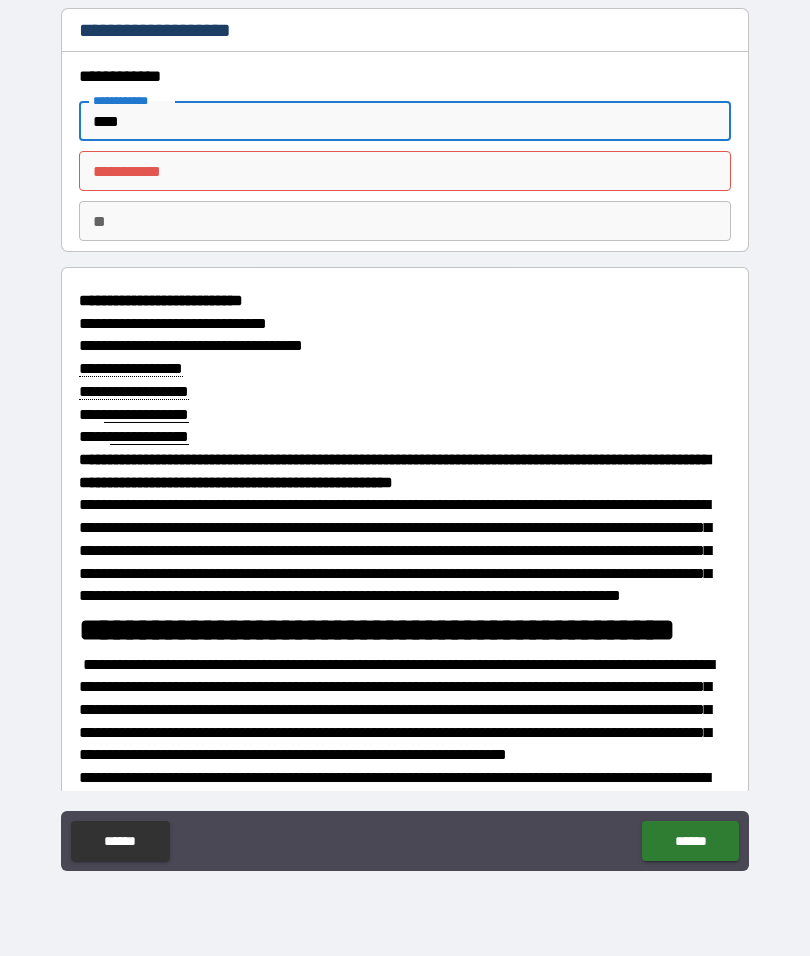type on "*" 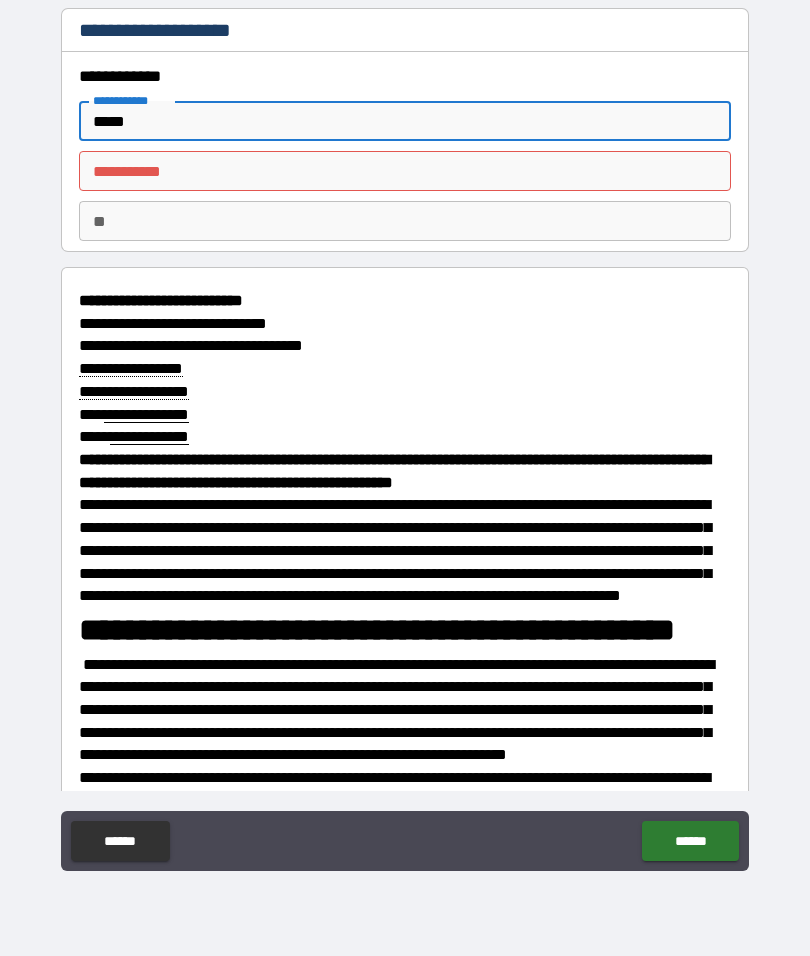 type on "*" 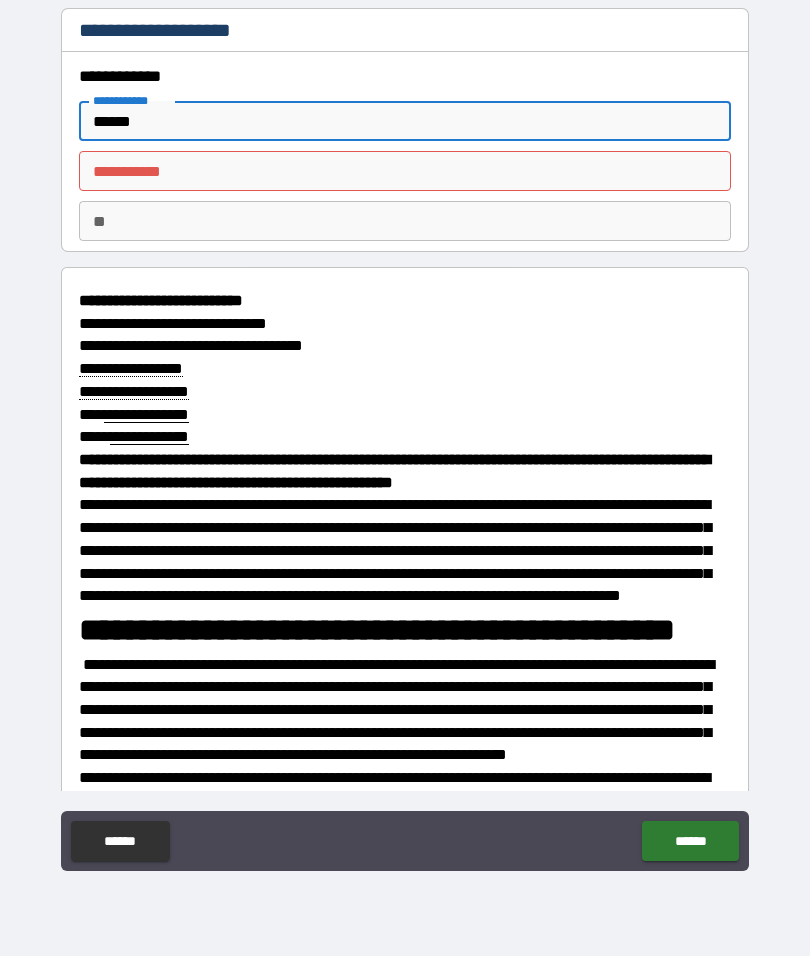 type on "*" 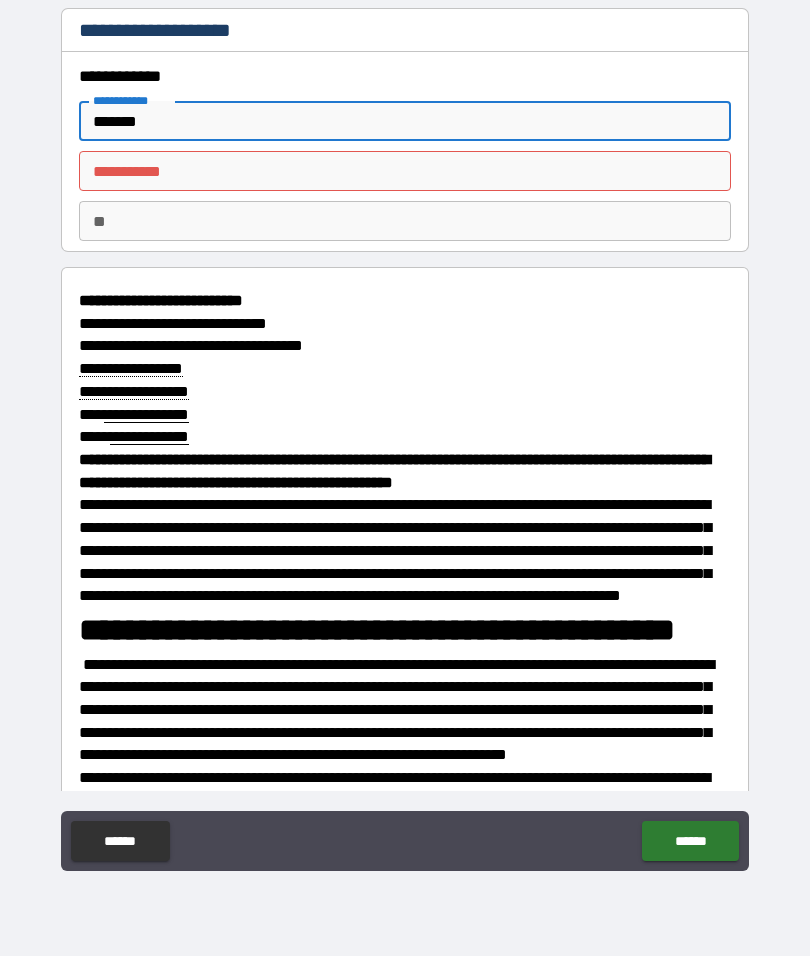 type on "*" 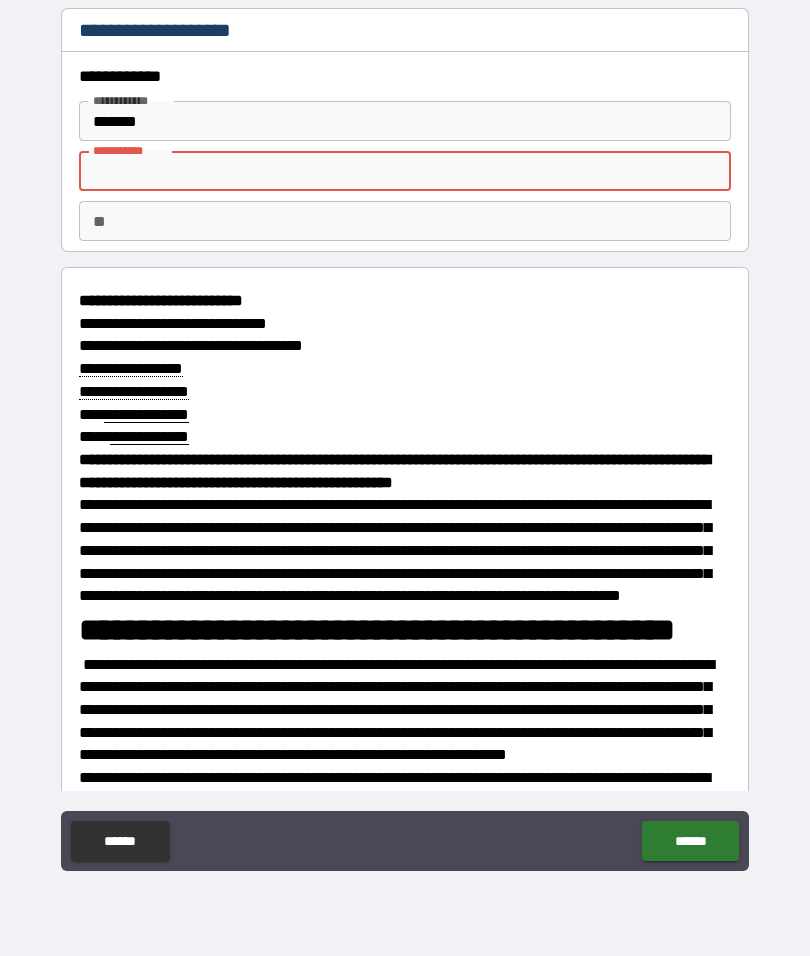 type on "*" 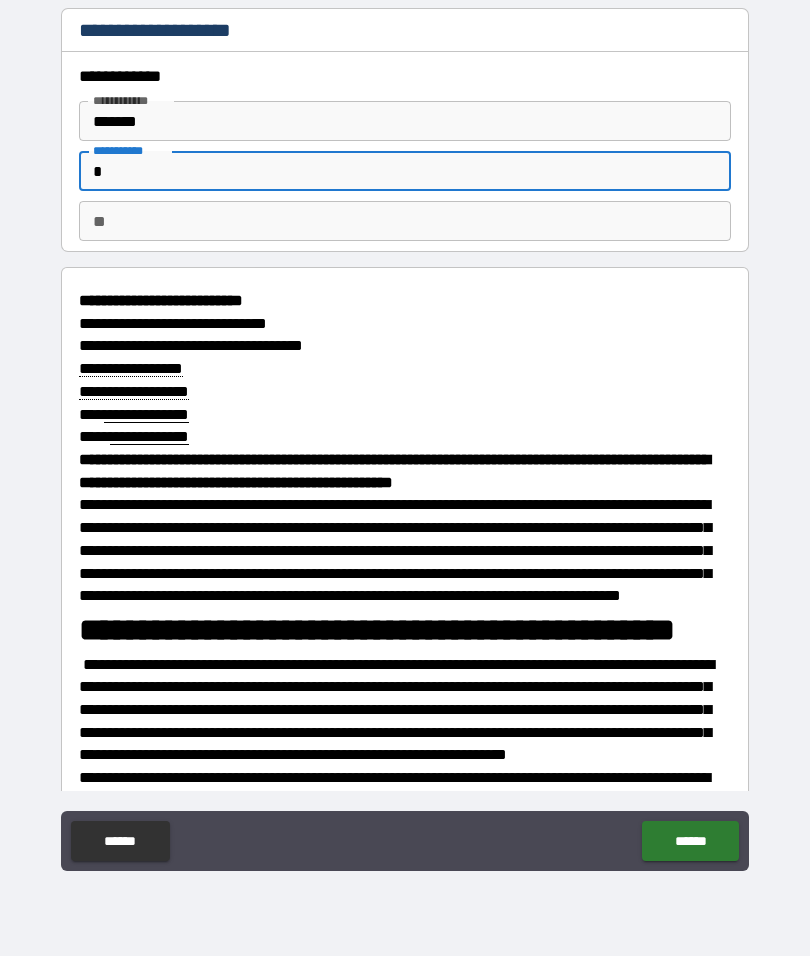 type on "*" 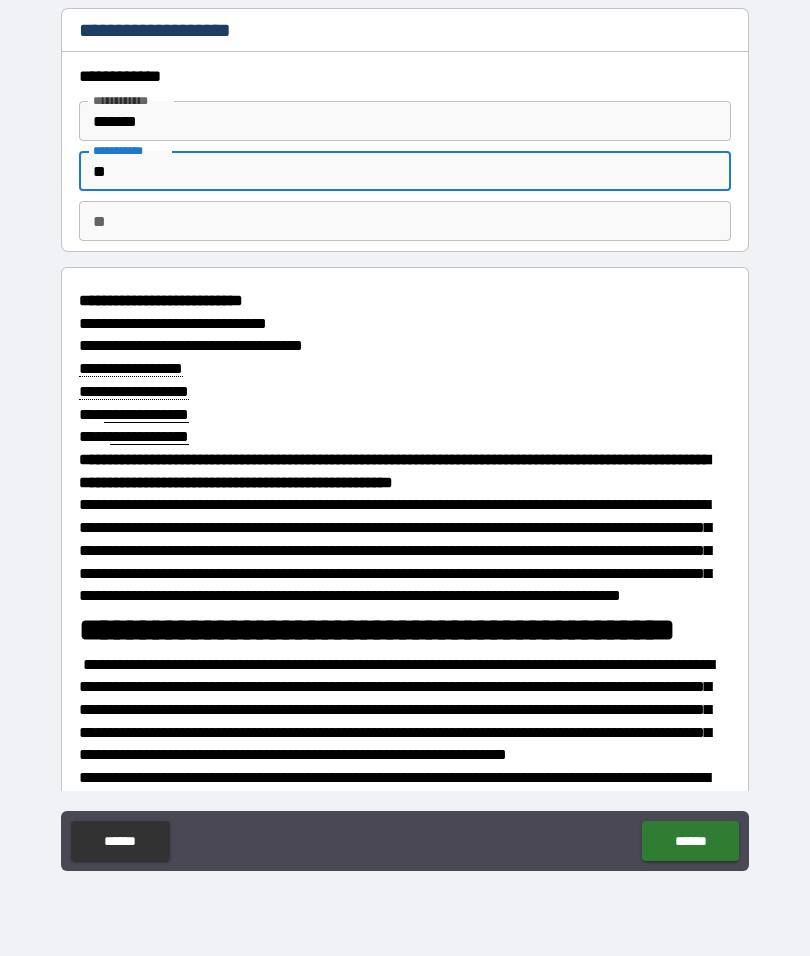 type on "*" 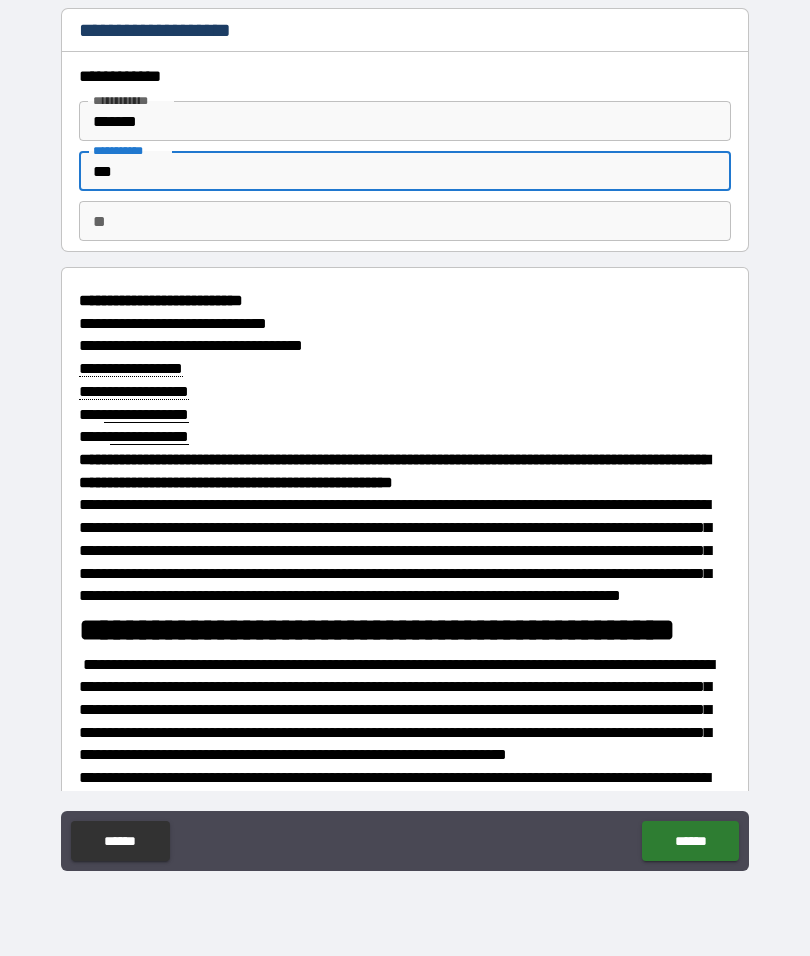type on "*" 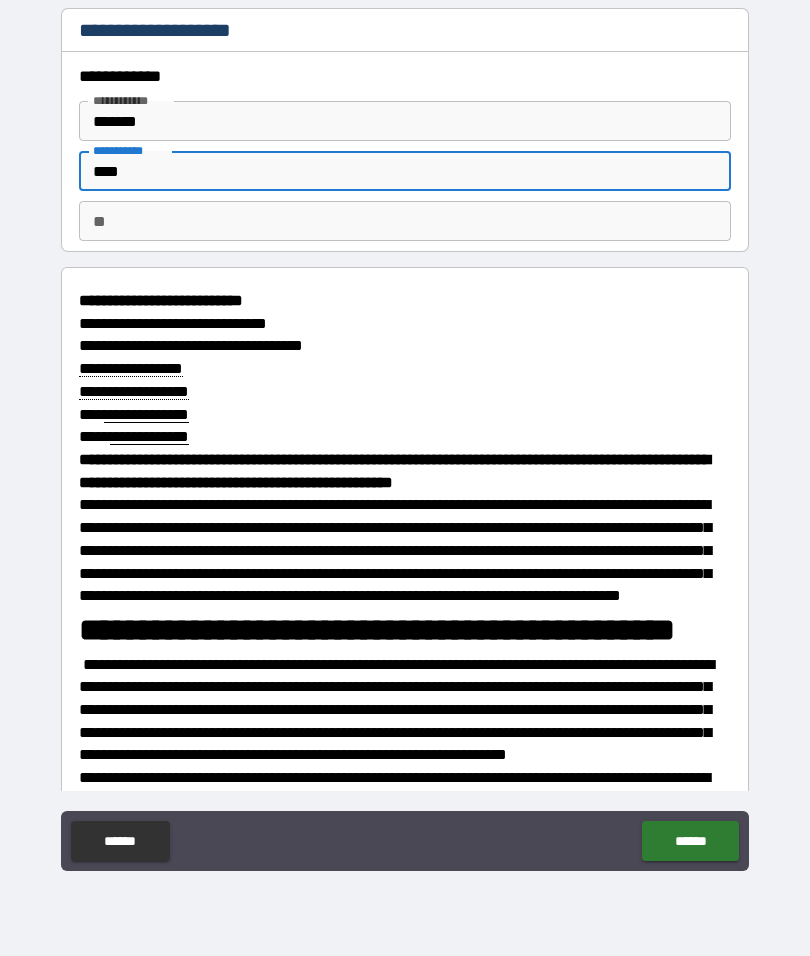 type on "*" 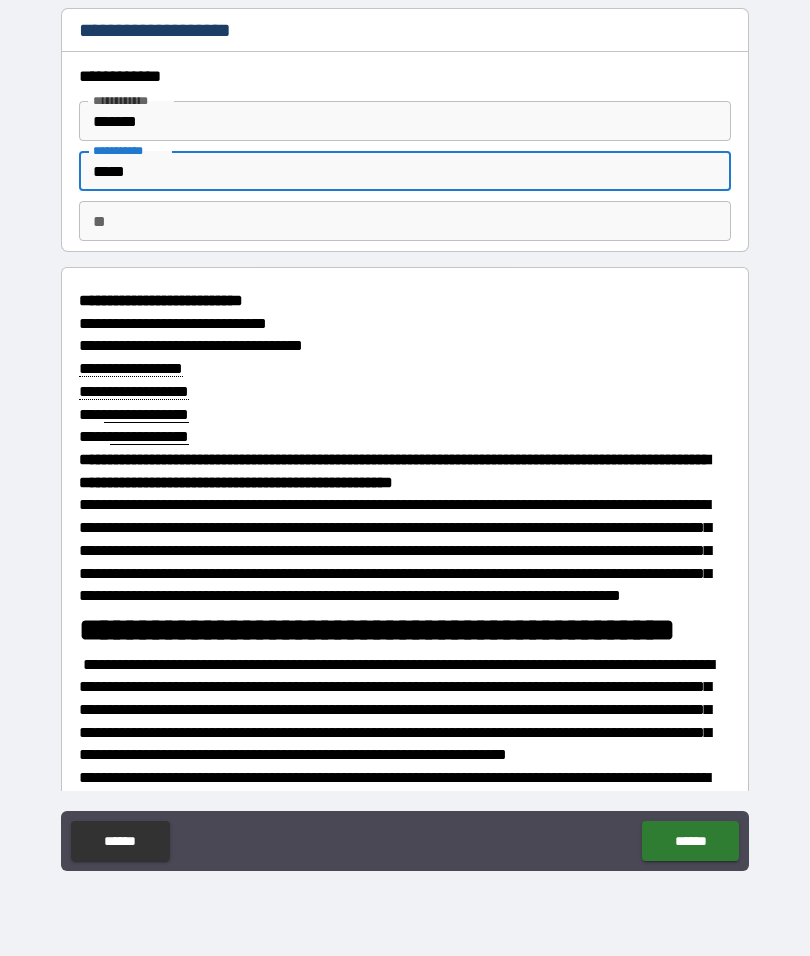 type on "*" 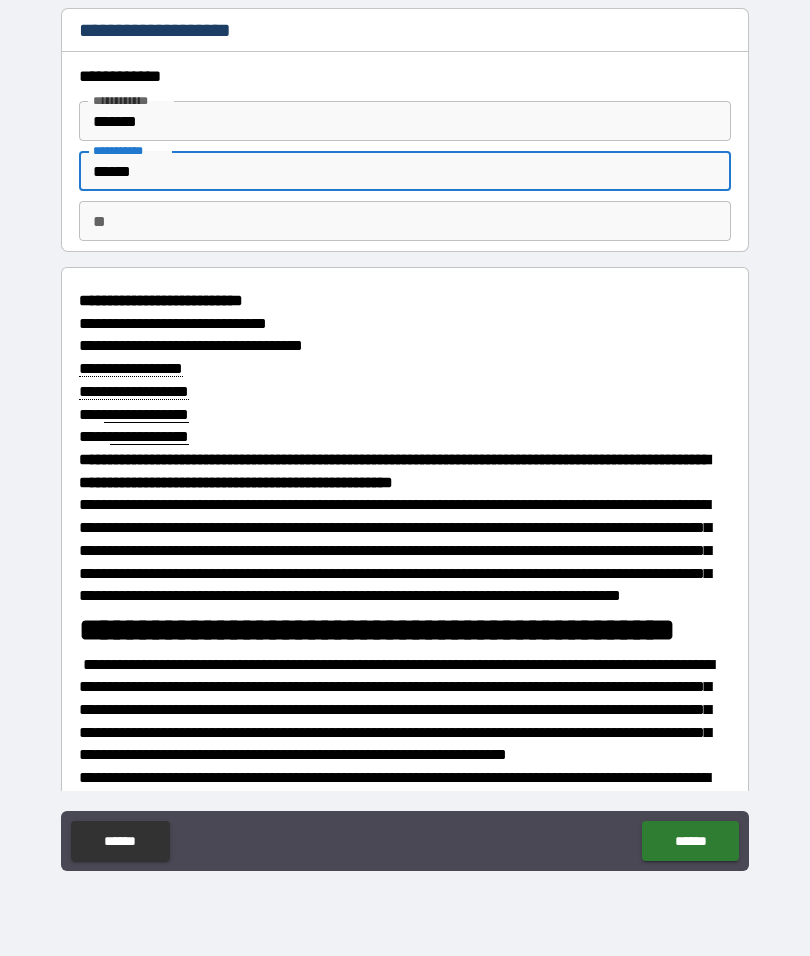 type on "*" 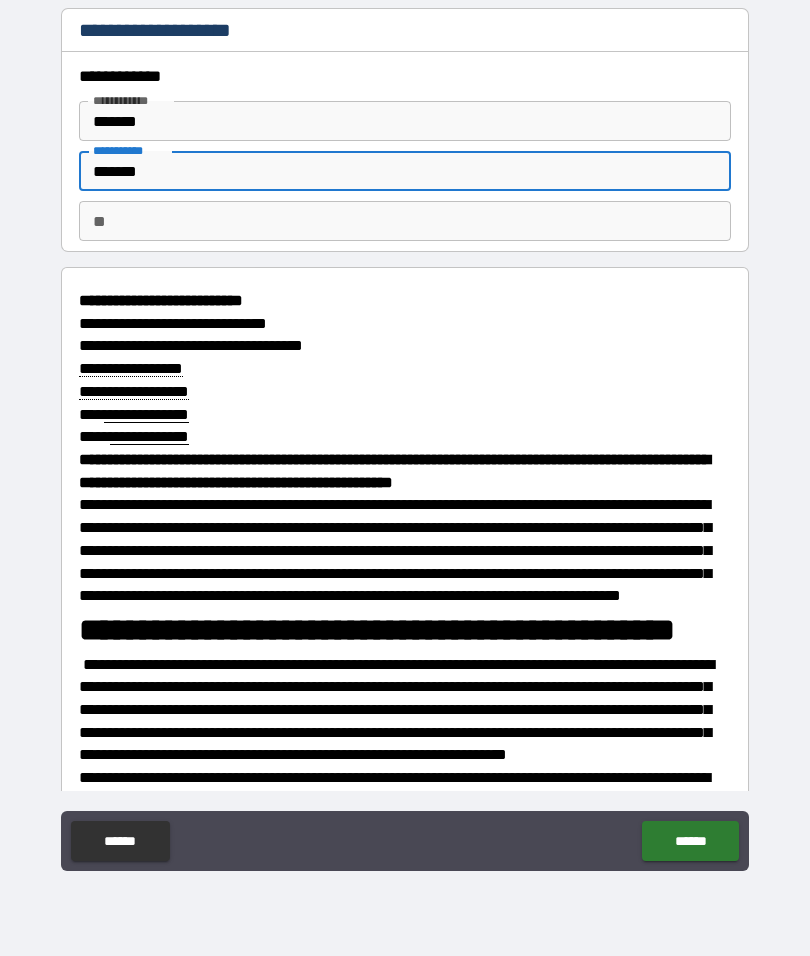 type on "*" 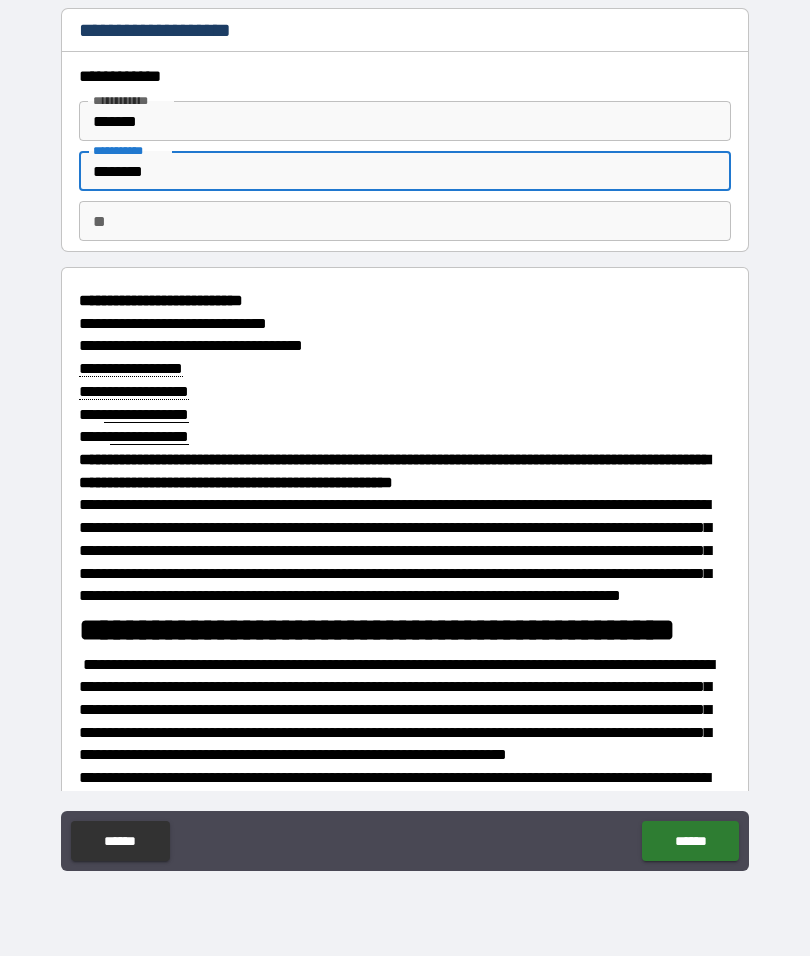 type on "*" 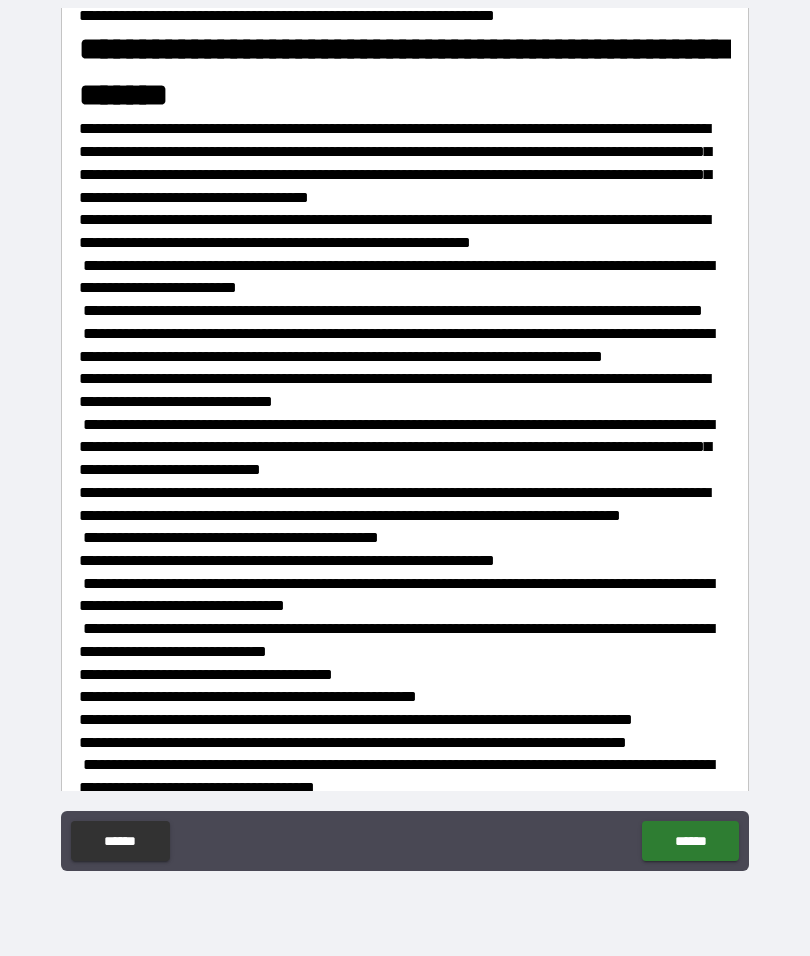 scroll, scrollTop: 0, scrollLeft: 0, axis: both 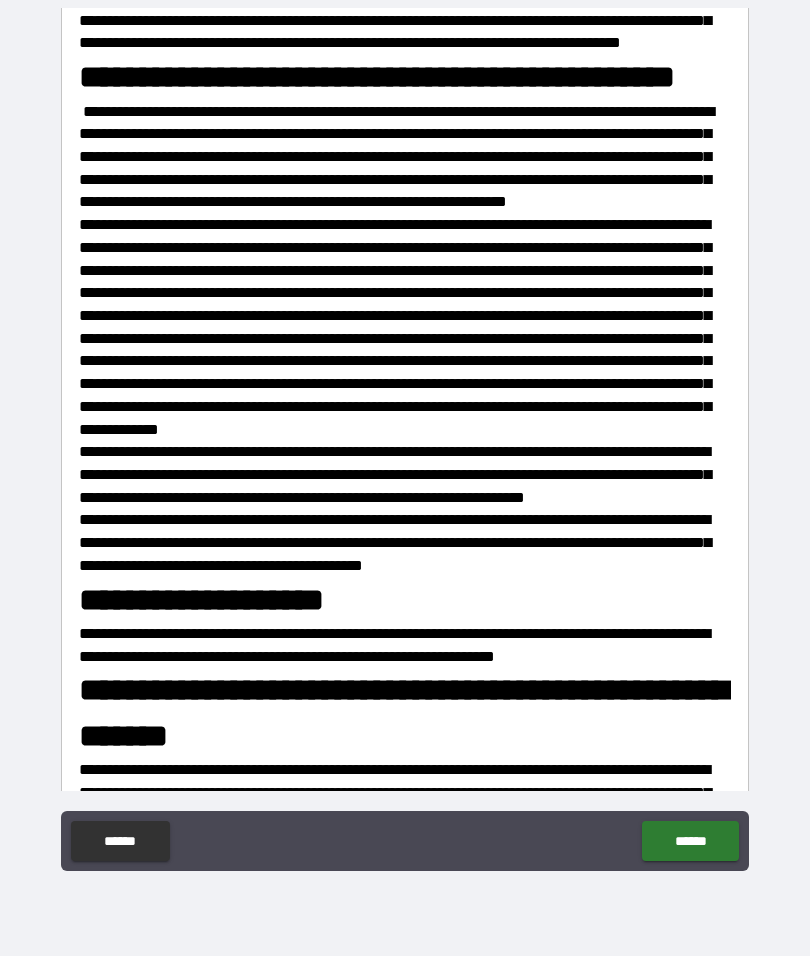 click on "******" at bounding box center [690, 841] 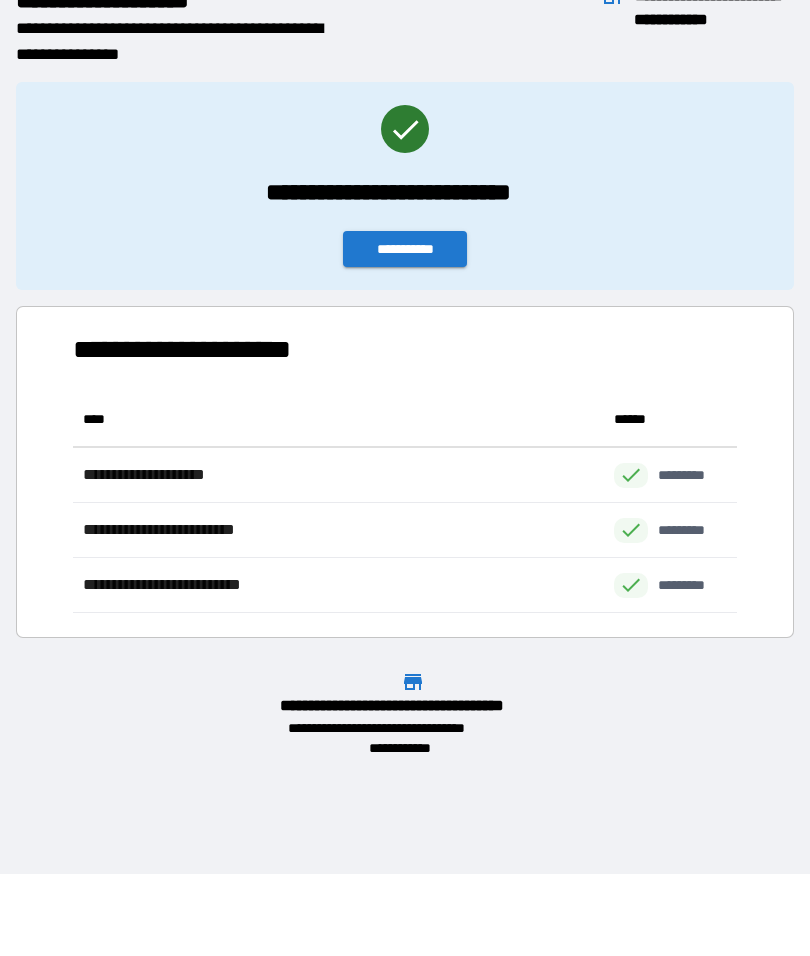 scroll, scrollTop: 1, scrollLeft: 1, axis: both 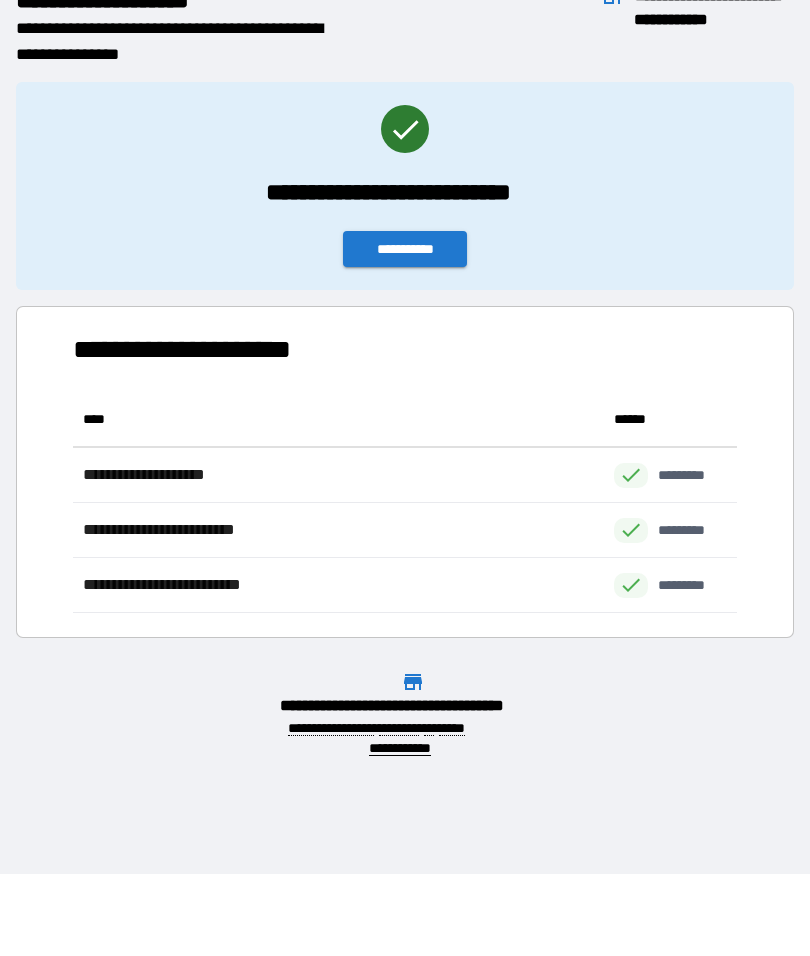 click on "**********" at bounding box center (405, 249) 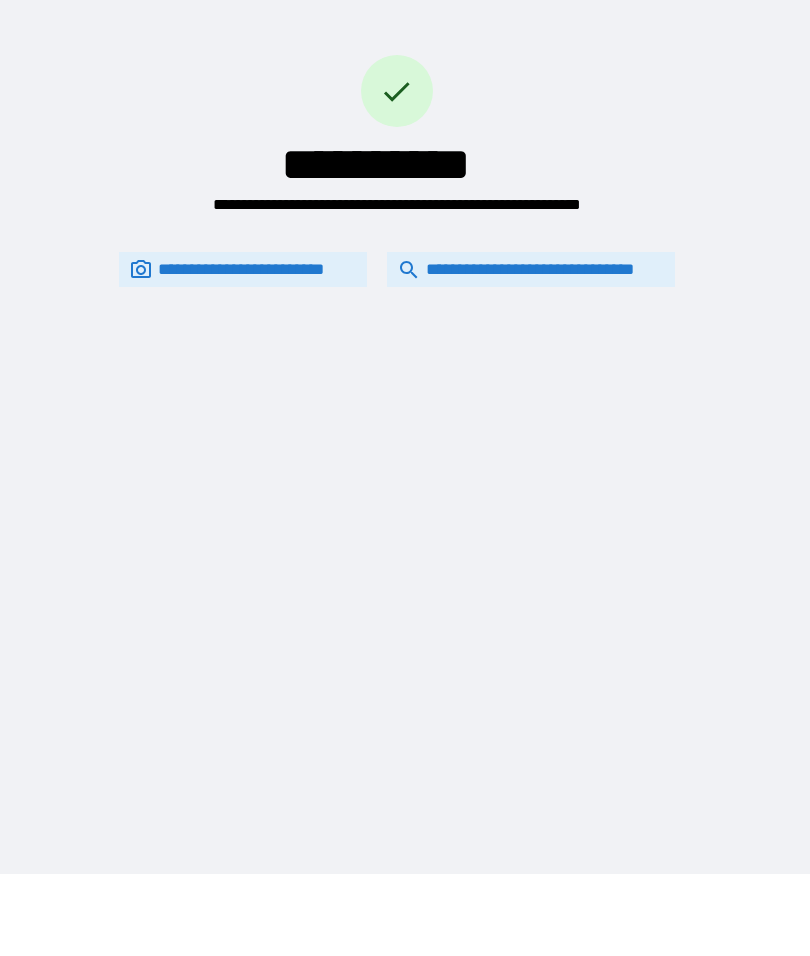 click on "**********" at bounding box center (531, 269) 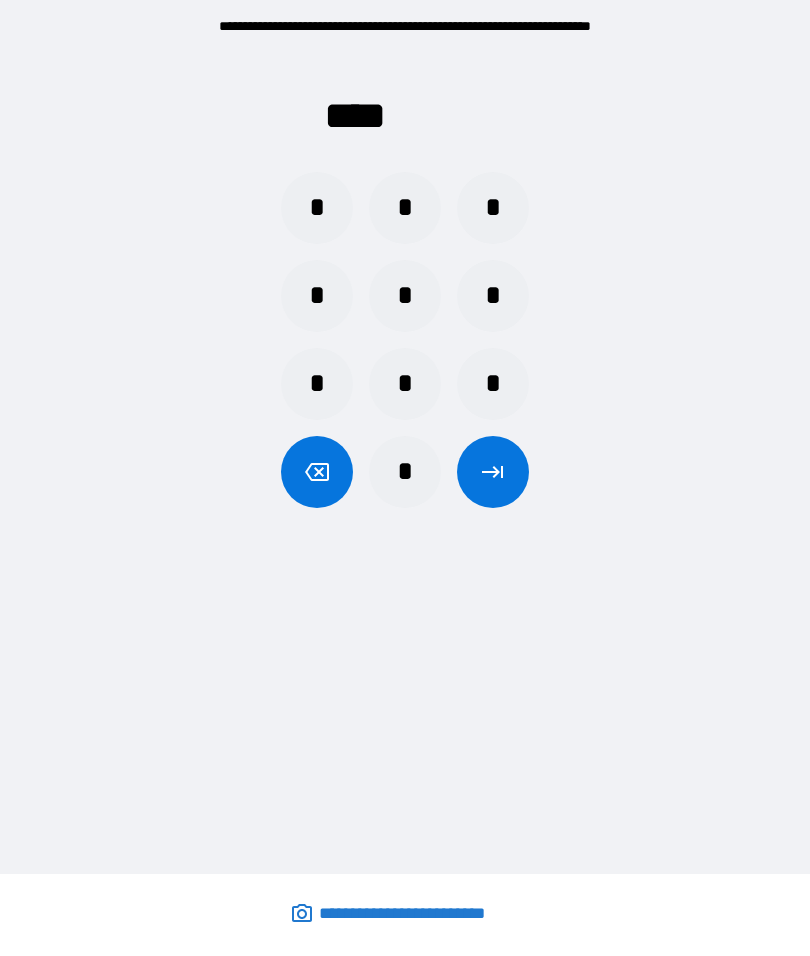 click on "*" at bounding box center (317, 208) 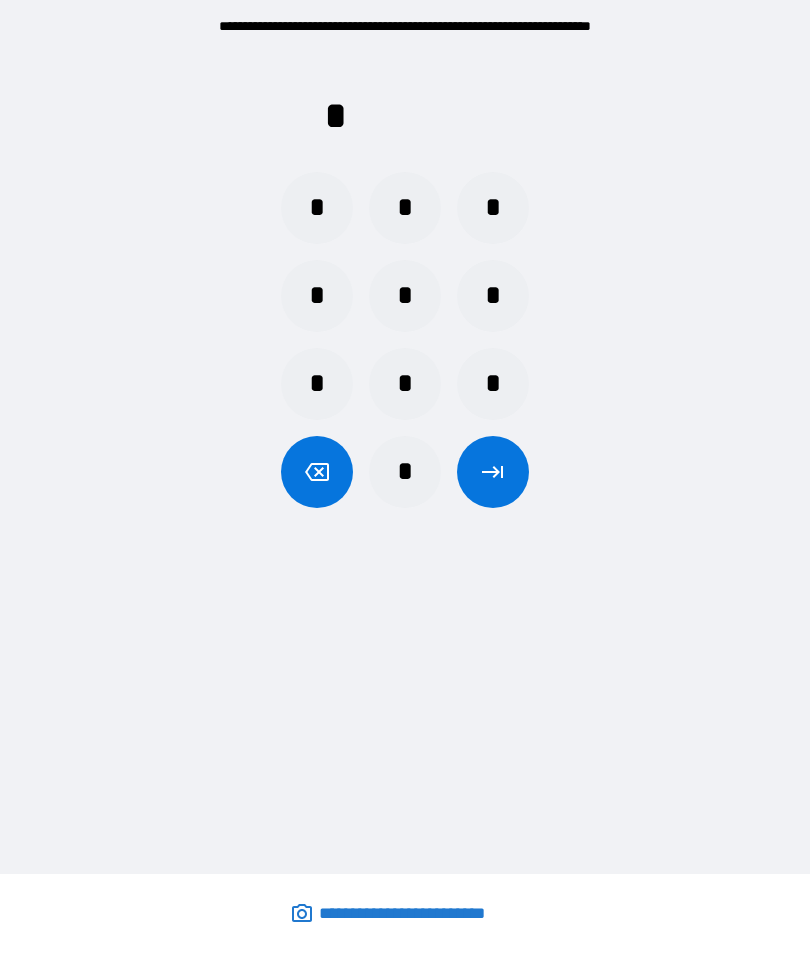 click on "*" at bounding box center [405, 208] 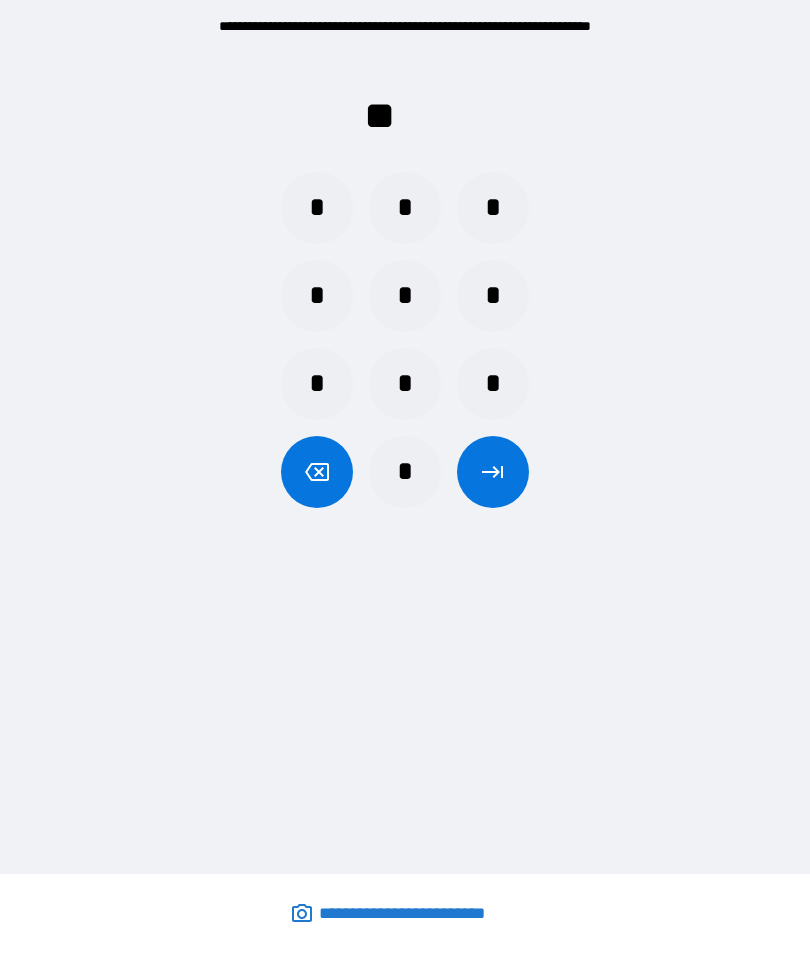 click on "*" at bounding box center [405, 472] 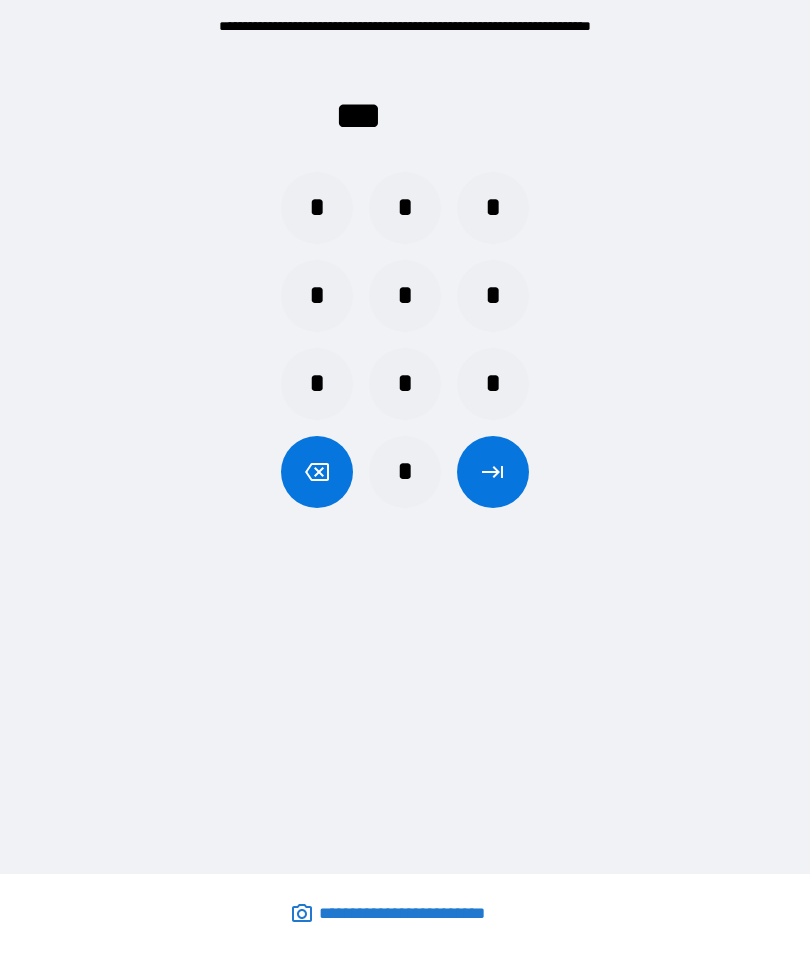 click on "*" at bounding box center [317, 208] 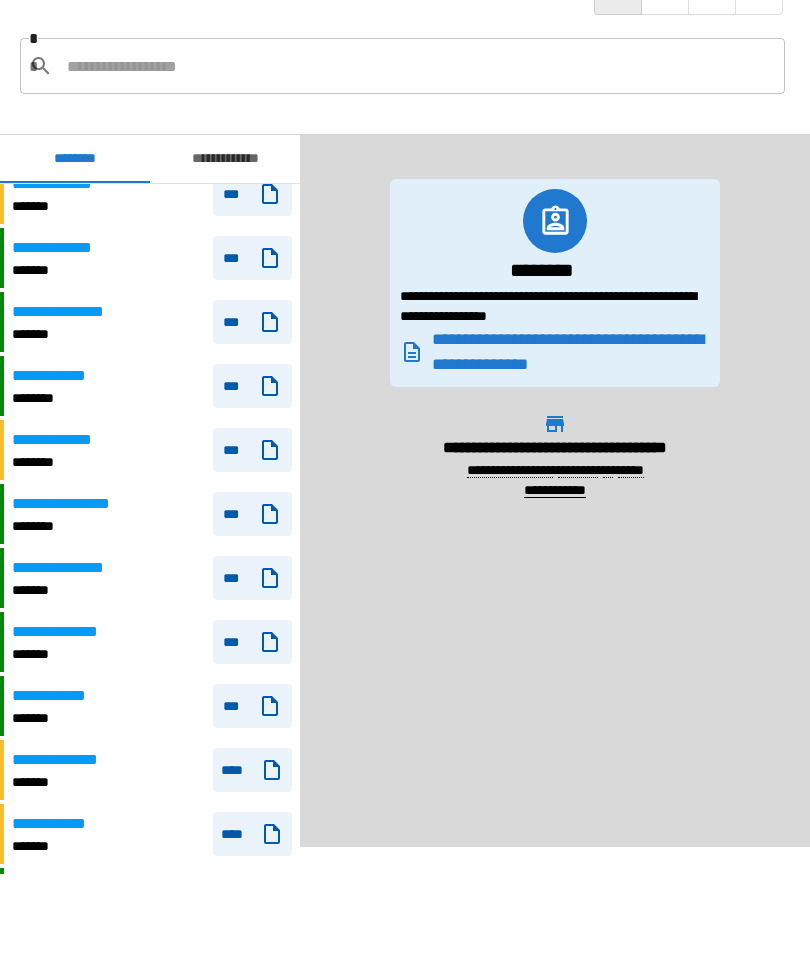 scroll, scrollTop: 80, scrollLeft: 0, axis: vertical 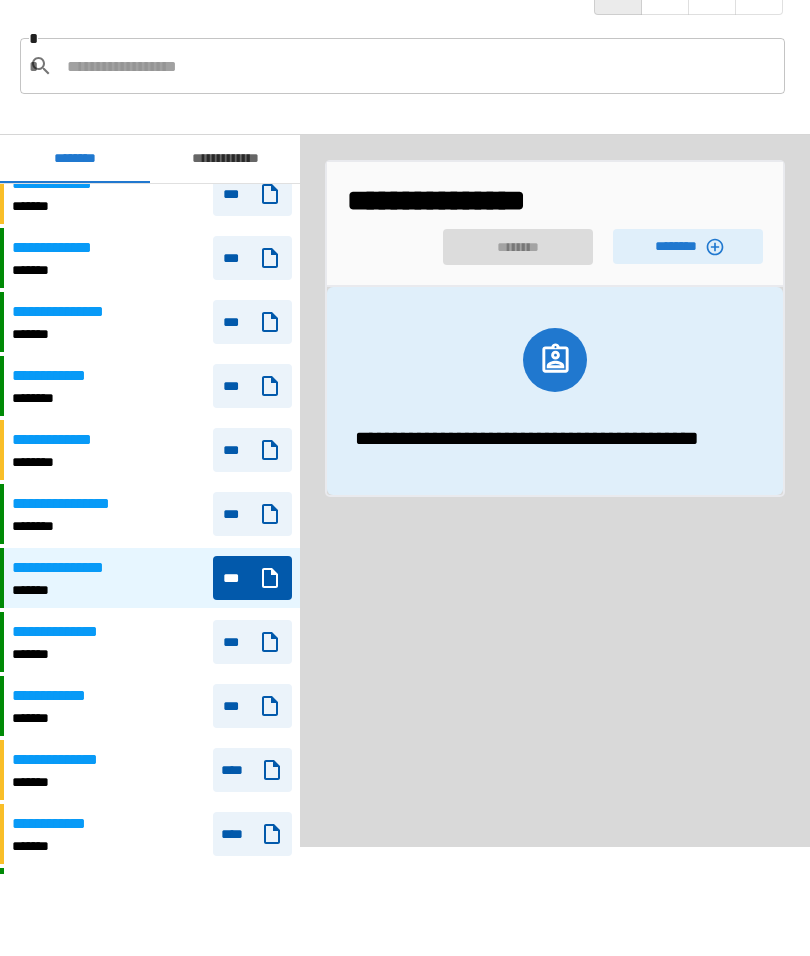 click on "********" at bounding box center [688, 246] 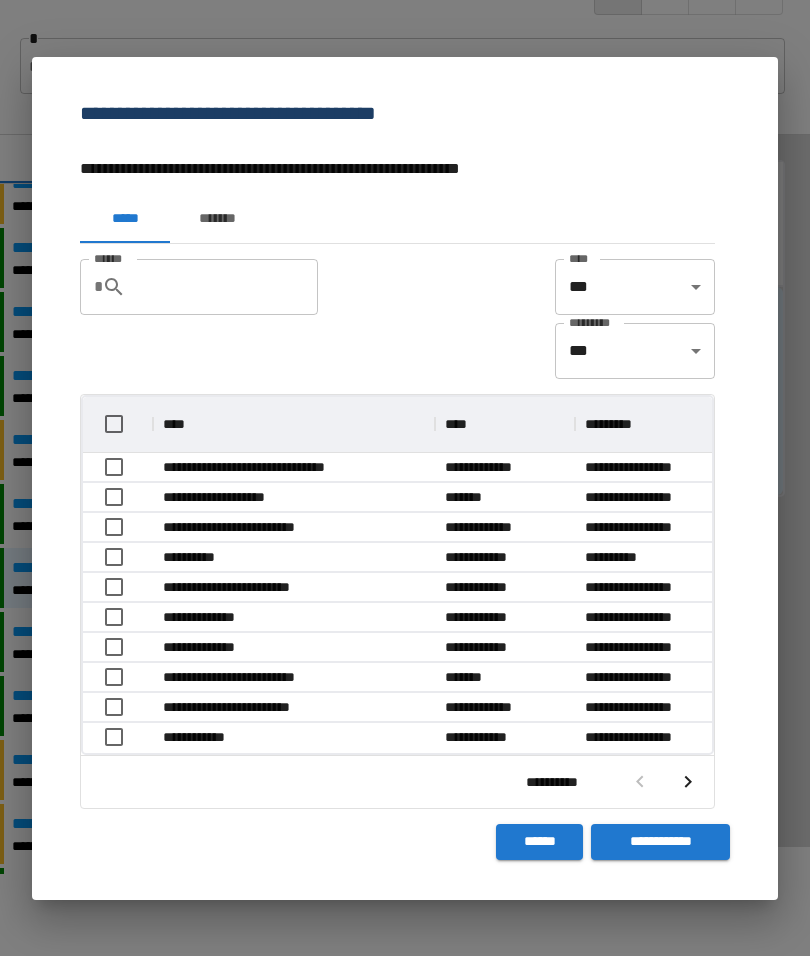 scroll, scrollTop: 1, scrollLeft: 1, axis: both 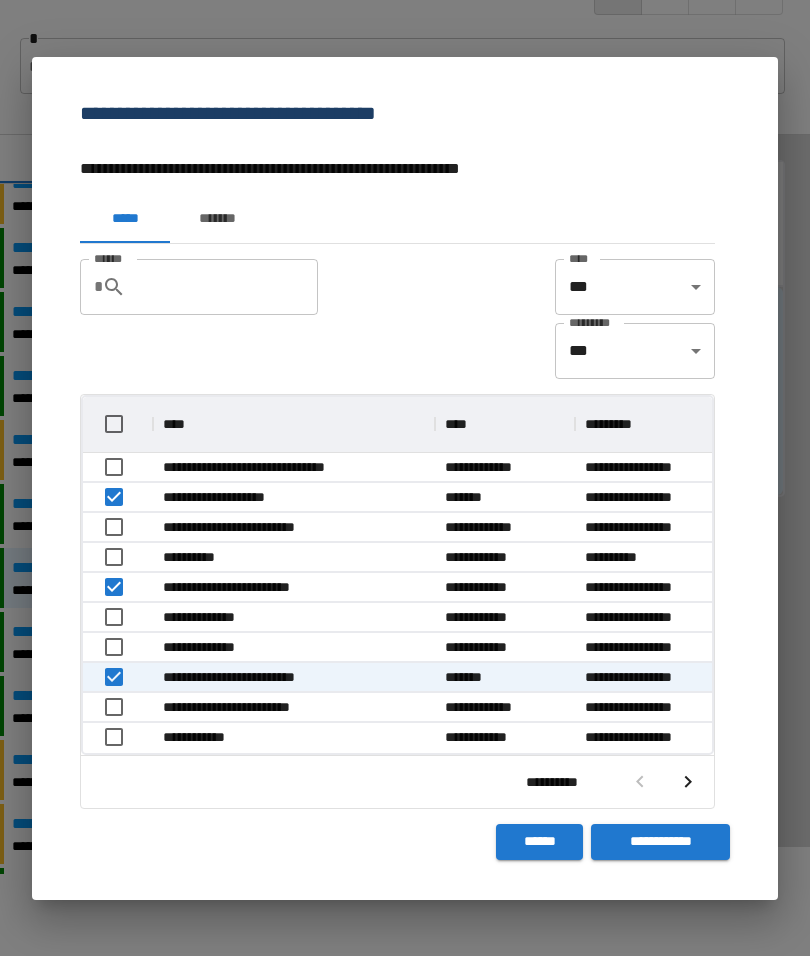 click on "**********" at bounding box center (660, 842) 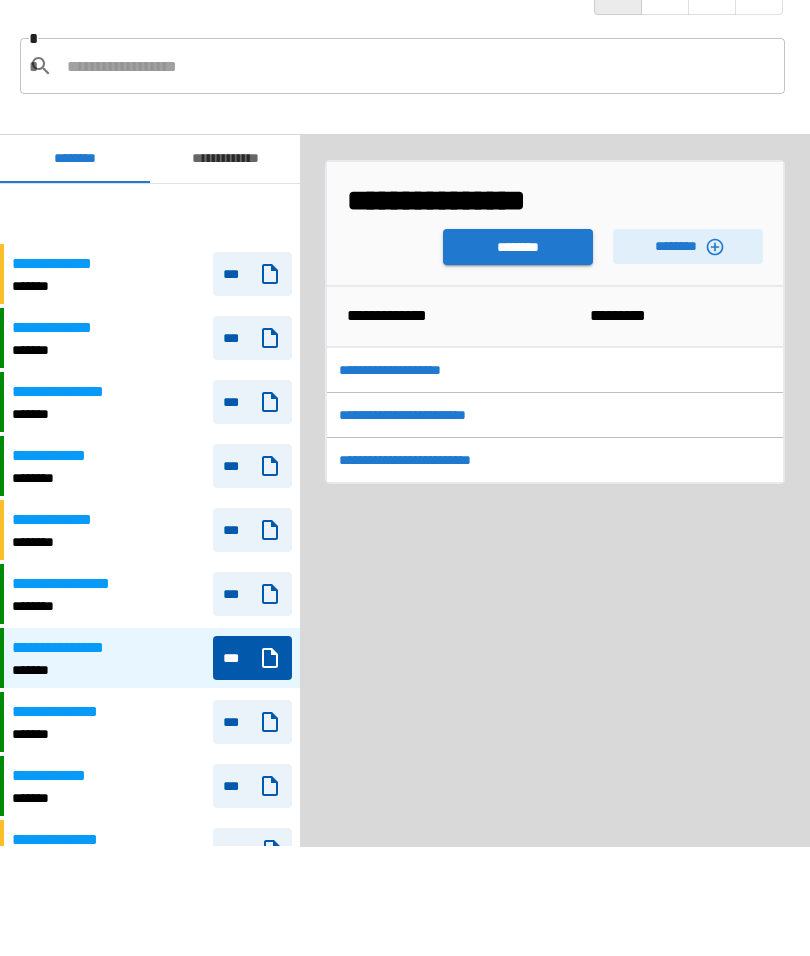 scroll, scrollTop: 80, scrollLeft: 0, axis: vertical 